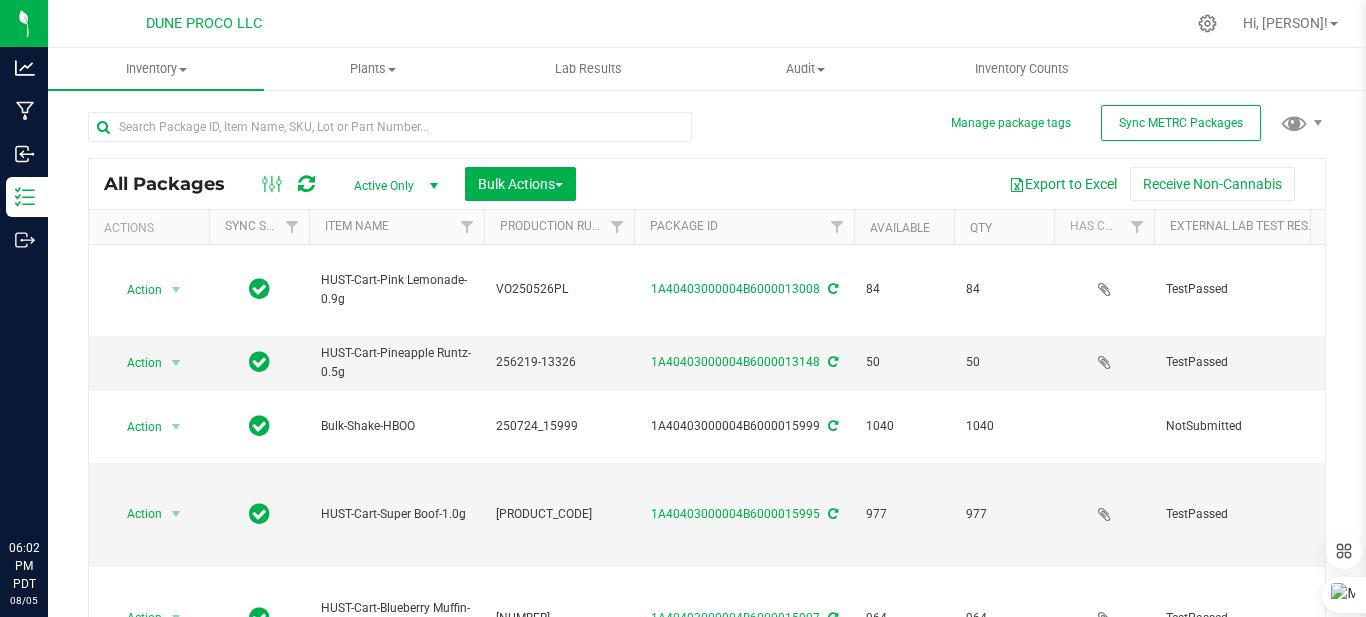 scroll, scrollTop: 0, scrollLeft: 0, axis: both 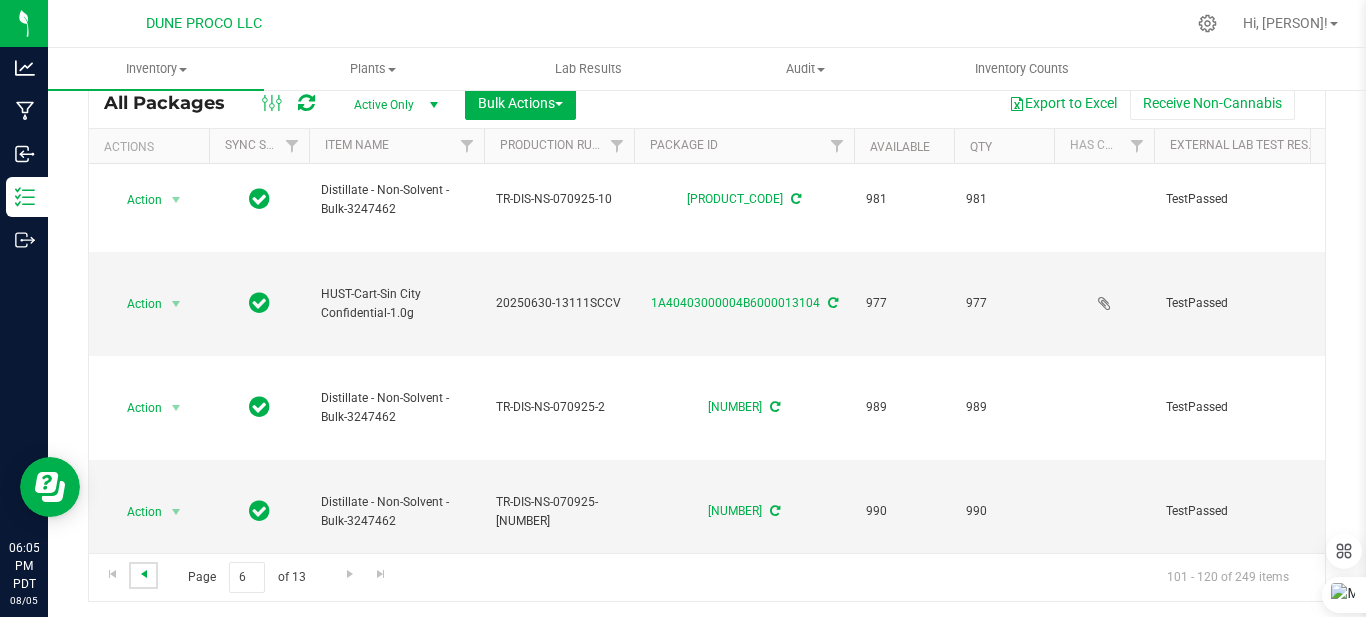 click at bounding box center (144, 574) 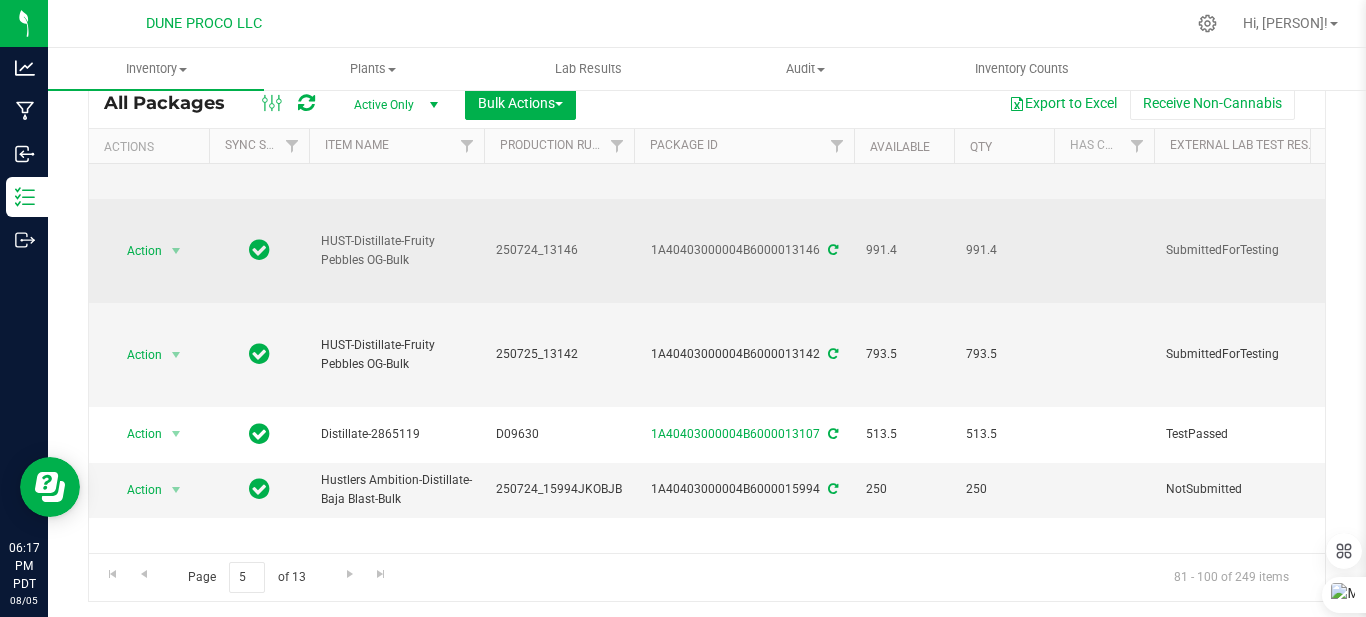 scroll, scrollTop: 1100, scrollLeft: 0, axis: vertical 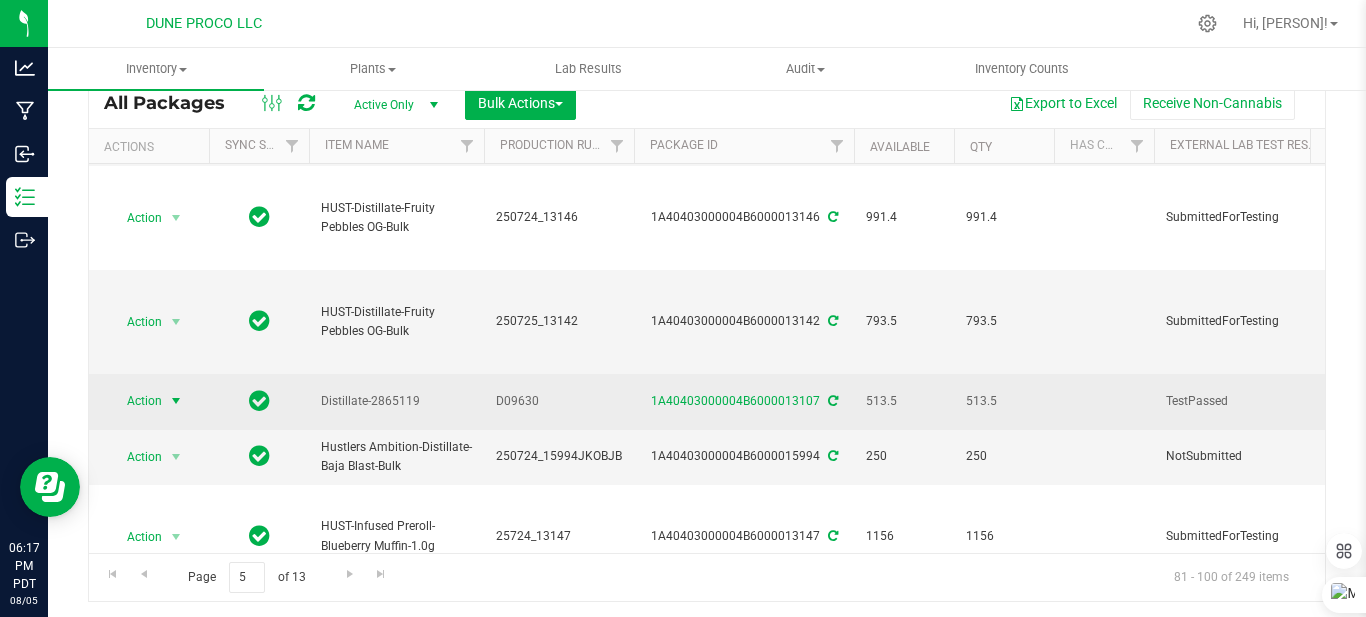 click at bounding box center (176, 401) 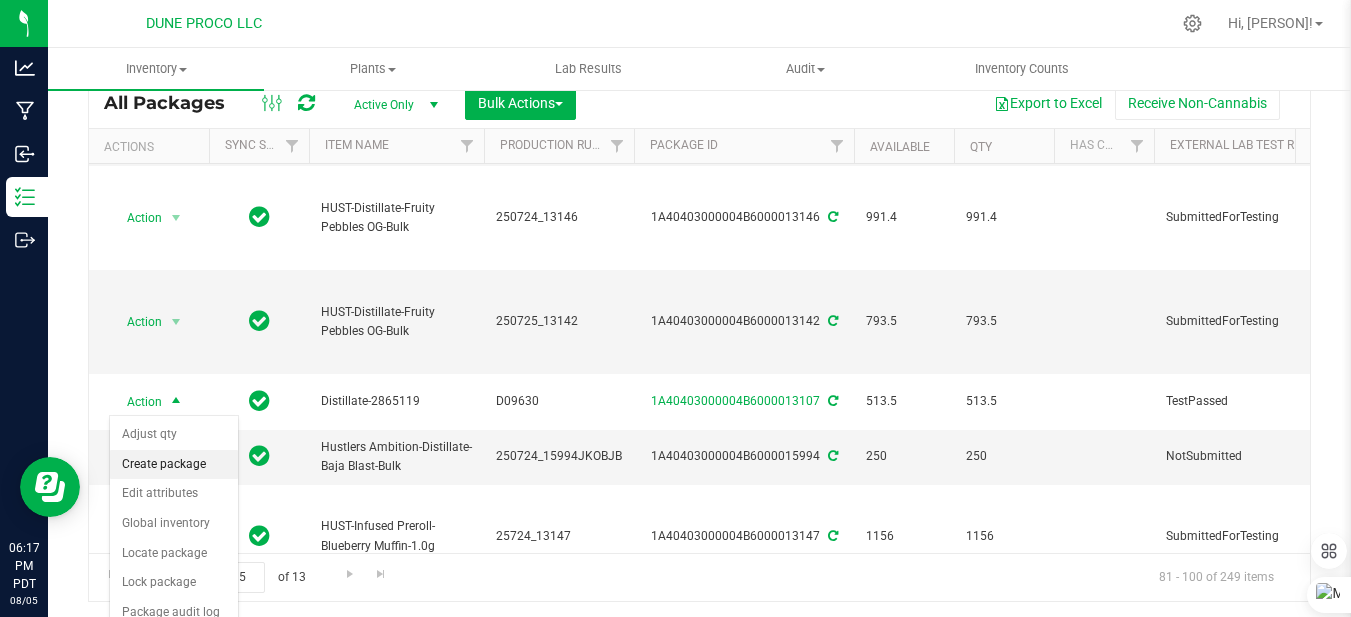 click on "Create package" at bounding box center (174, 465) 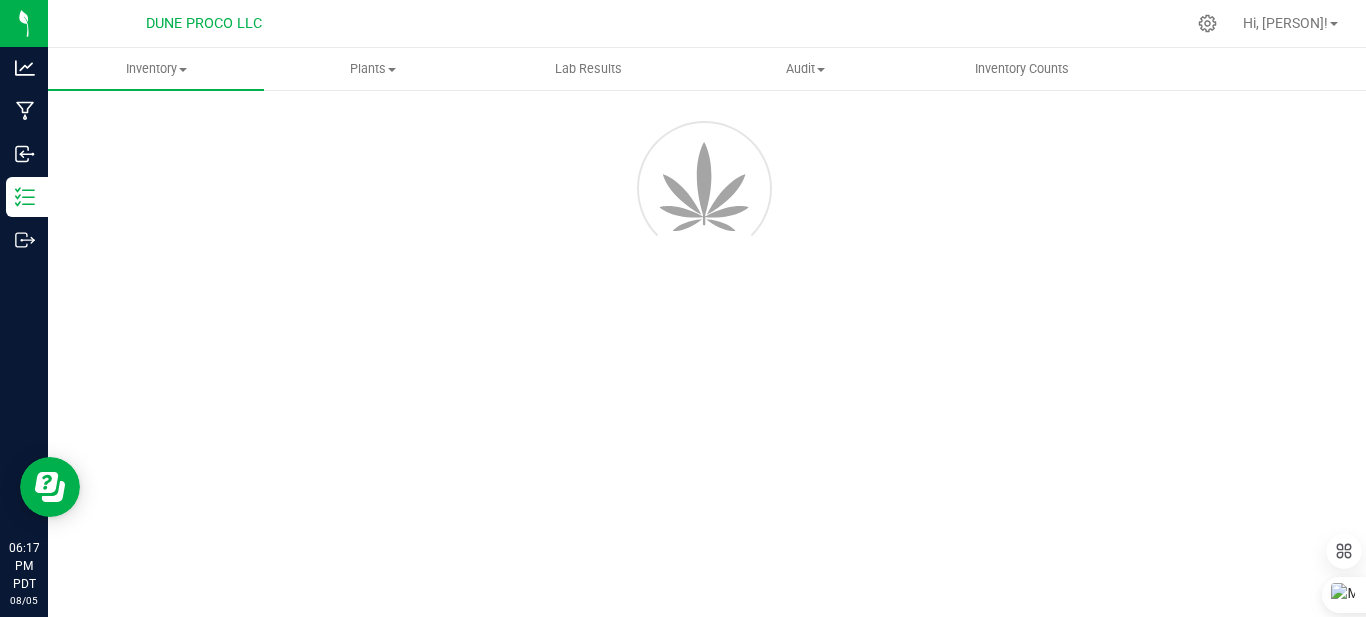 scroll, scrollTop: 96, scrollLeft: 0, axis: vertical 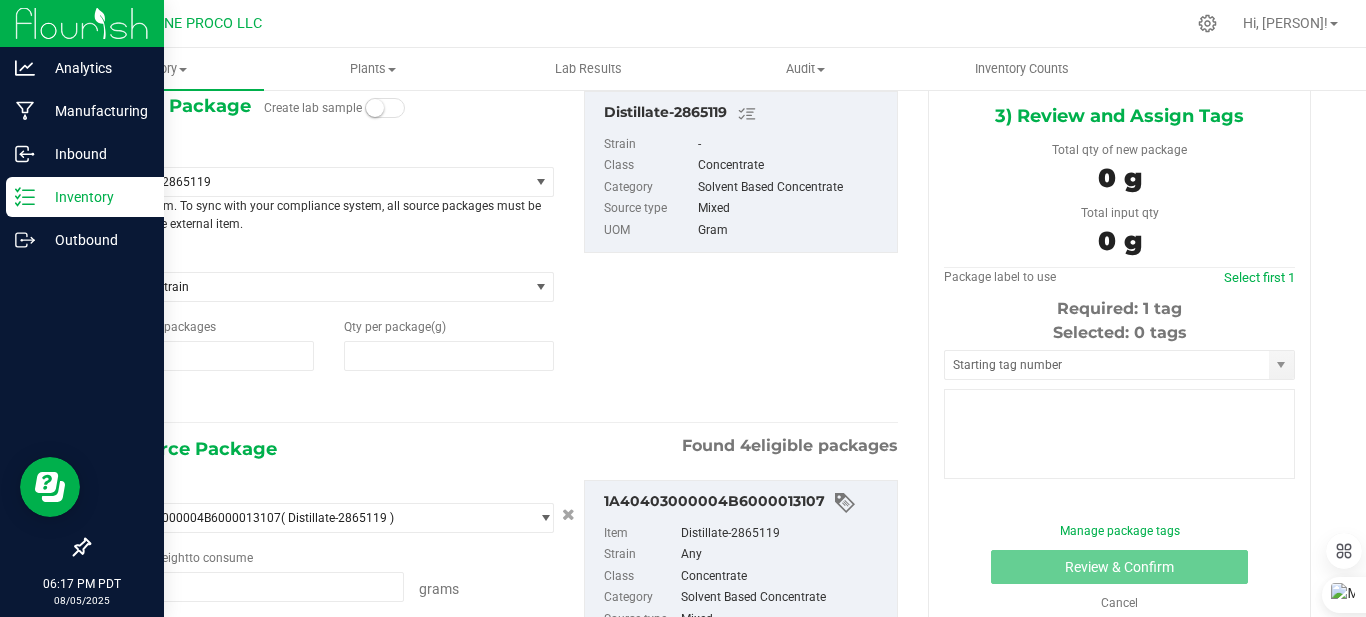 type on "1" 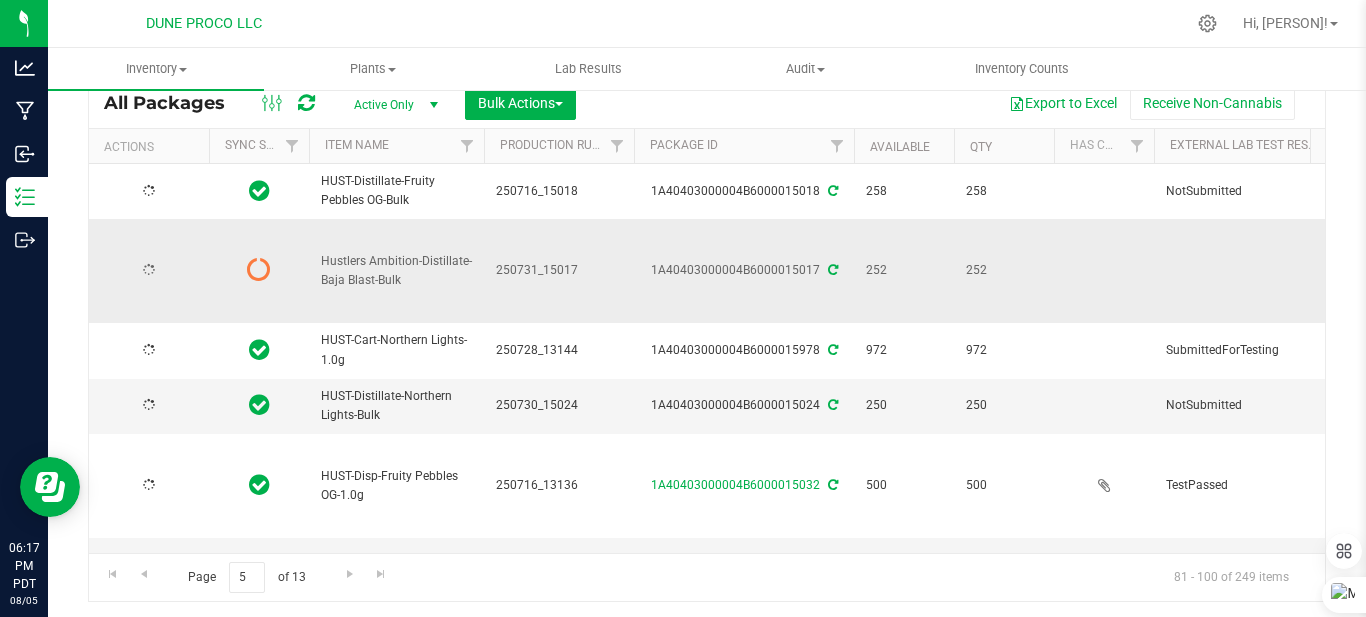 type on "2025-07-16" 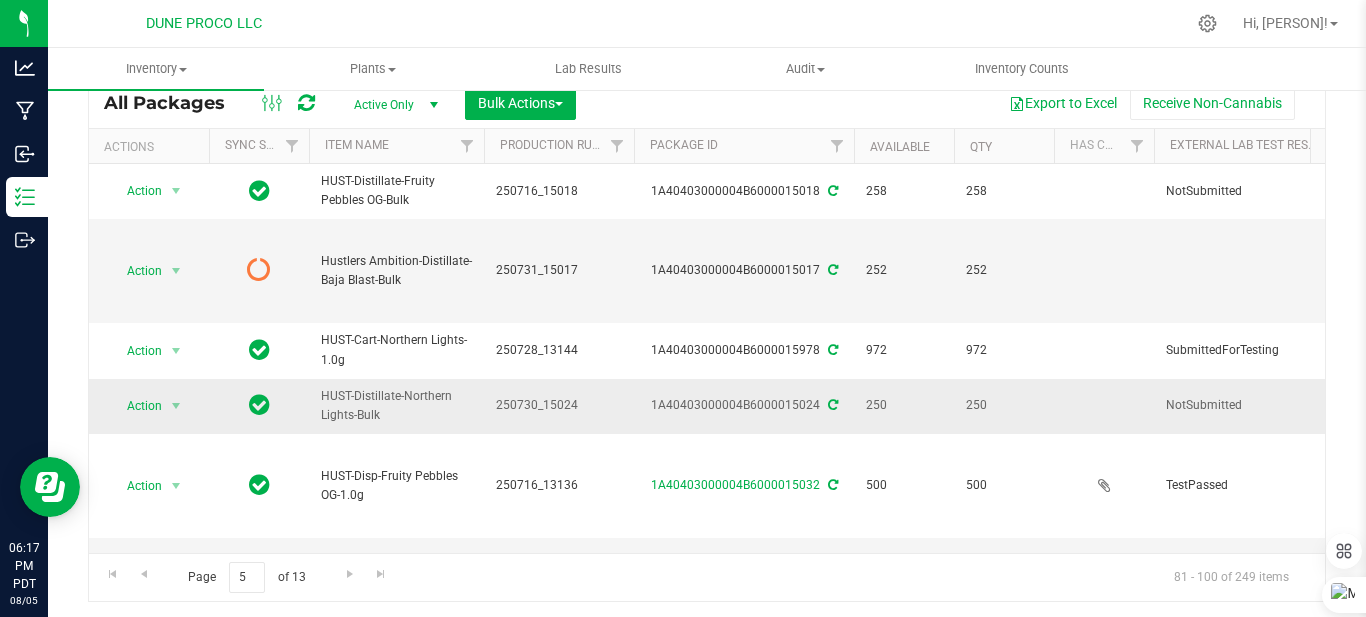 scroll, scrollTop: 81, scrollLeft: 0, axis: vertical 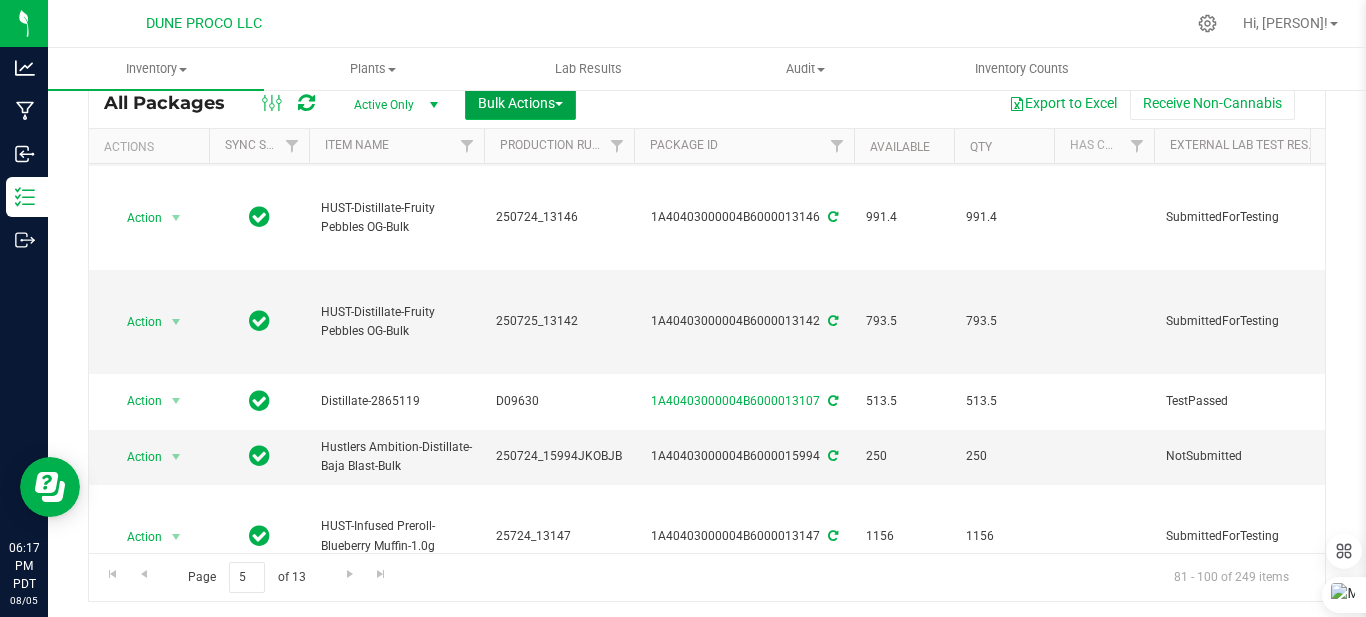 click on "Bulk Actions" at bounding box center [520, 103] 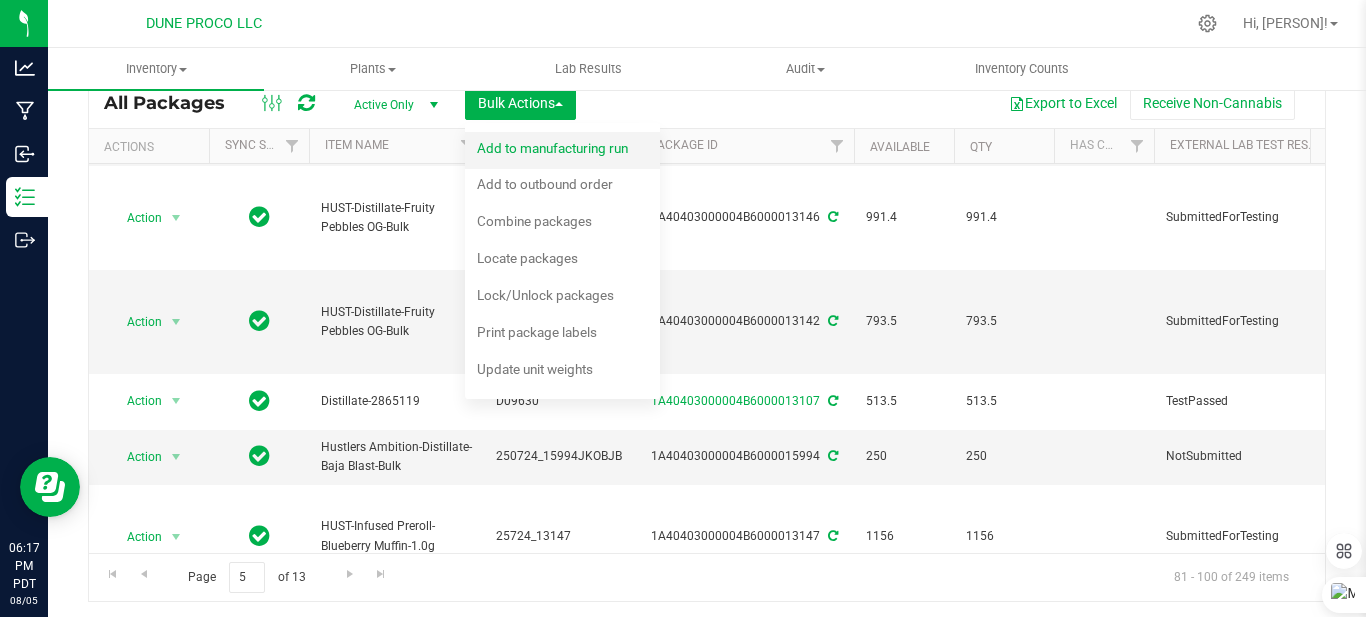 click on "Add to manufacturing run" at bounding box center [552, 148] 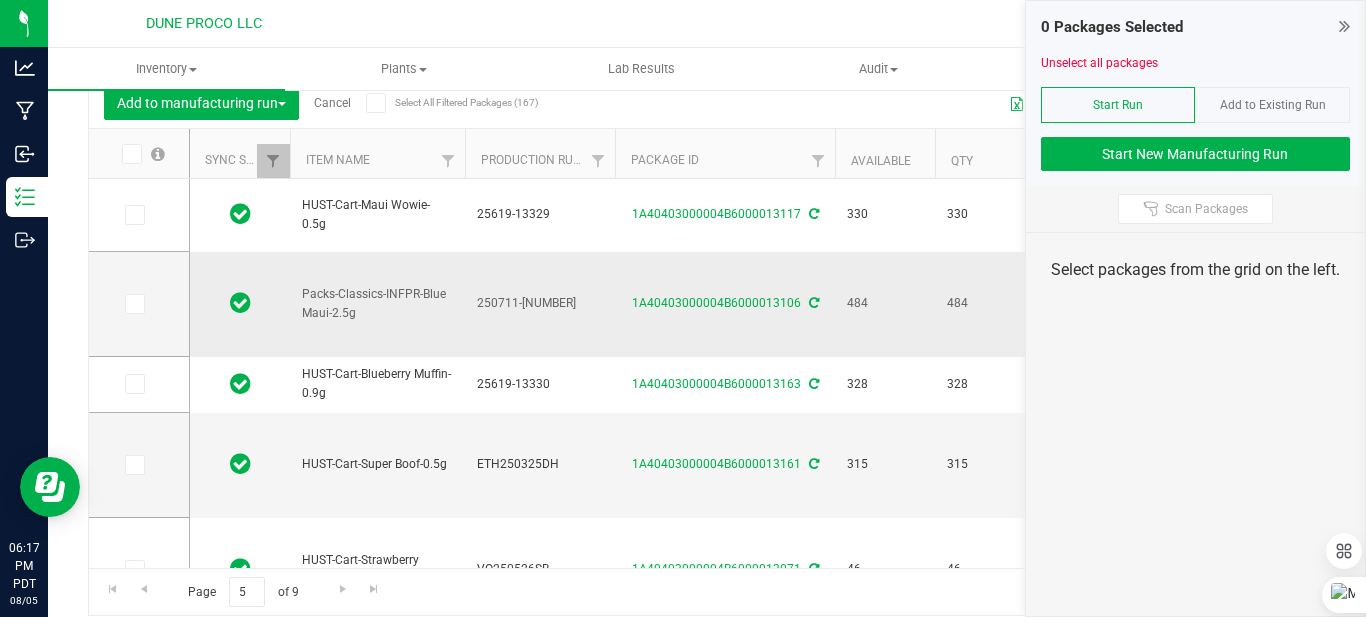scroll, scrollTop: 167, scrollLeft: 0, axis: vertical 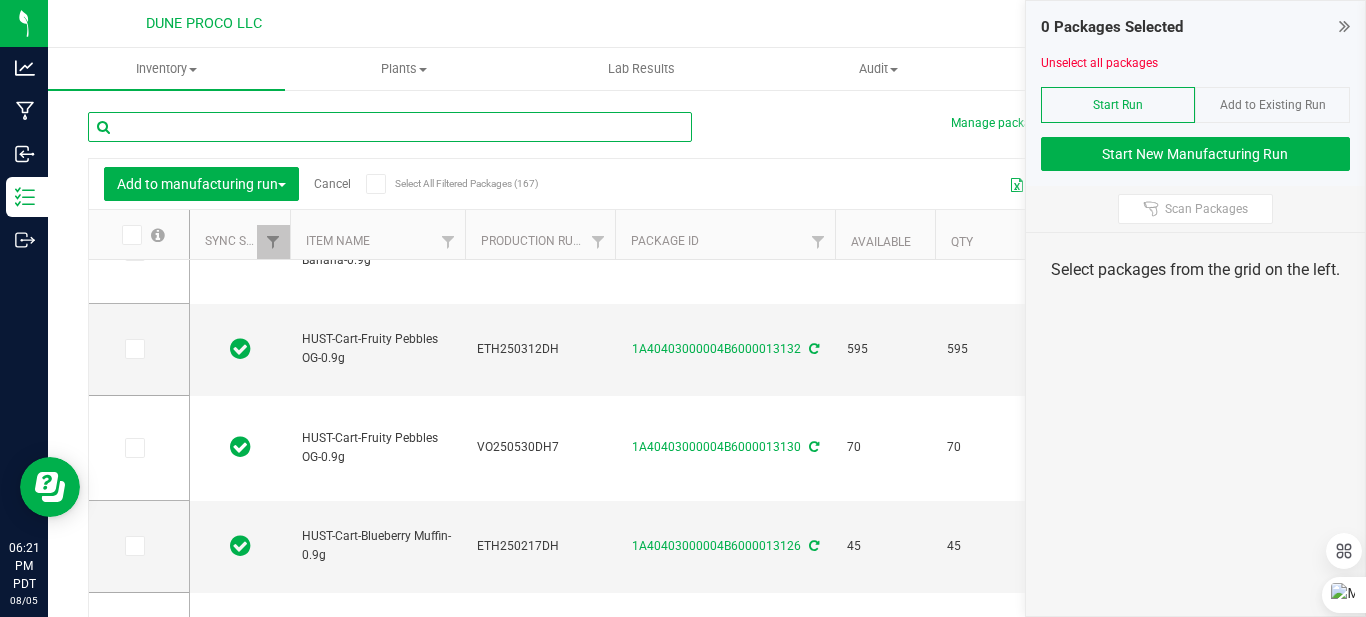 click at bounding box center (390, 127) 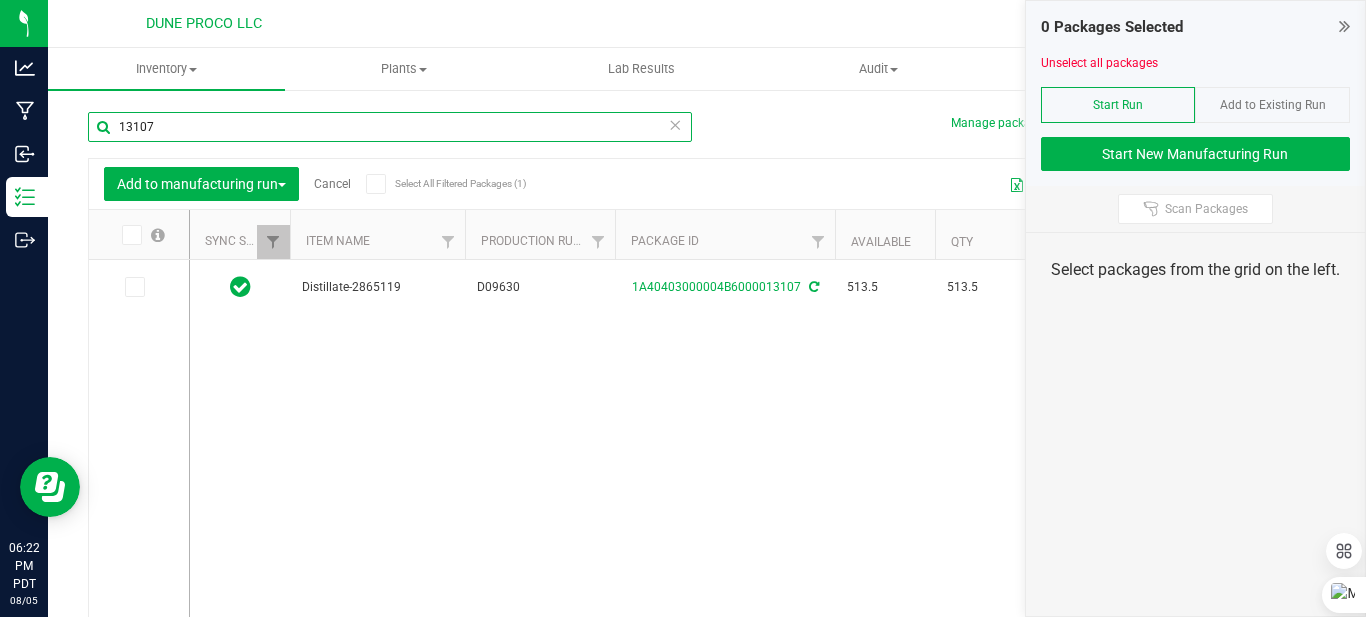 click on "13107" at bounding box center [390, 127] 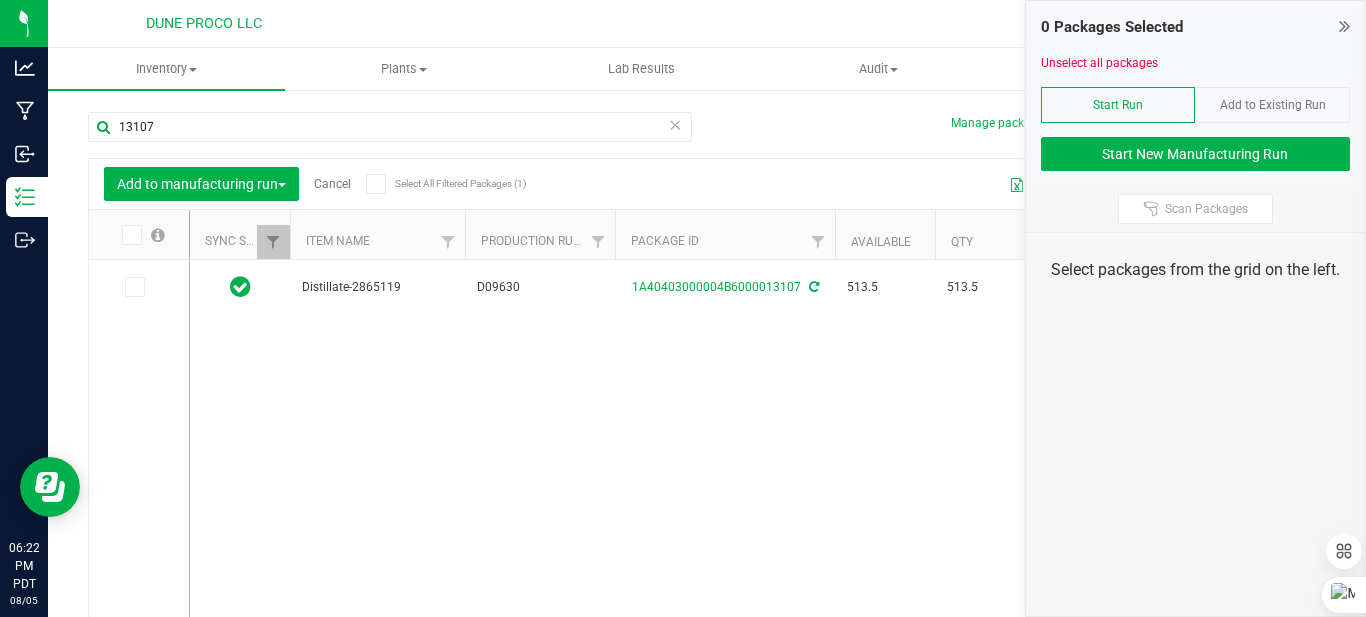 drag, startPoint x: 417, startPoint y: 130, endPoint x: 284, endPoint y: 445, distance: 341.92688 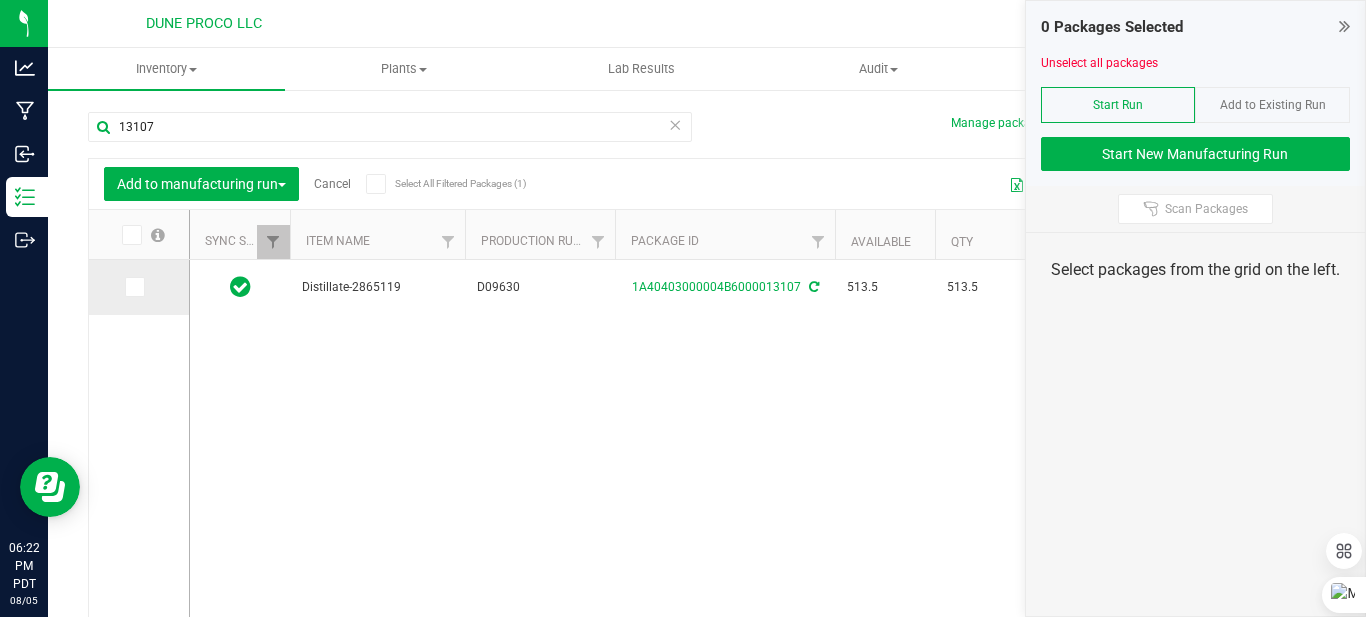 click at bounding box center [133, 287] 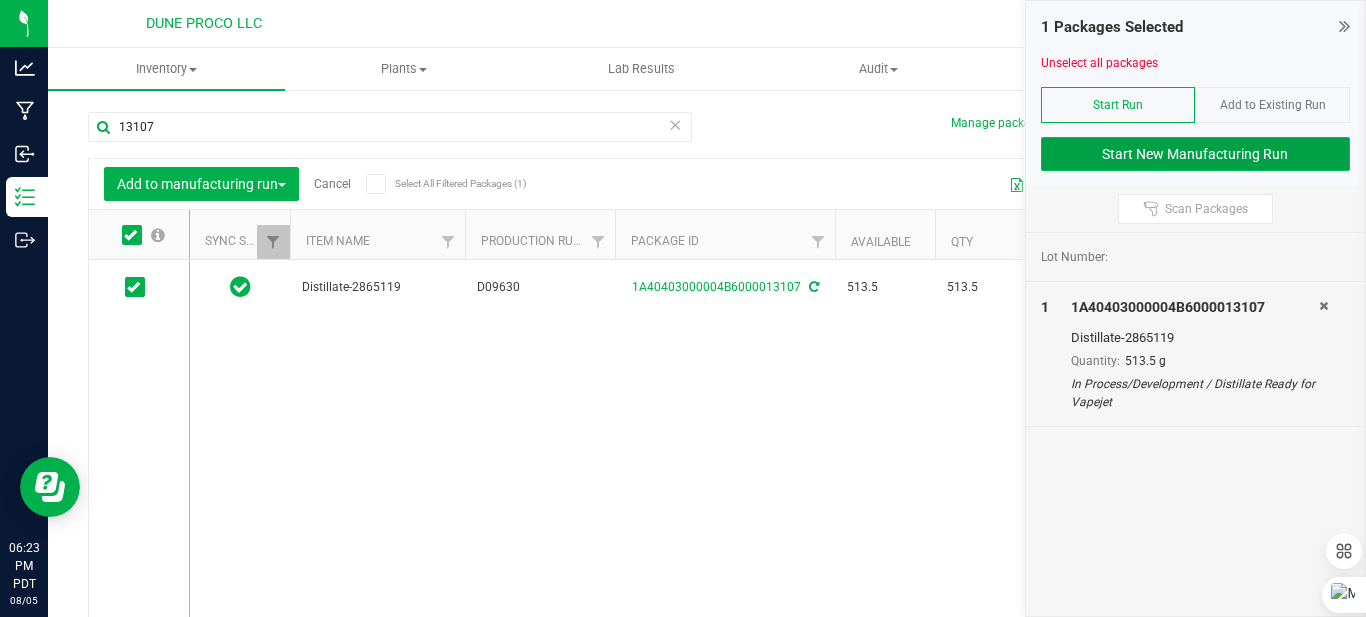 click on "Start New Manufacturing Run" at bounding box center (1196, 154) 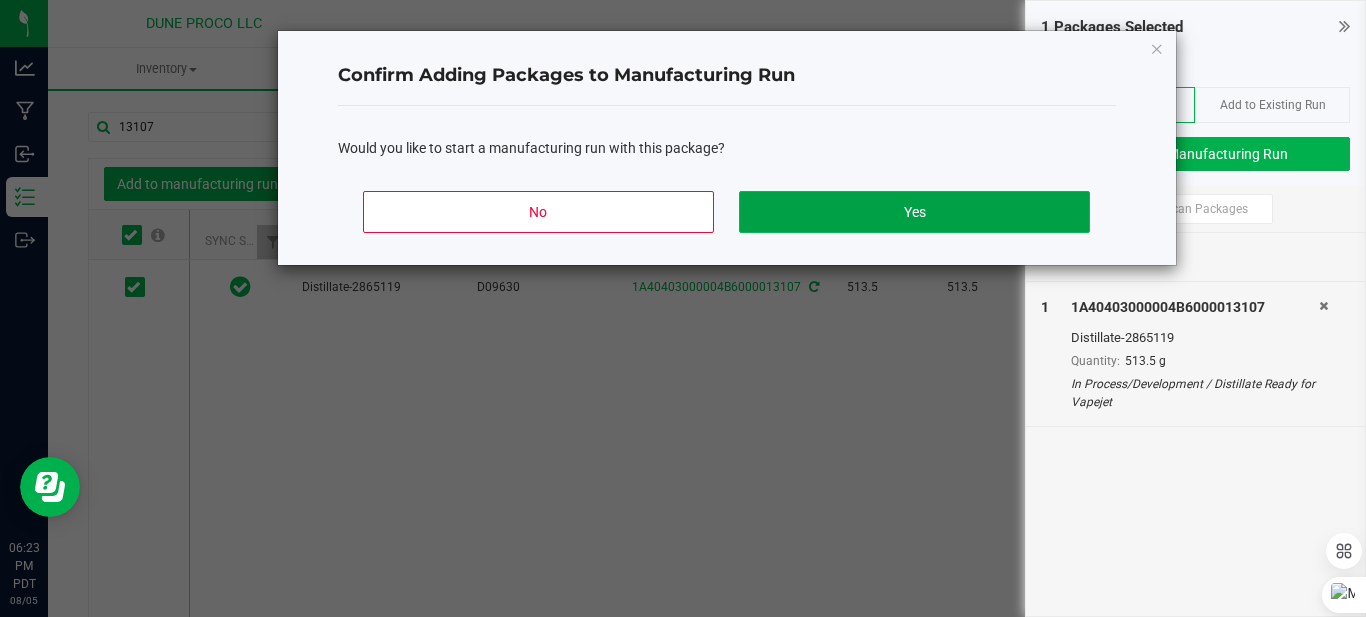 click on "Yes" 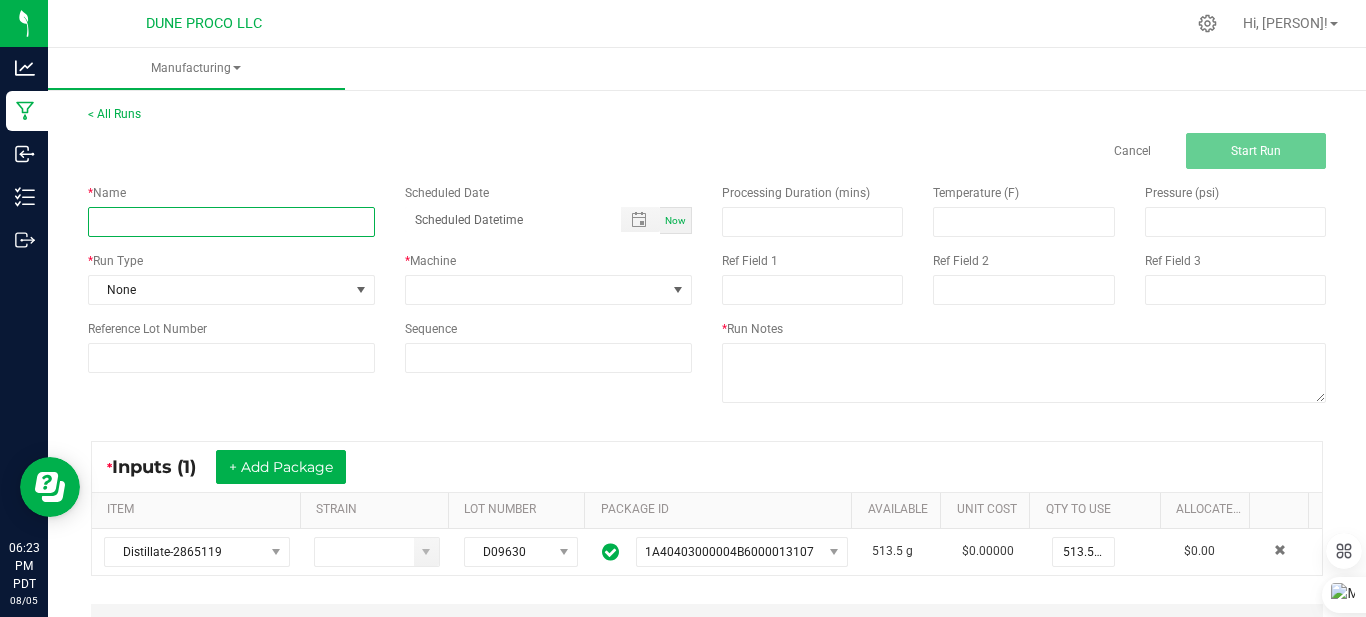 click at bounding box center (231, 222) 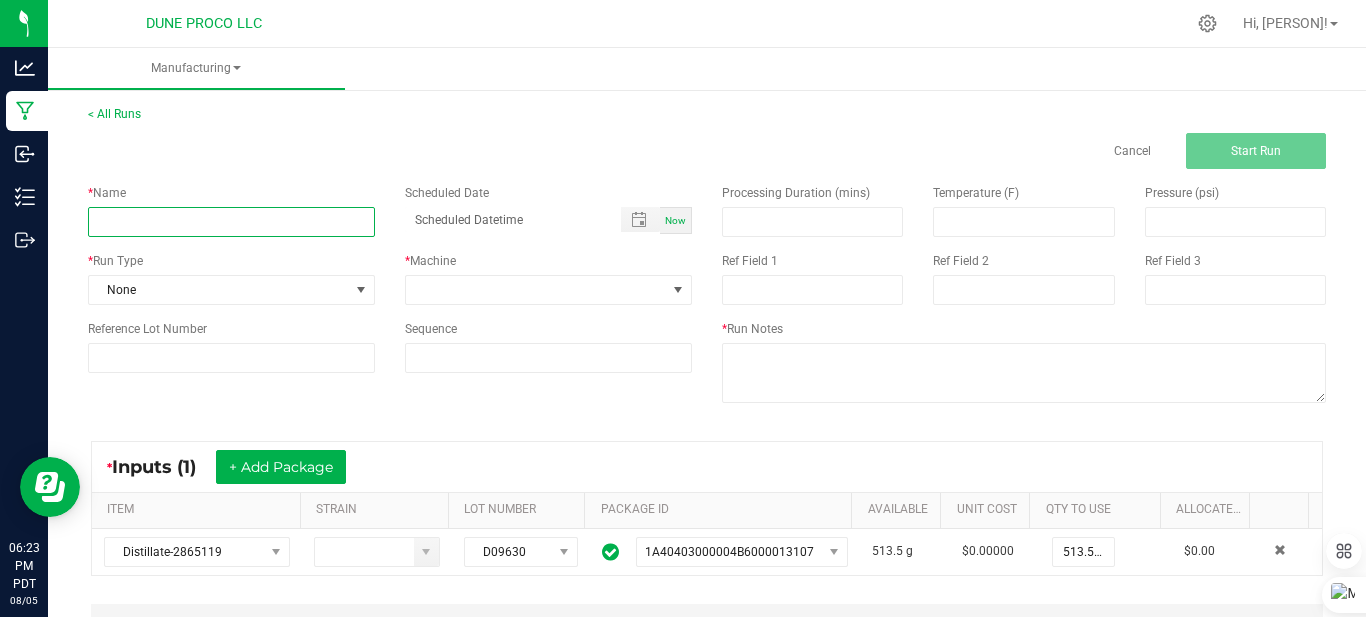 click at bounding box center (231, 222) 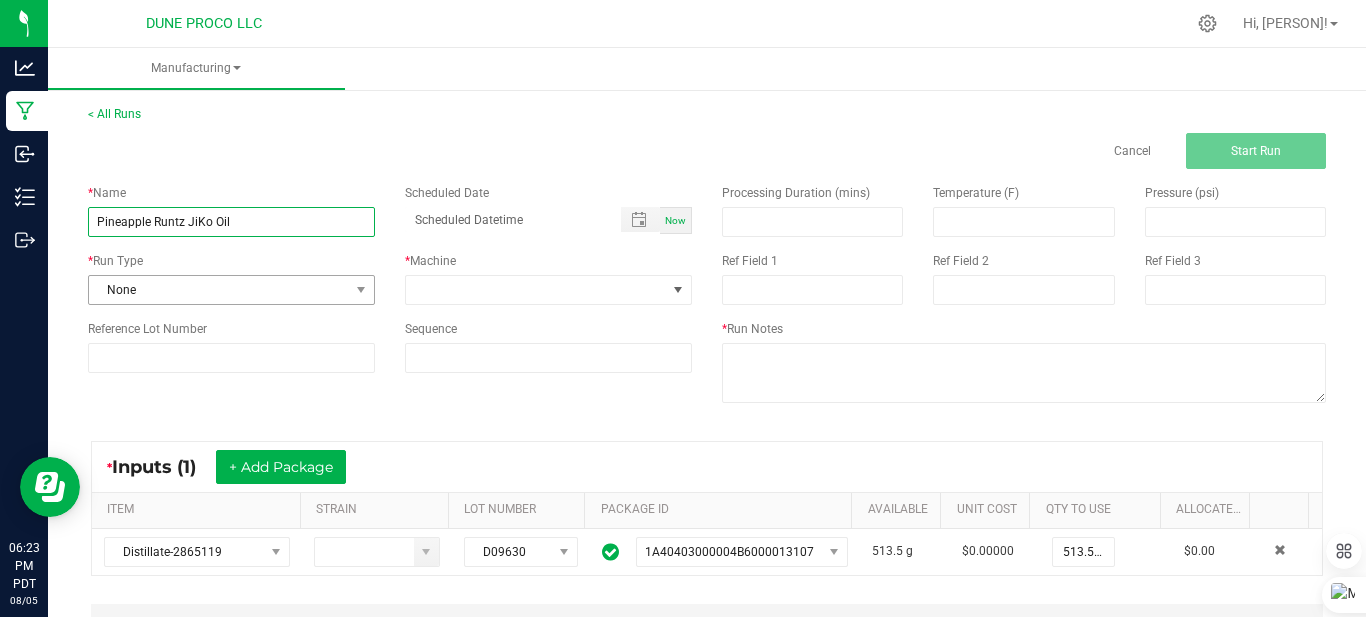 type on "Pineapple Runtz JiKo Oil" 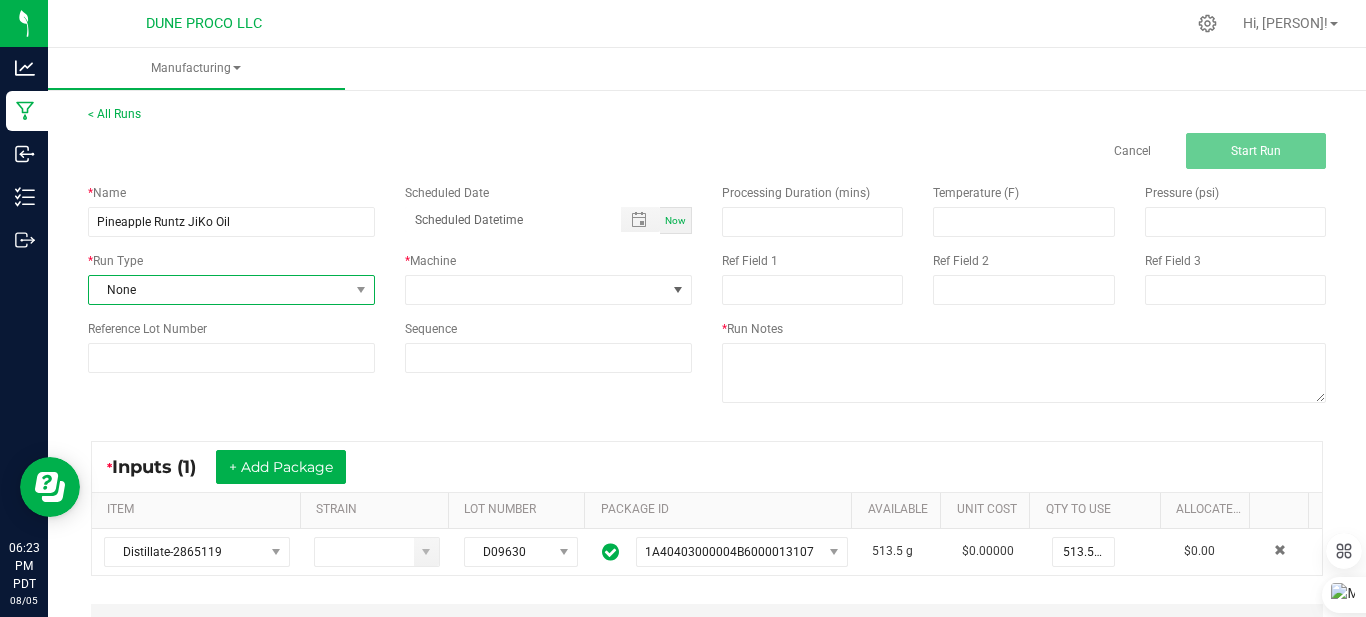 click at bounding box center (361, 290) 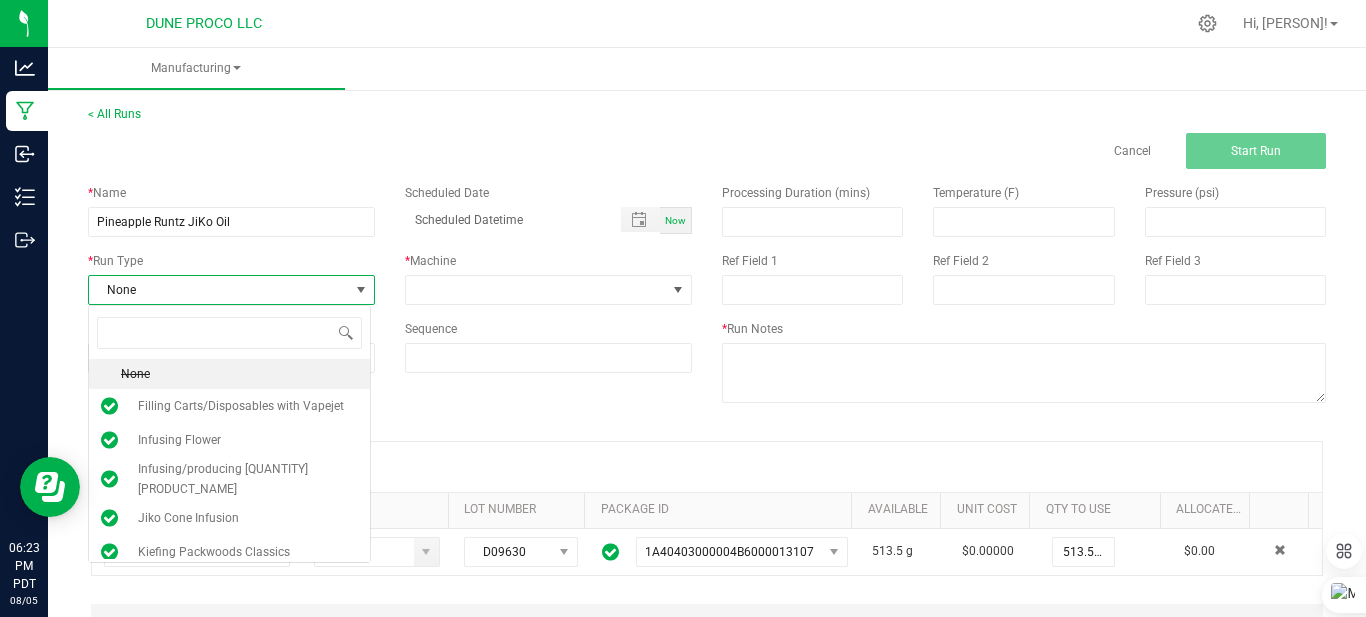scroll, scrollTop: 99970, scrollLeft: 99717, axis: both 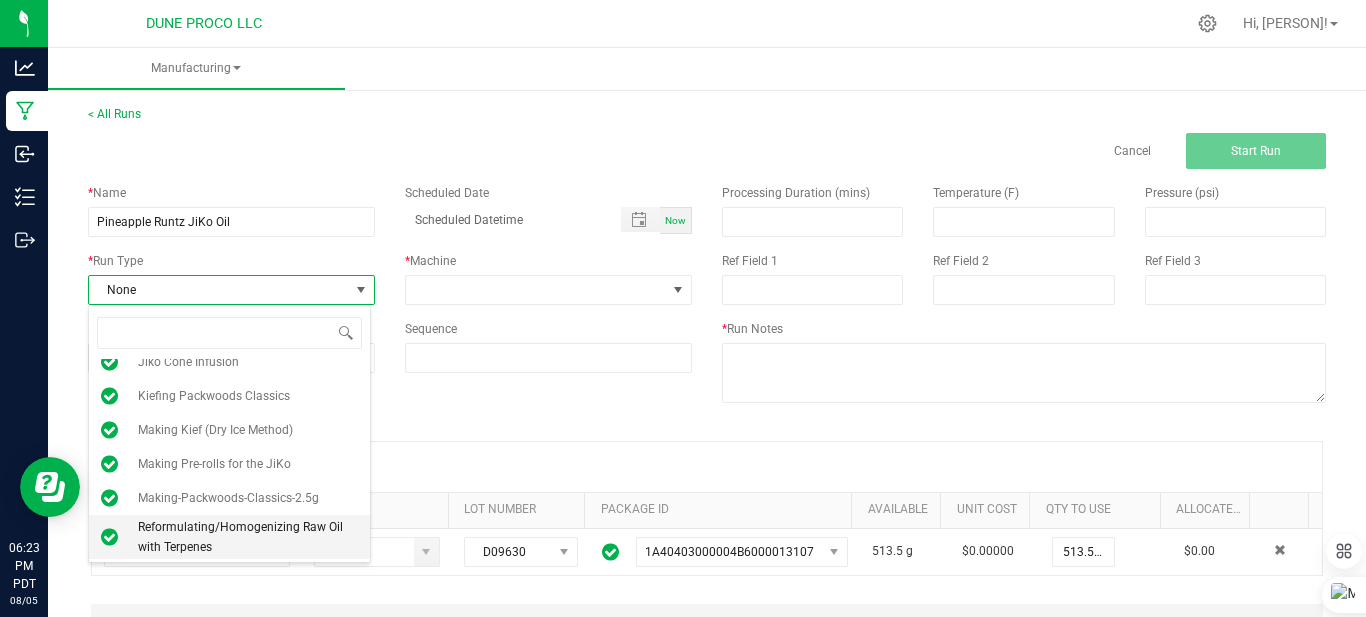 click on "Reformulating/Homogenizing Raw Oil with Terpenes" at bounding box center (248, 537) 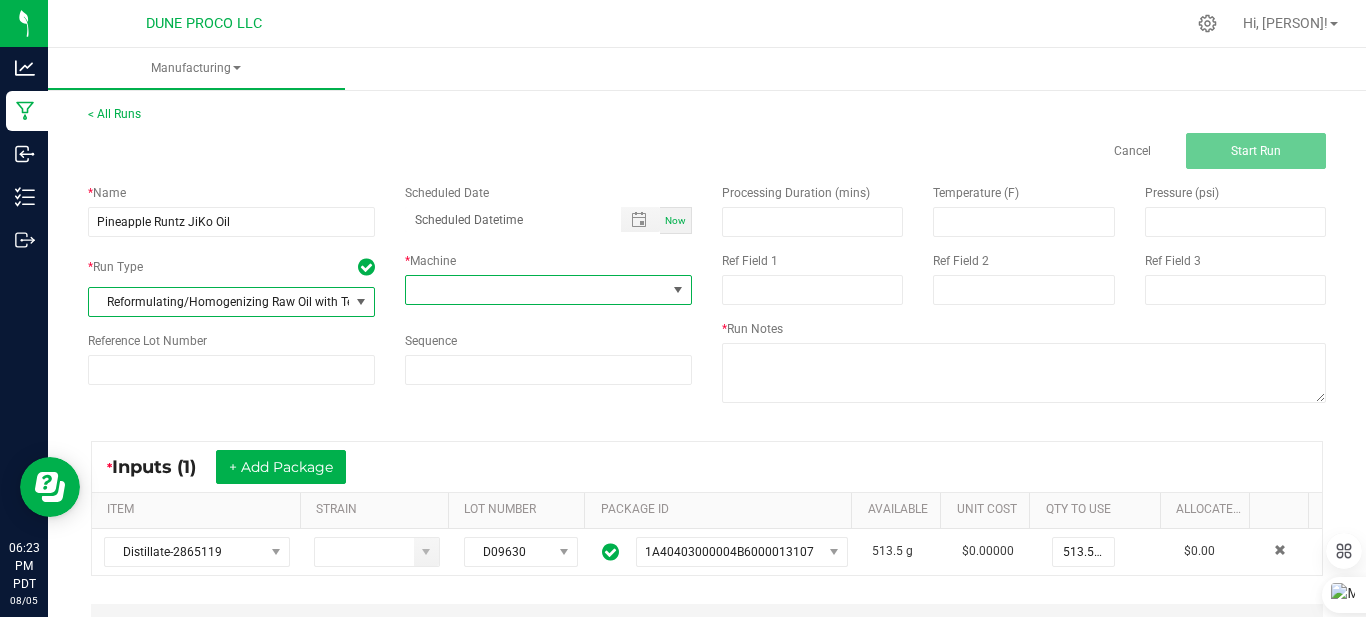 click at bounding box center (536, 290) 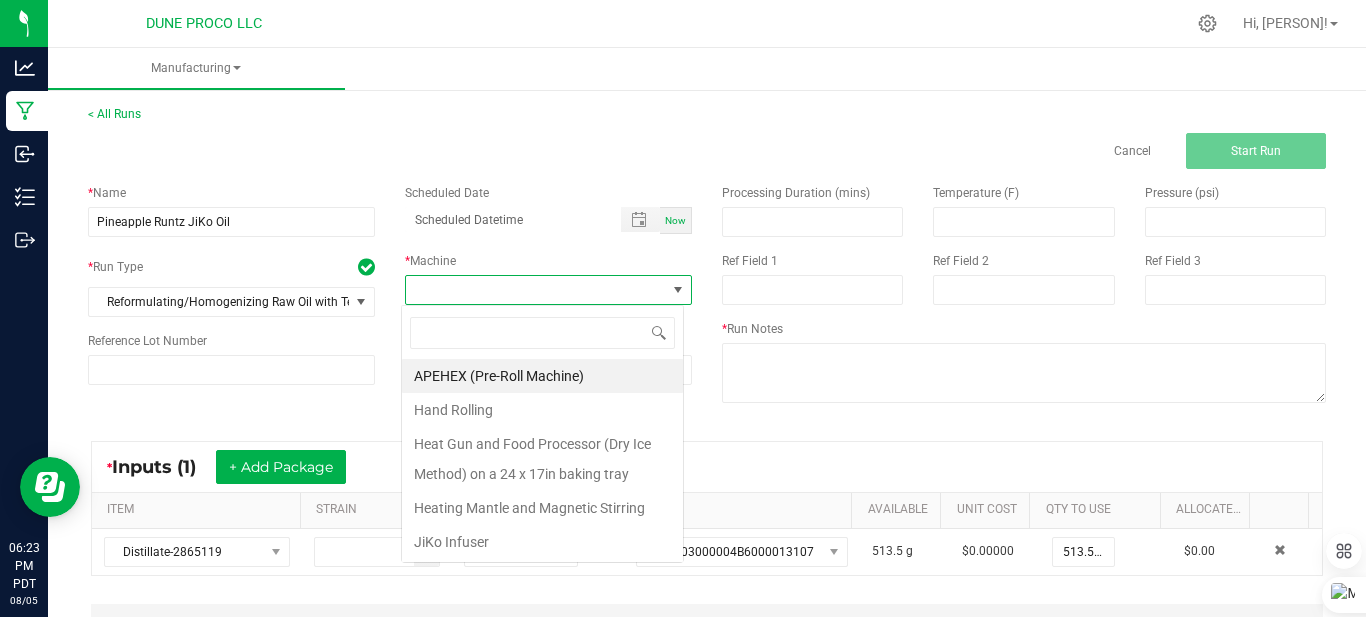 scroll, scrollTop: 99970, scrollLeft: 99717, axis: both 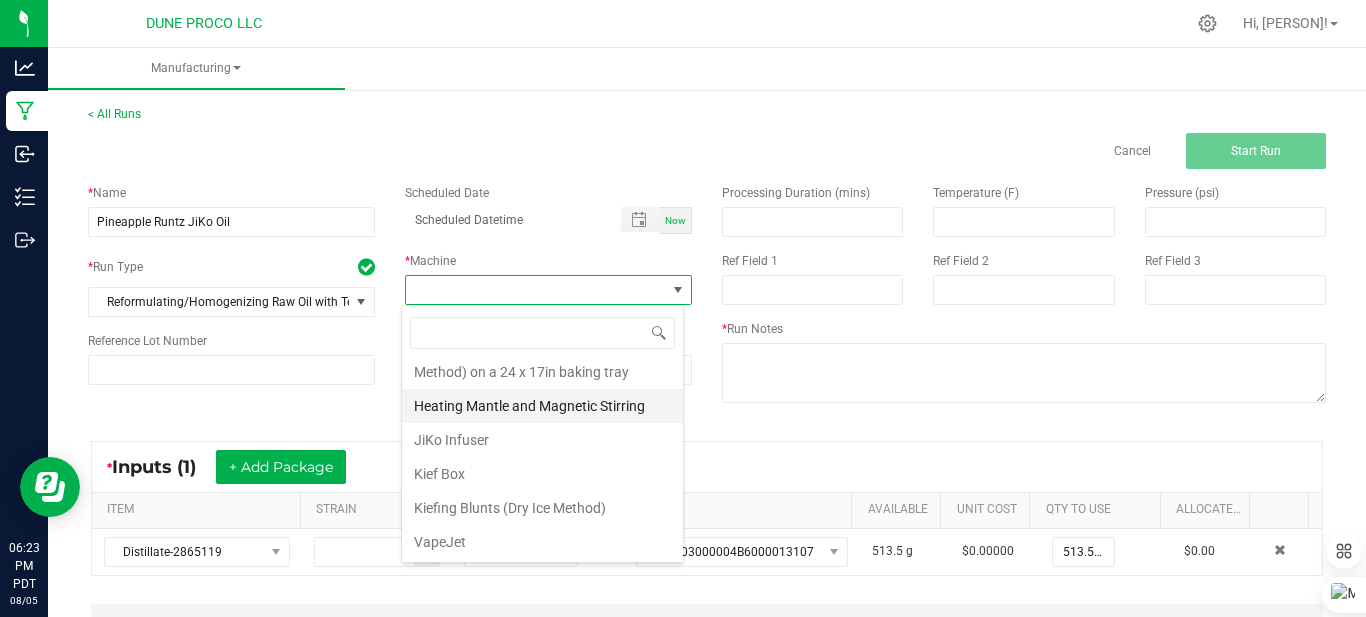 click on "Heating Mantle and Magnetic Stirring" at bounding box center [542, 406] 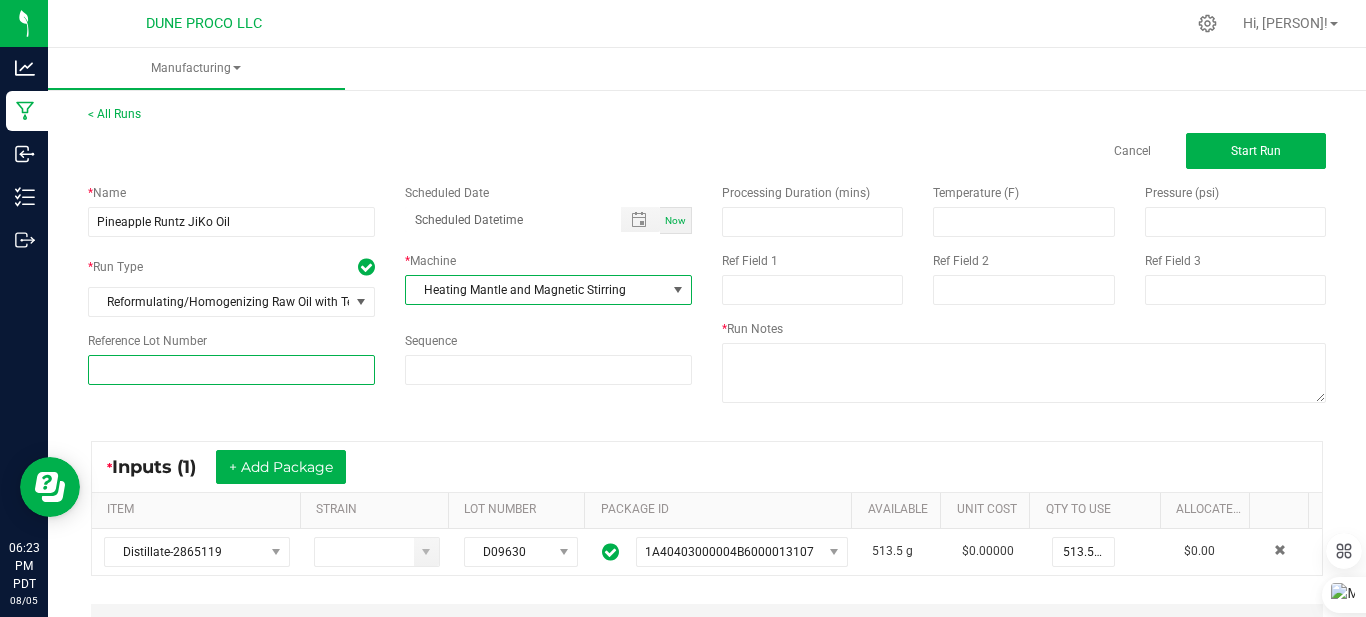 click at bounding box center (231, 370) 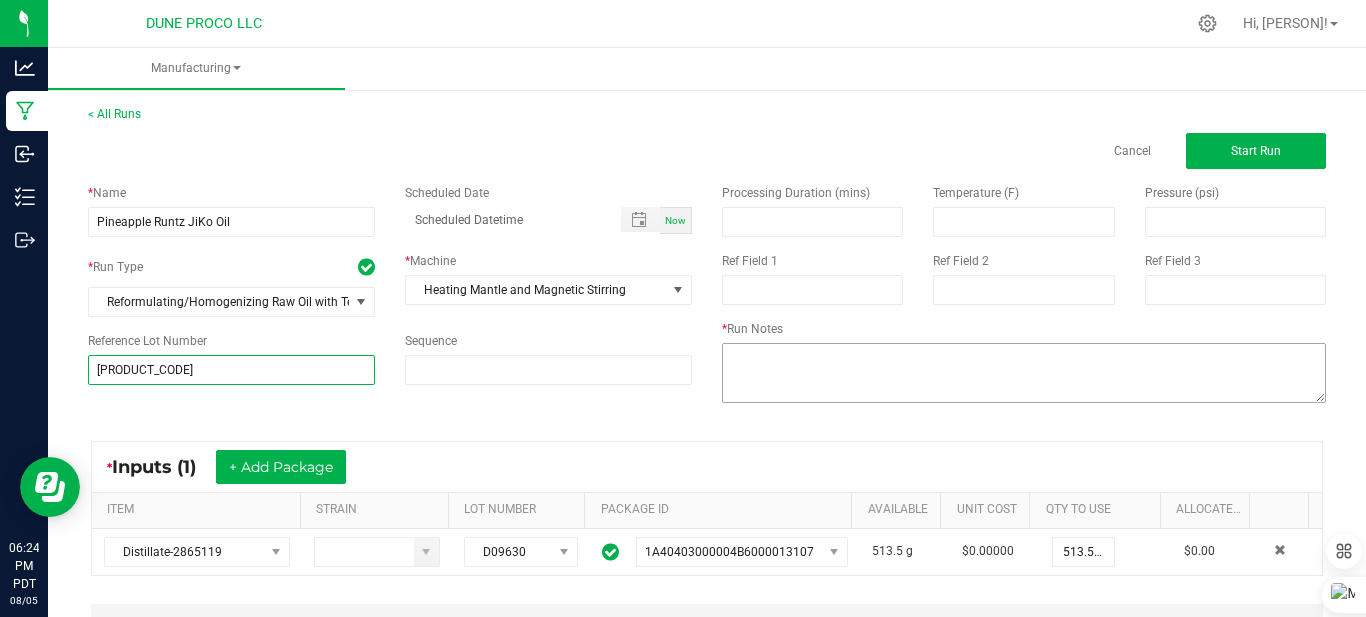 type on "[PRODUCT_CODE]" 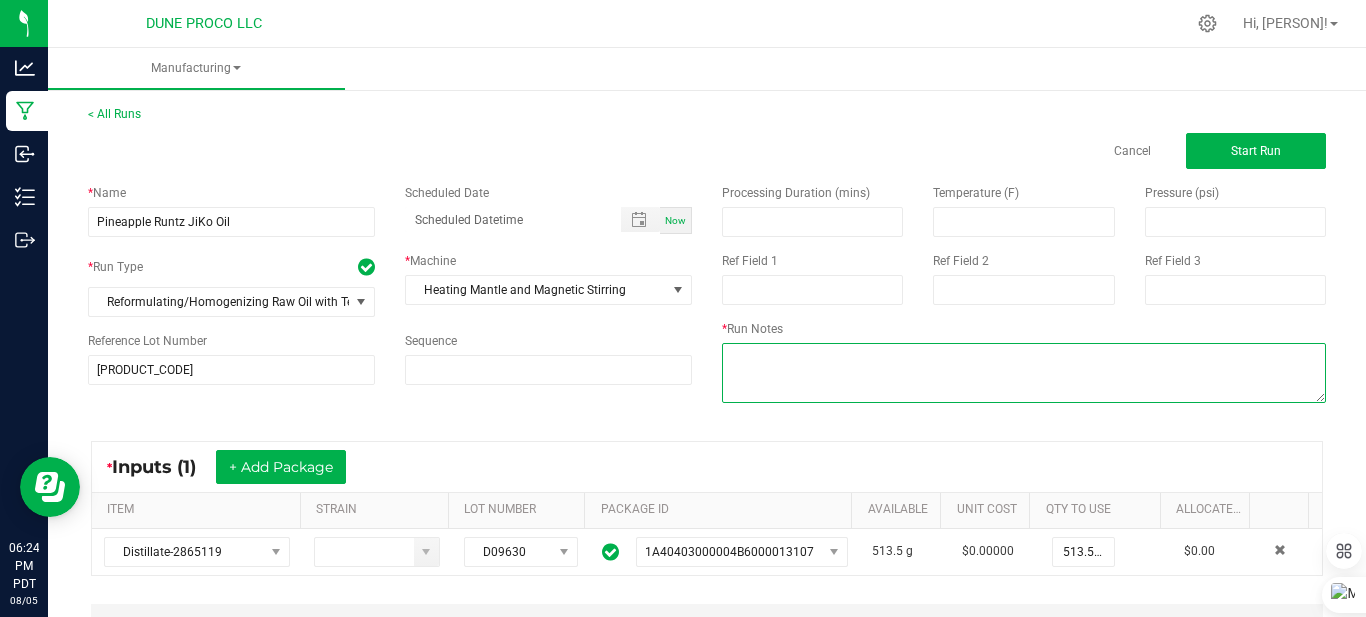 click at bounding box center [1024, 373] 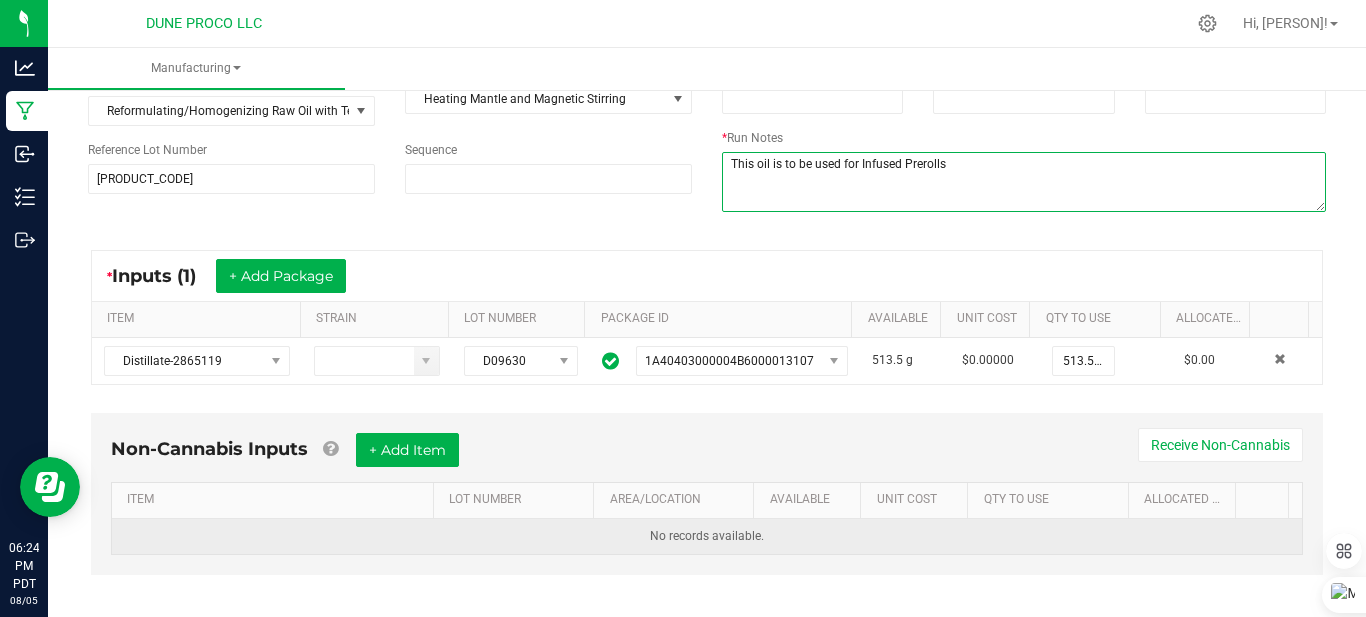 scroll, scrollTop: 200, scrollLeft: 0, axis: vertical 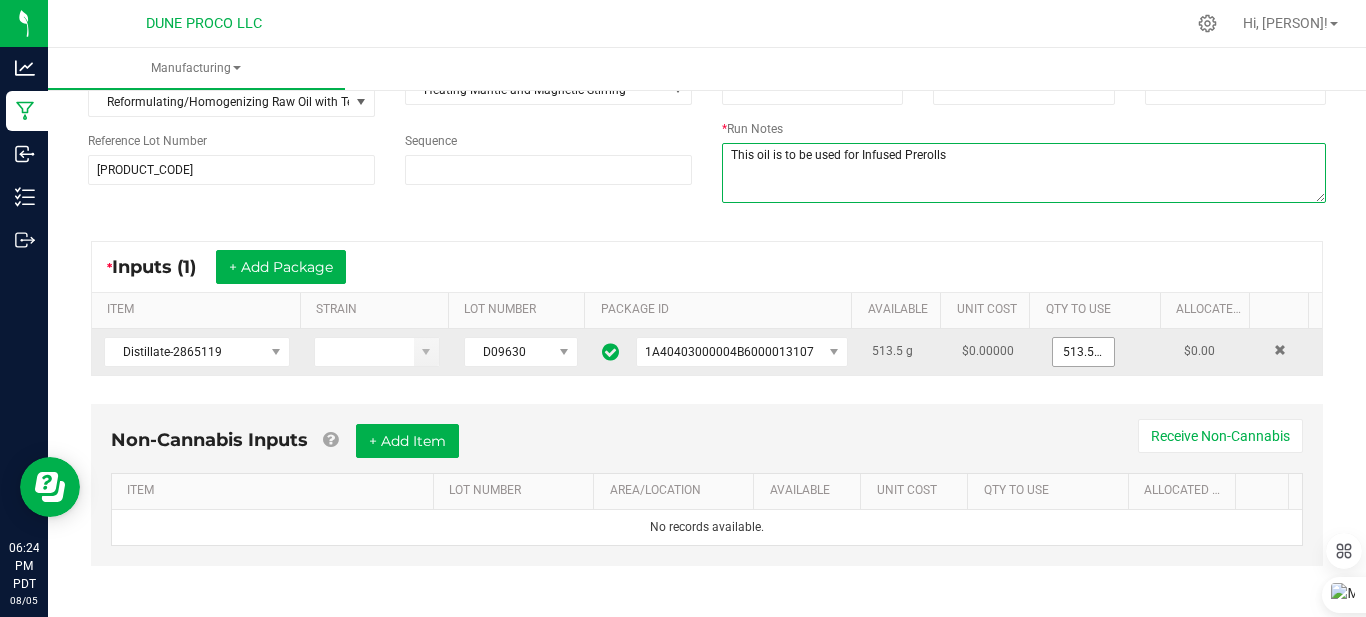 type on "This oil is to be used for Infused Prerolls" 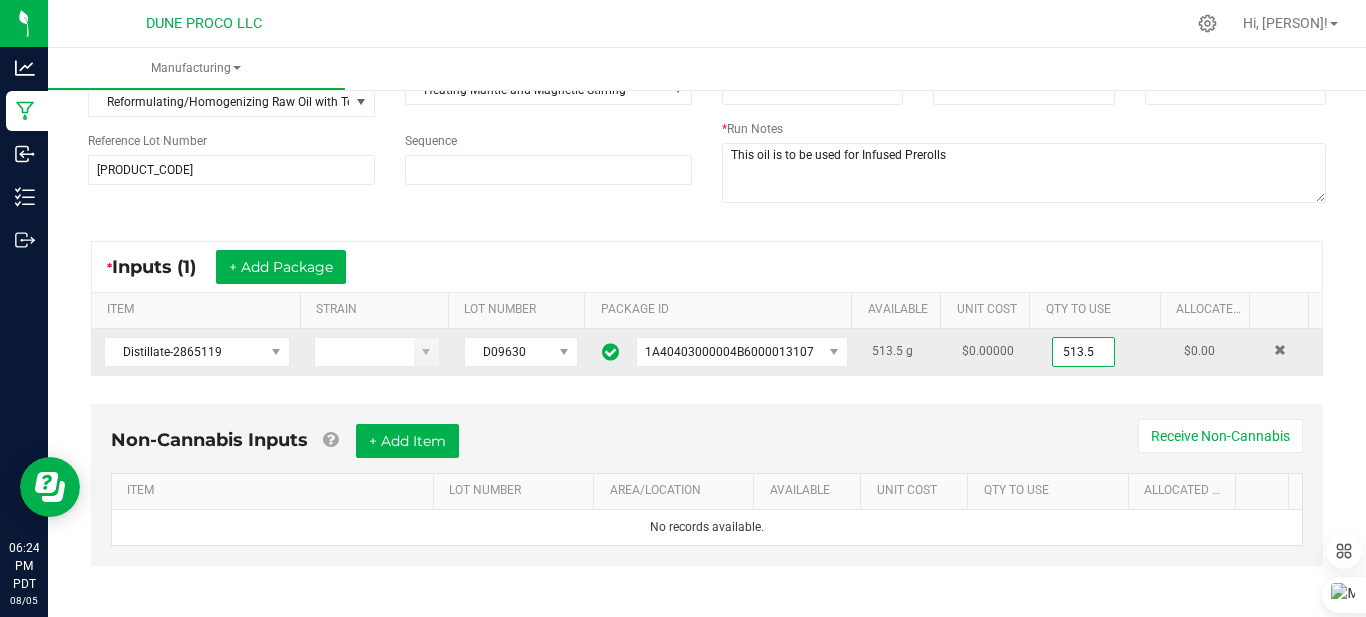 click on "513.5" at bounding box center [1083, 352] 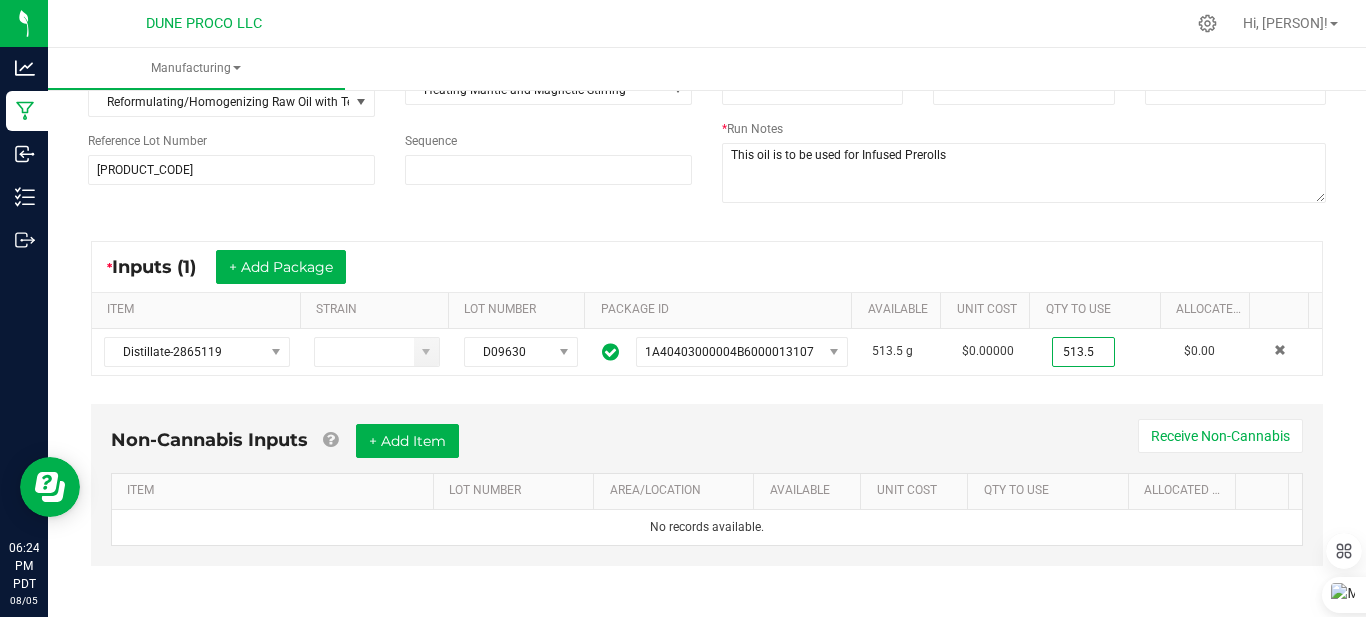 type on "0" 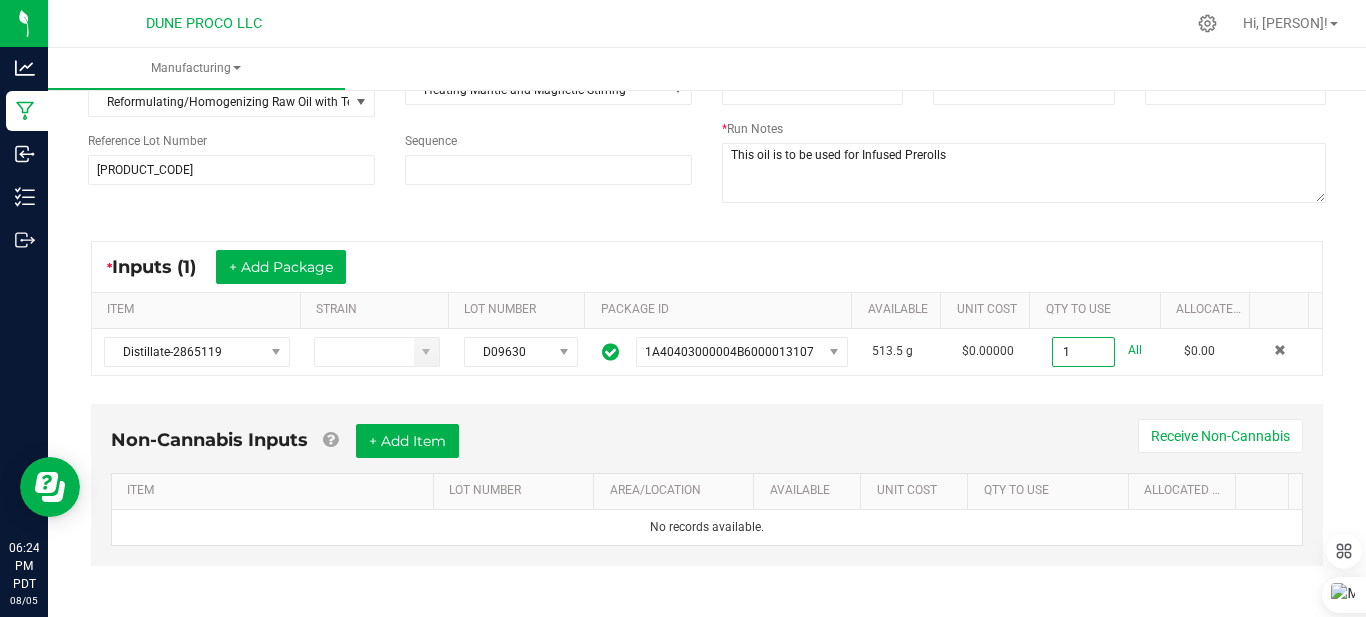 type on "0" 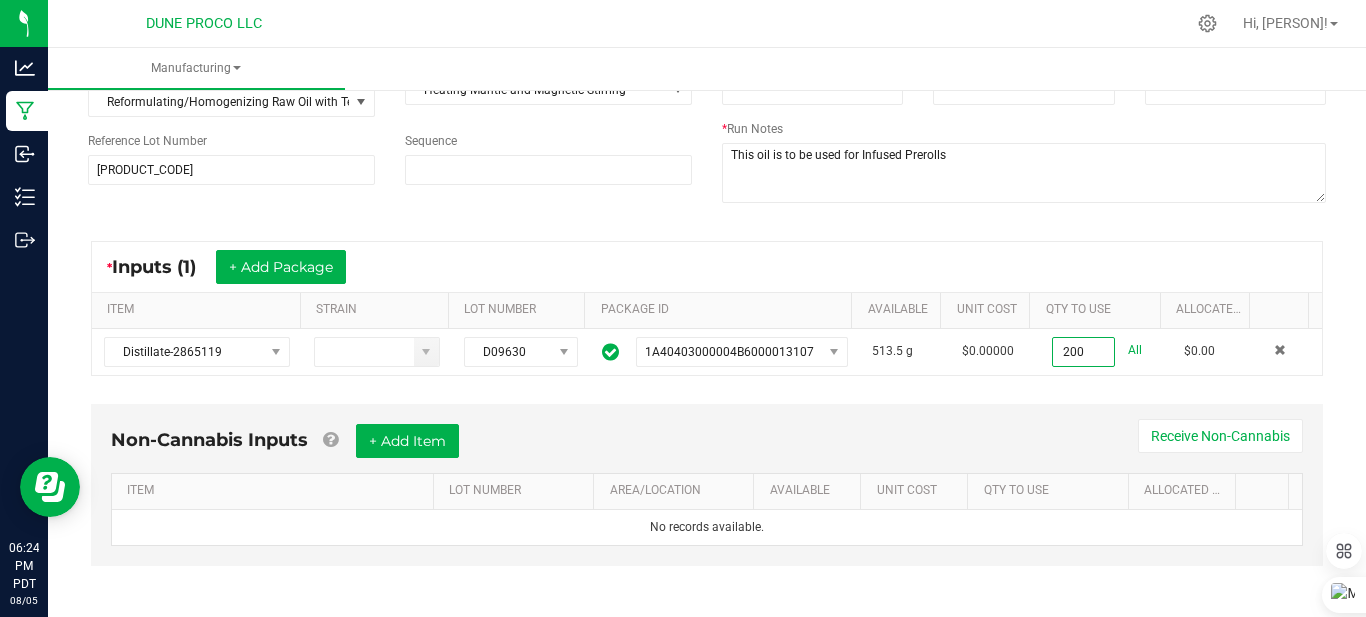 type on "[NUMBER].0000 g" 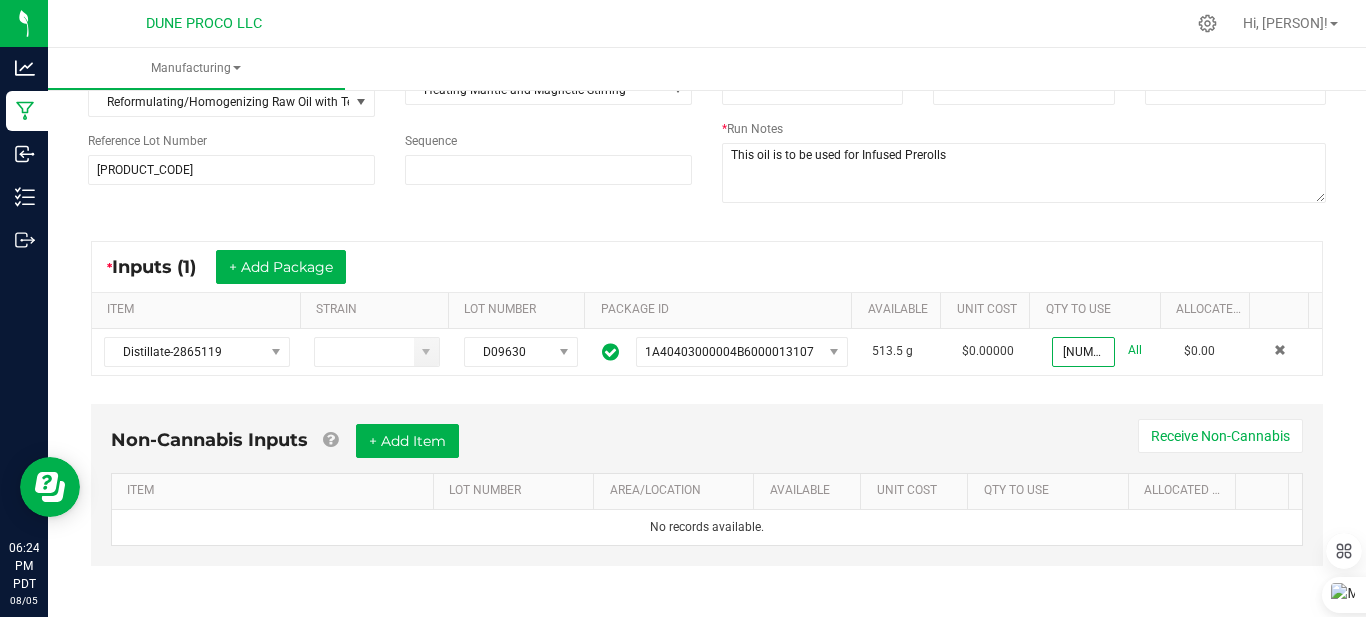 click on "Non-Cannabis Inputs   + Add Item   Receive Non-Cannabis  ITEM LOT NUMBER AREA/LOCATION AVAILABLE Unit Cost QTY TO USE Allocated Cost  No records available." at bounding box center (707, 485) 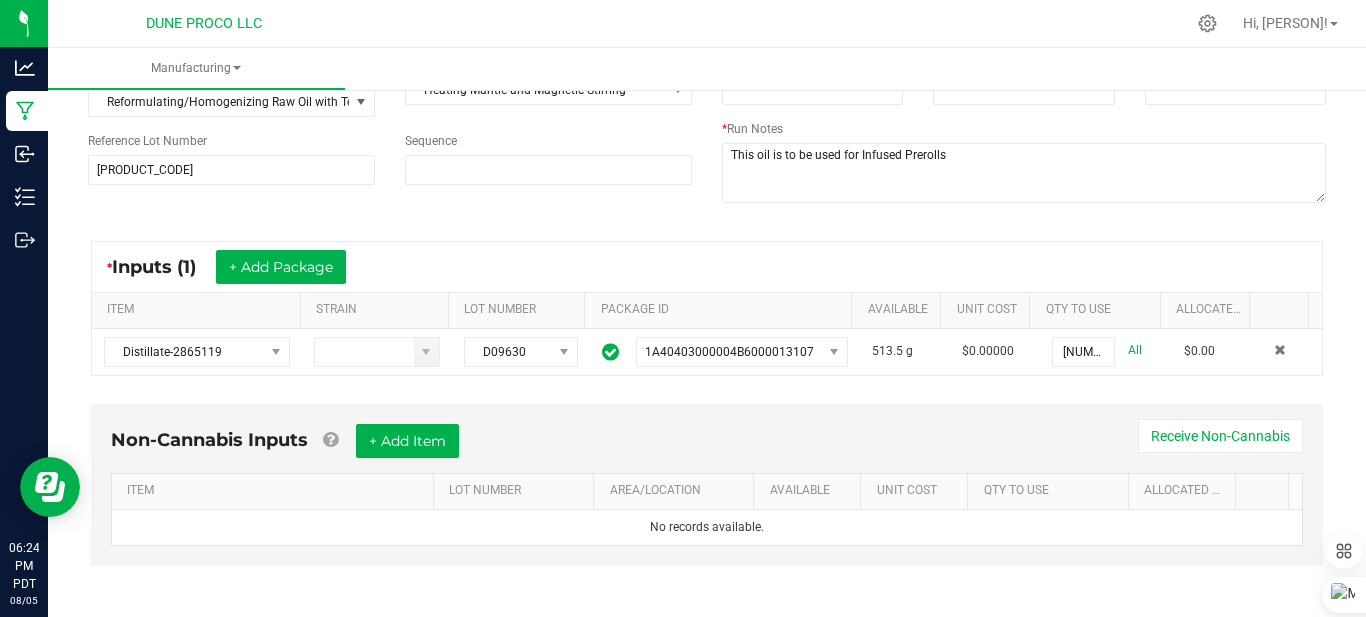 scroll, scrollTop: 207, scrollLeft: 0, axis: vertical 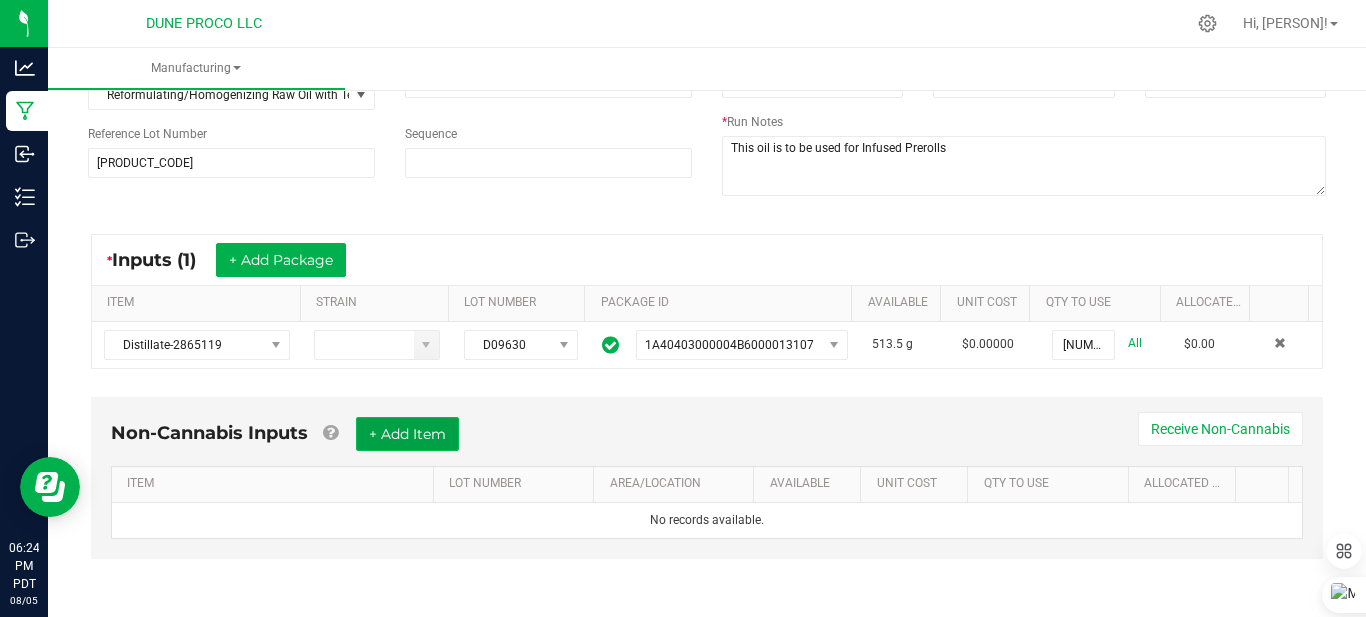 click on "+ Add Item" at bounding box center [407, 434] 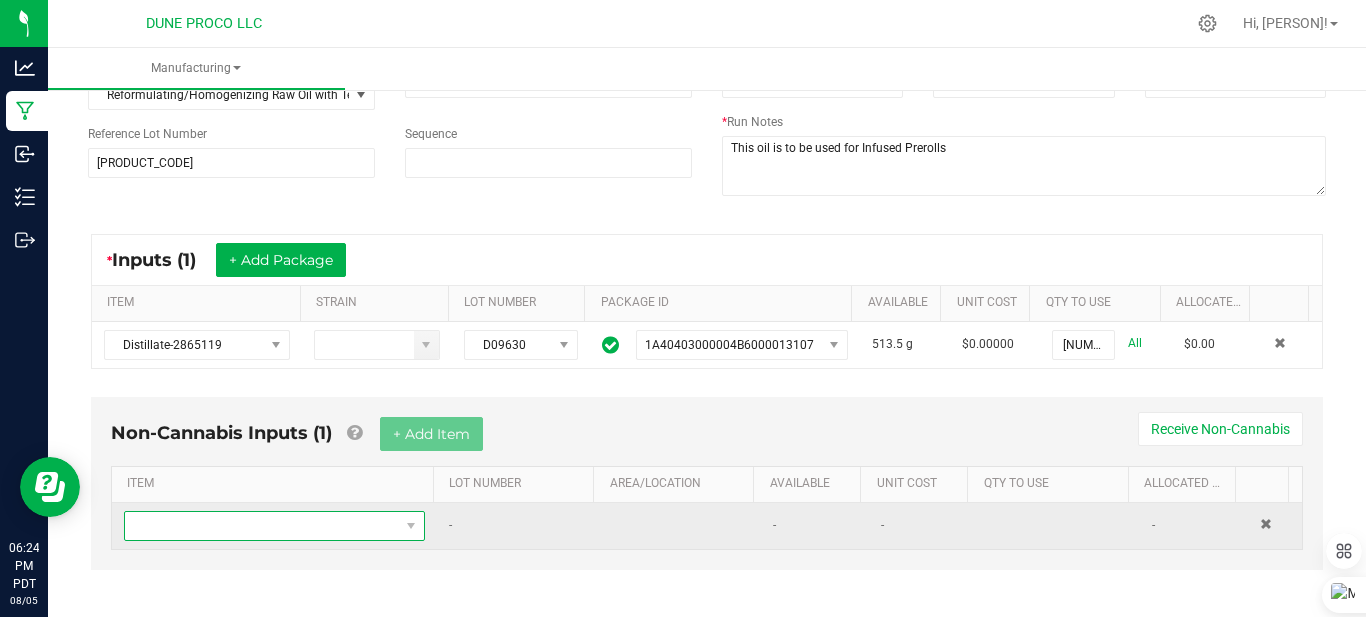 click at bounding box center (262, 526) 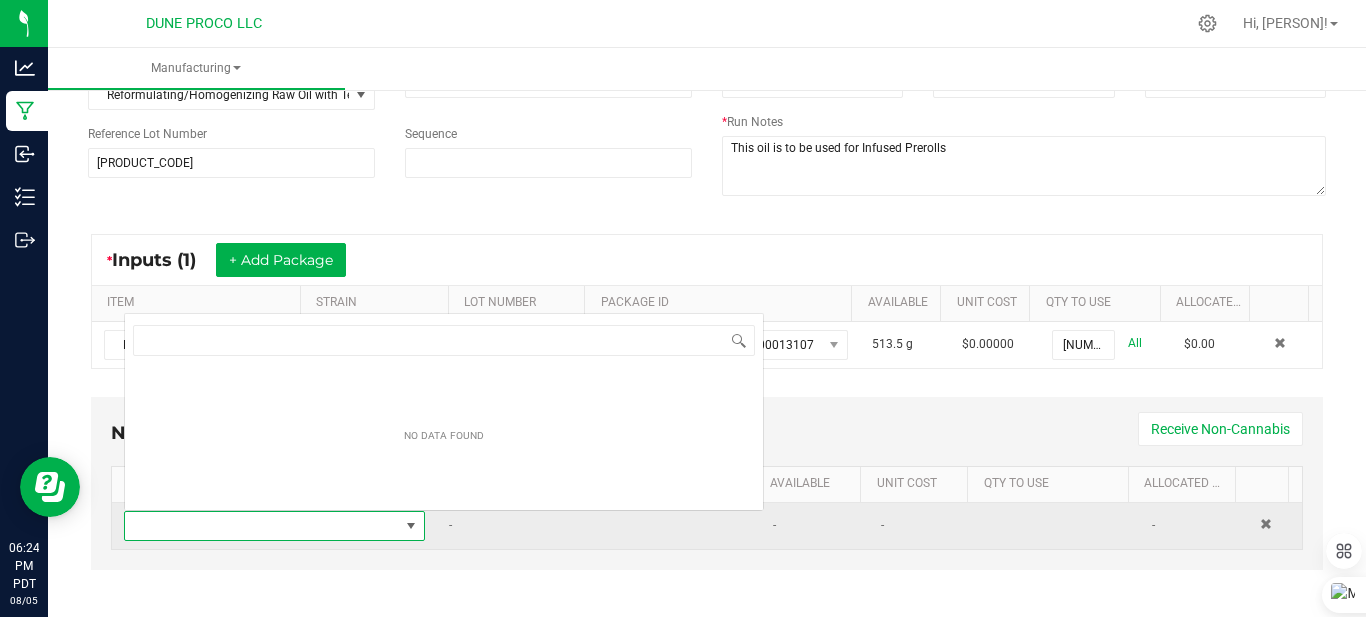 scroll, scrollTop: 2, scrollLeft: 0, axis: vertical 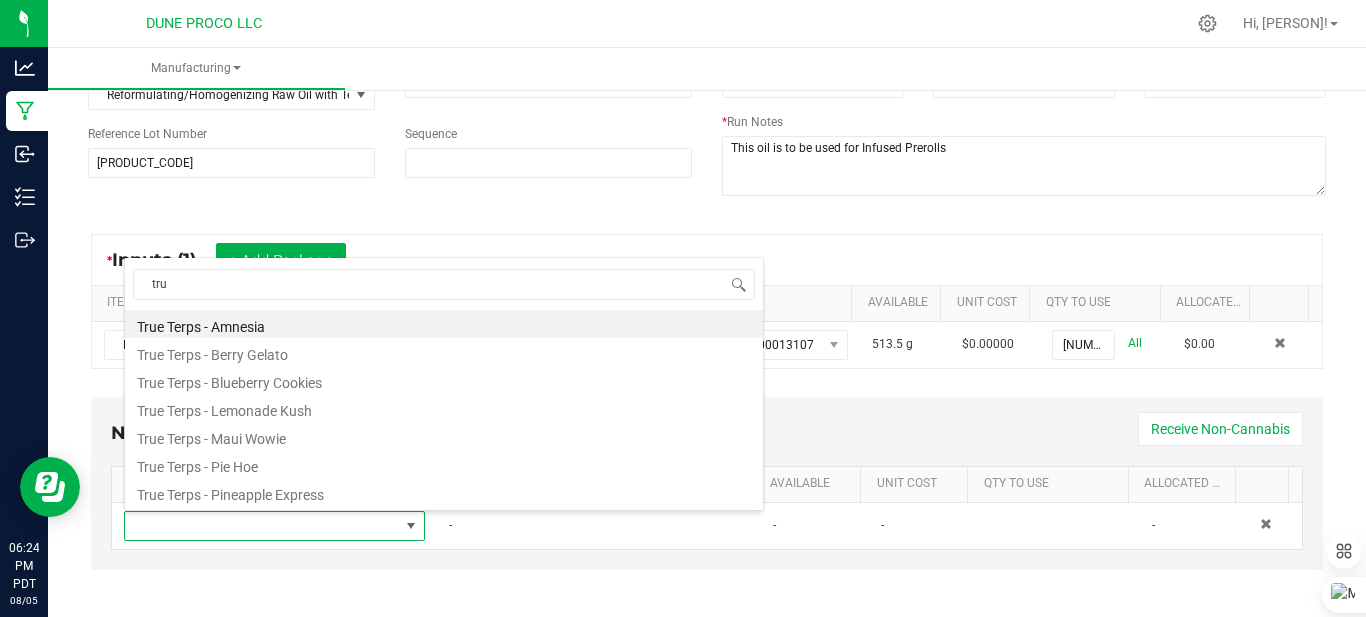 type on "true" 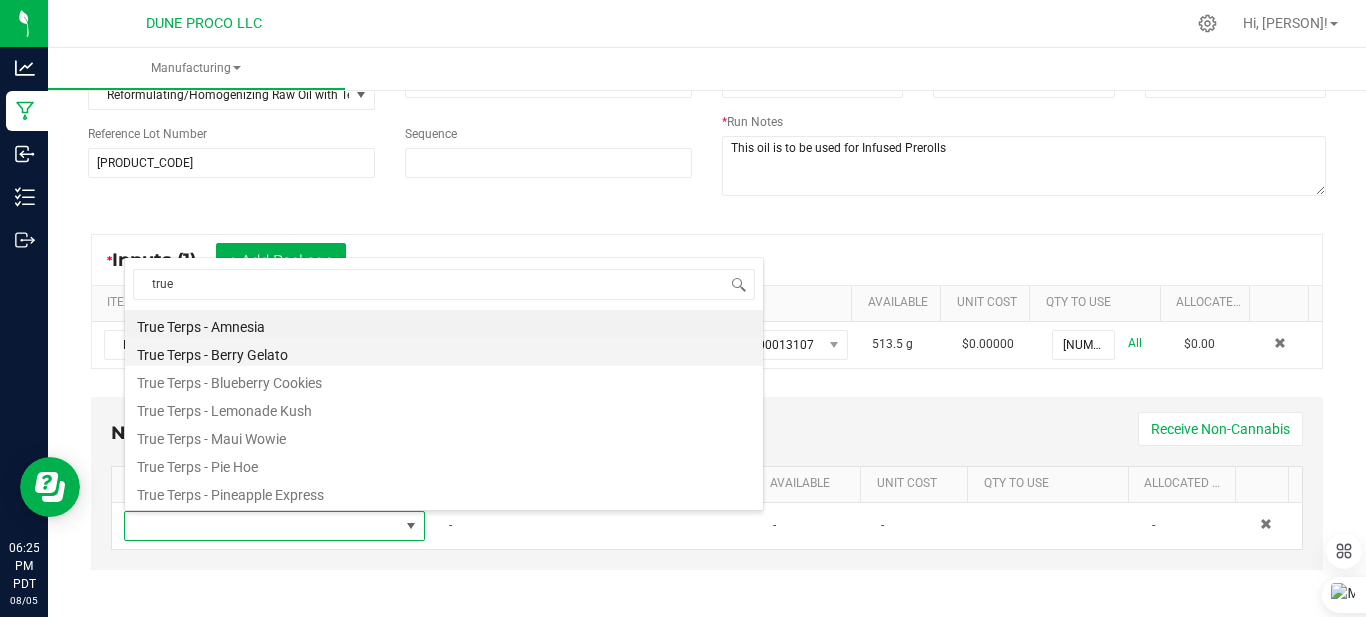 click on "True Terps - Berry Gelato" at bounding box center (444, 352) 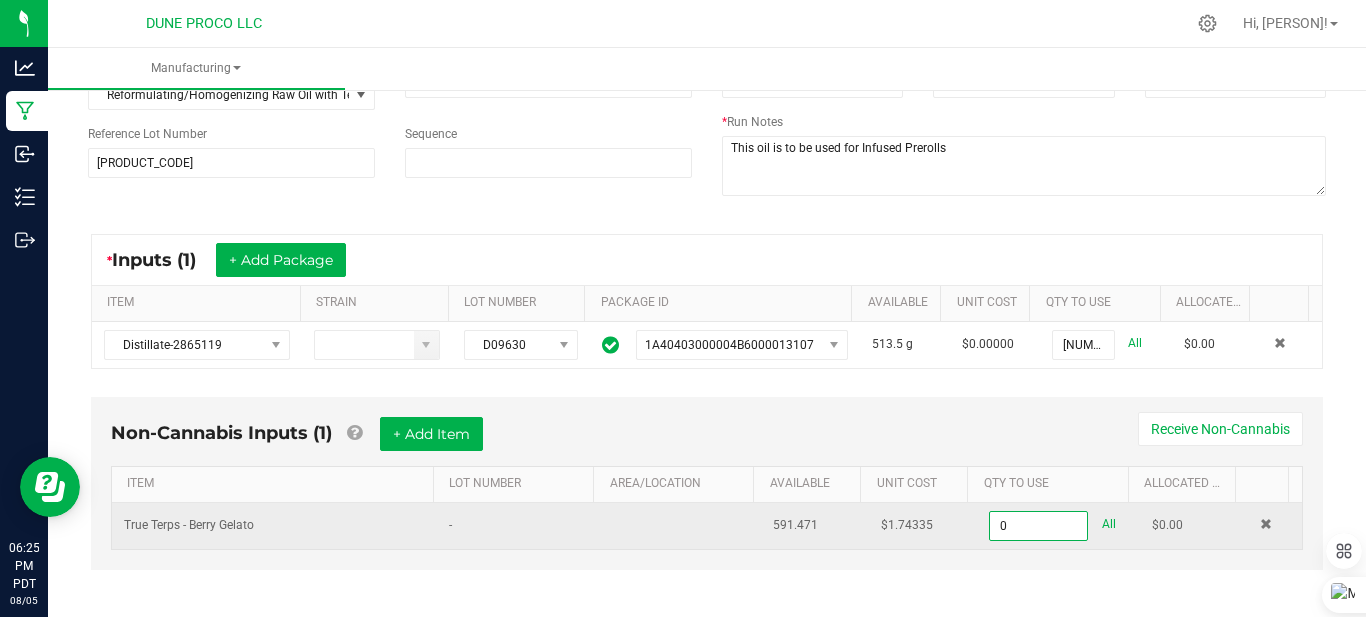 click on "0" at bounding box center [1038, 526] 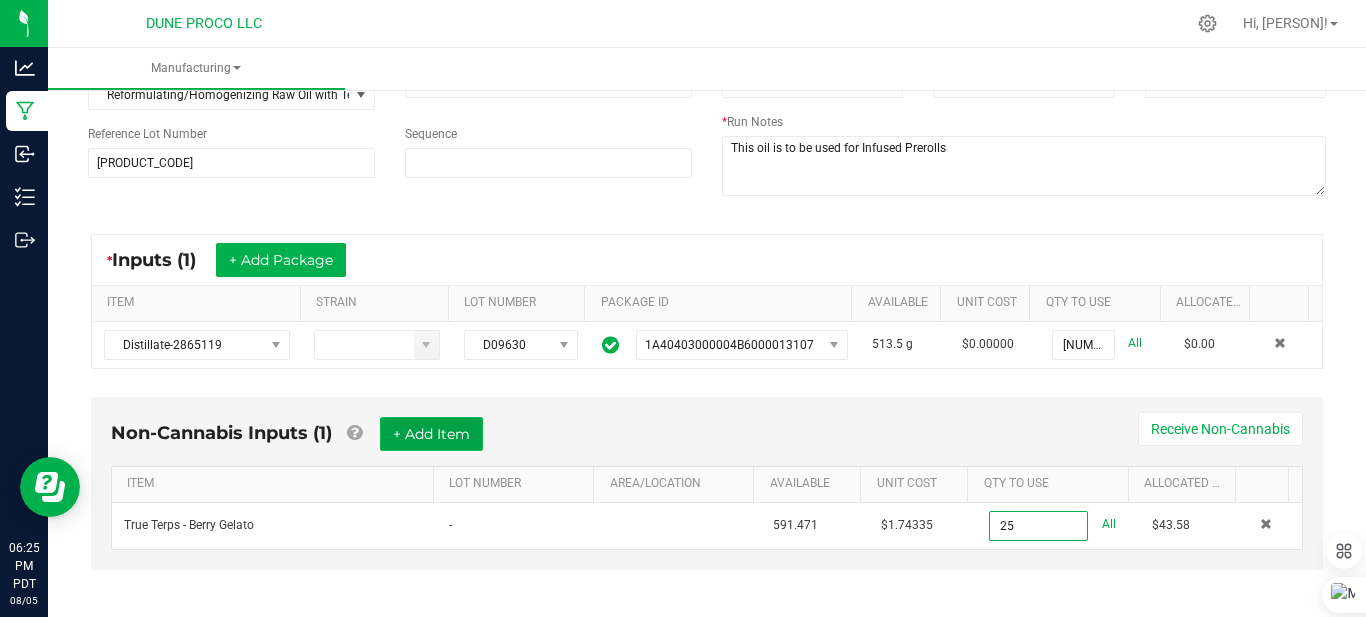 type on "[NUMBER].0000 ml" 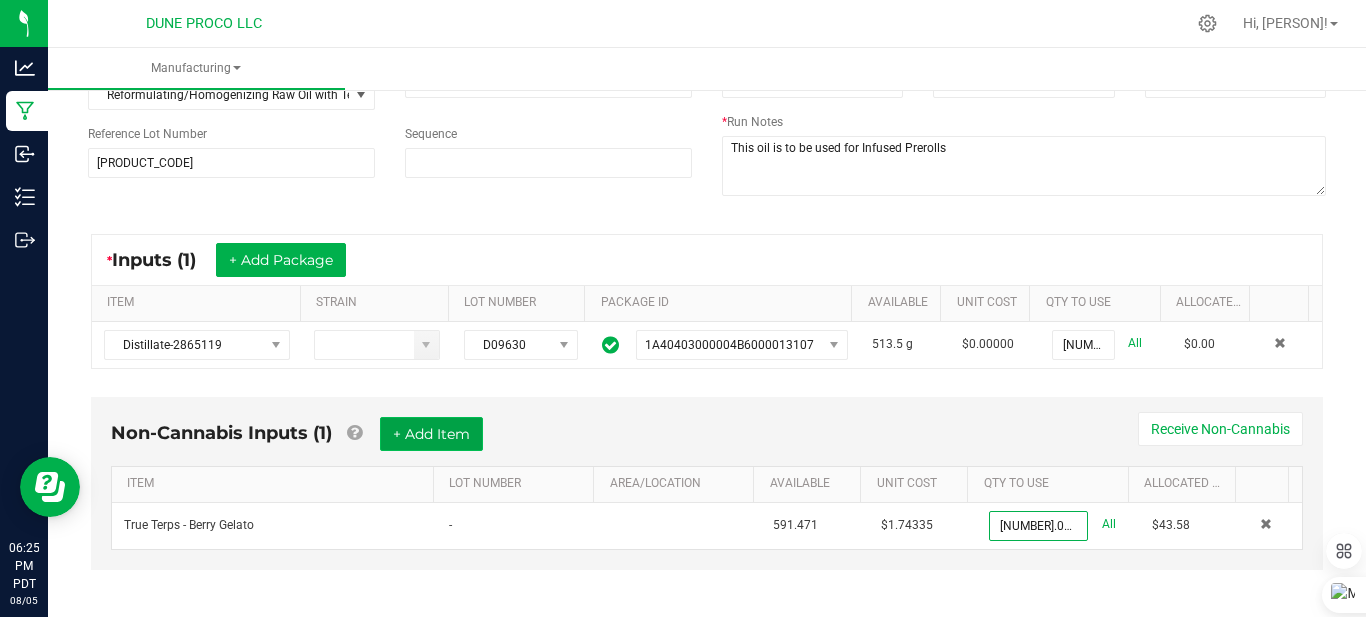 click on "+ Add Item" at bounding box center (431, 434) 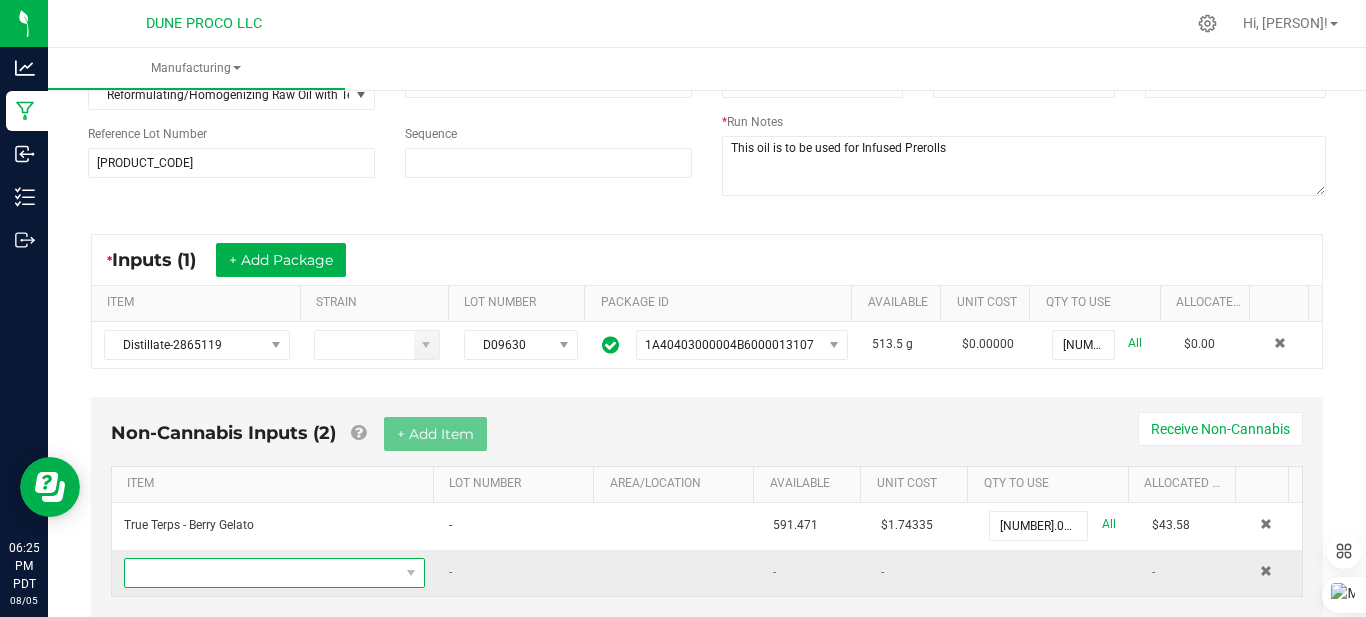 click at bounding box center [262, 573] 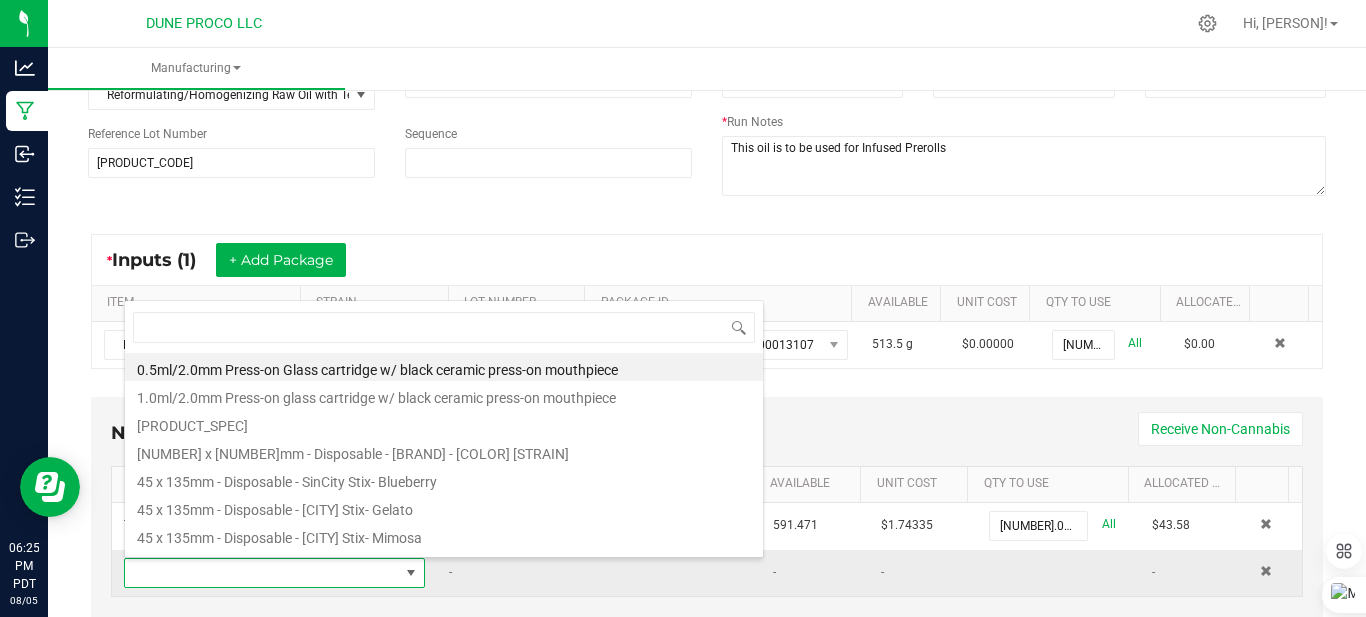 scroll, scrollTop: 0, scrollLeft: 0, axis: both 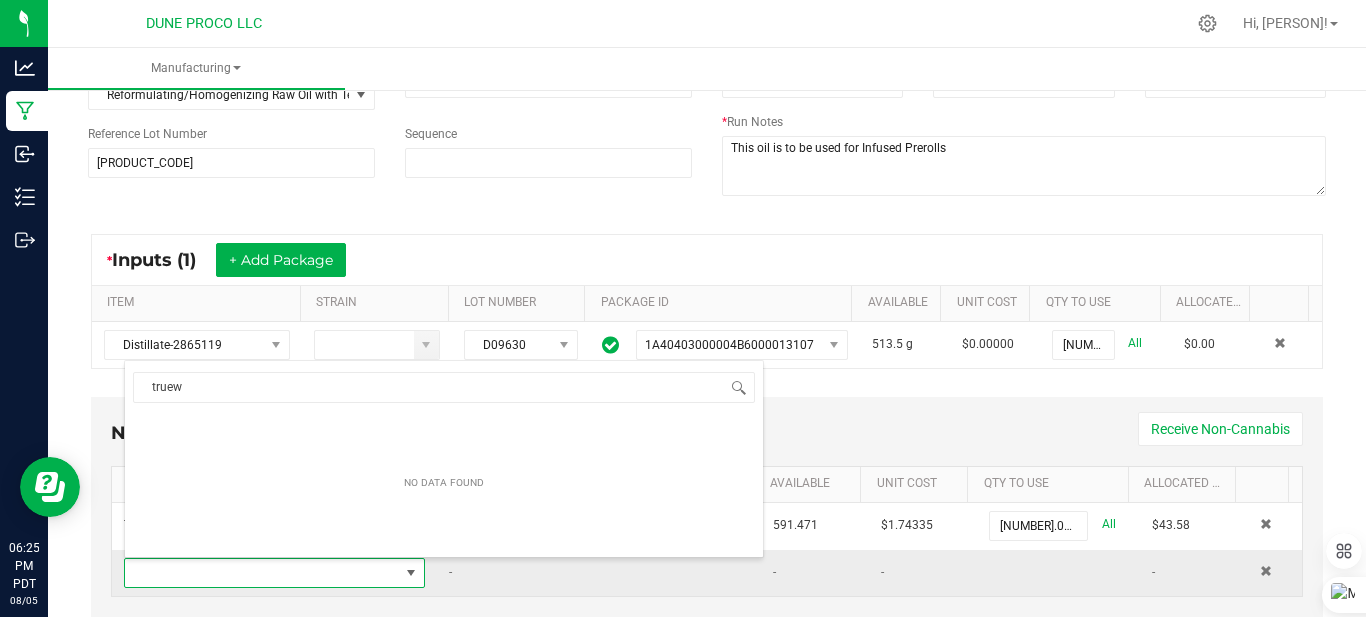 type on "true" 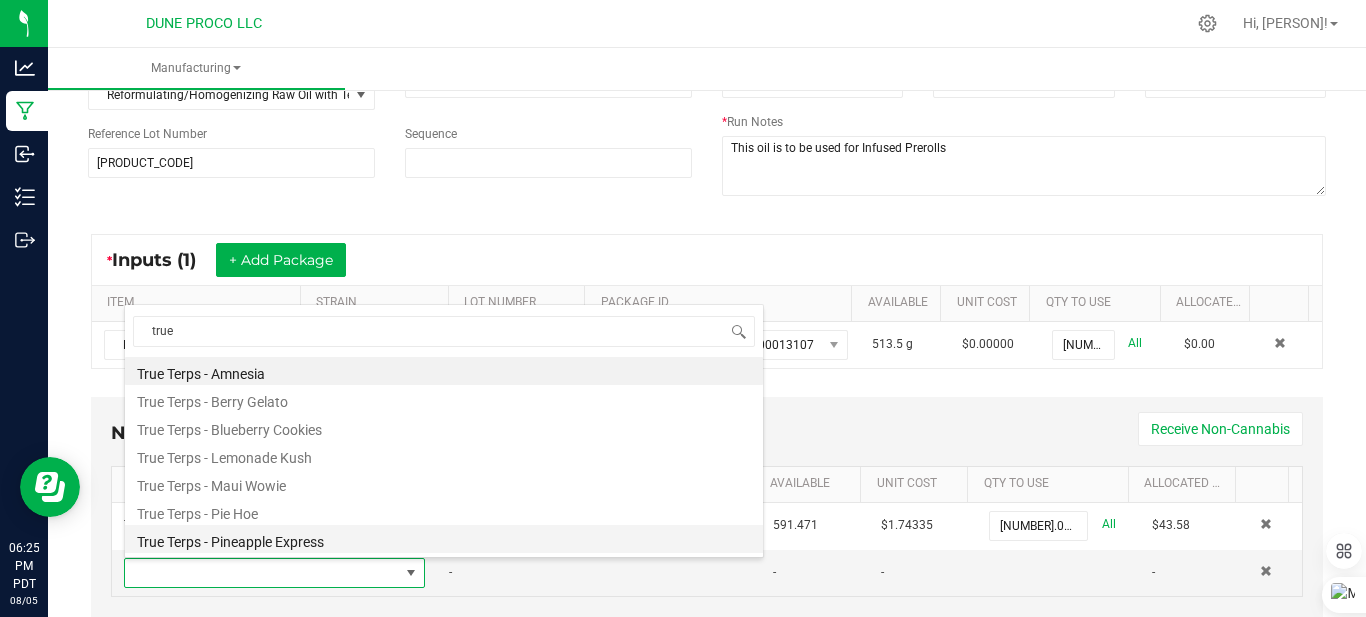 click on "True Terps - Pineapple Express" at bounding box center [444, 539] 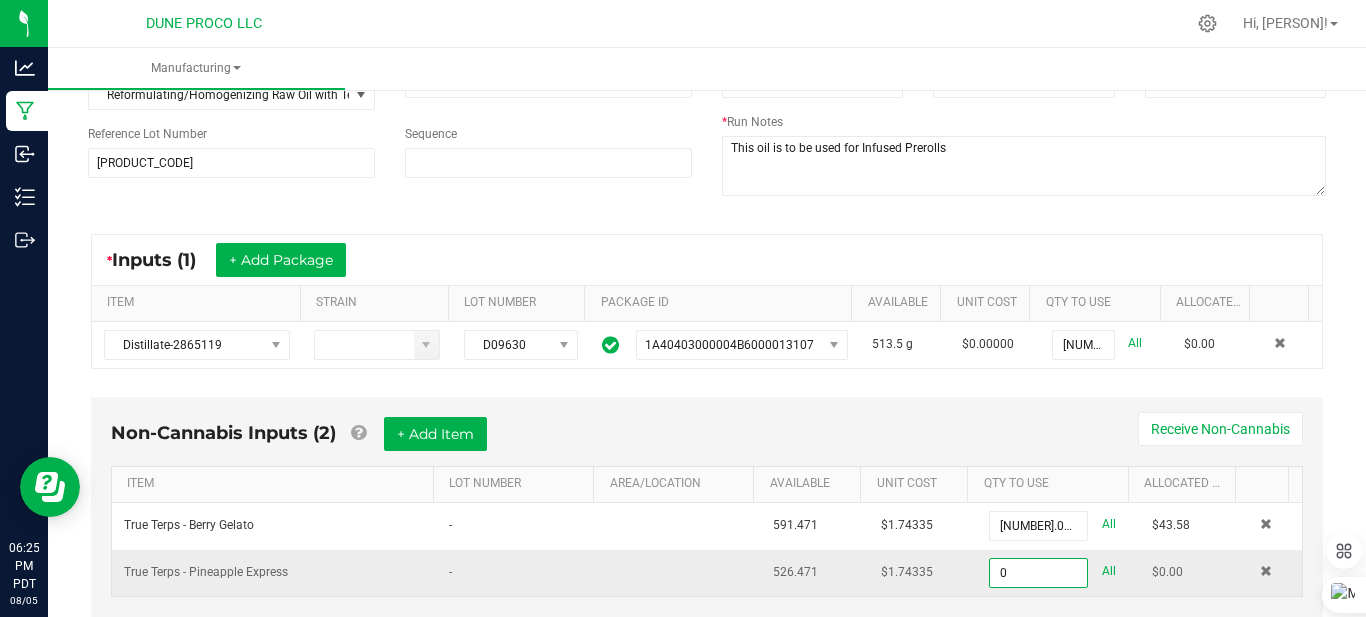 click on "0" at bounding box center [1038, 573] 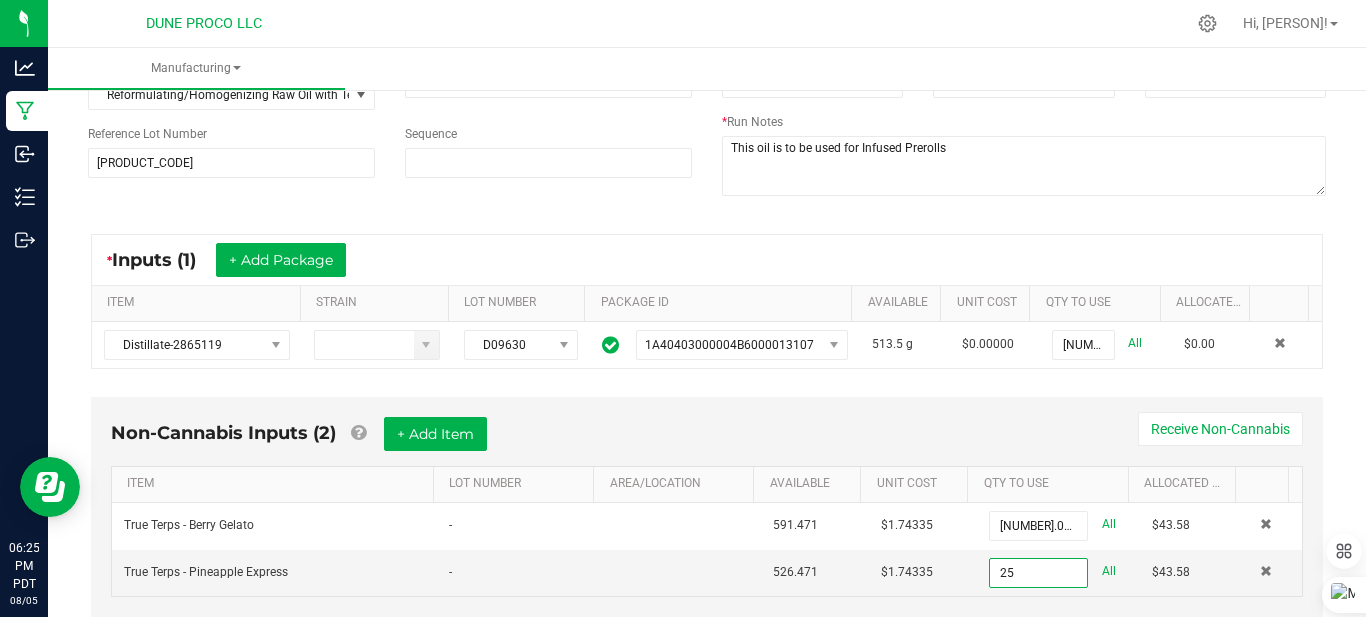 type on "[NUMBER].0000 ml" 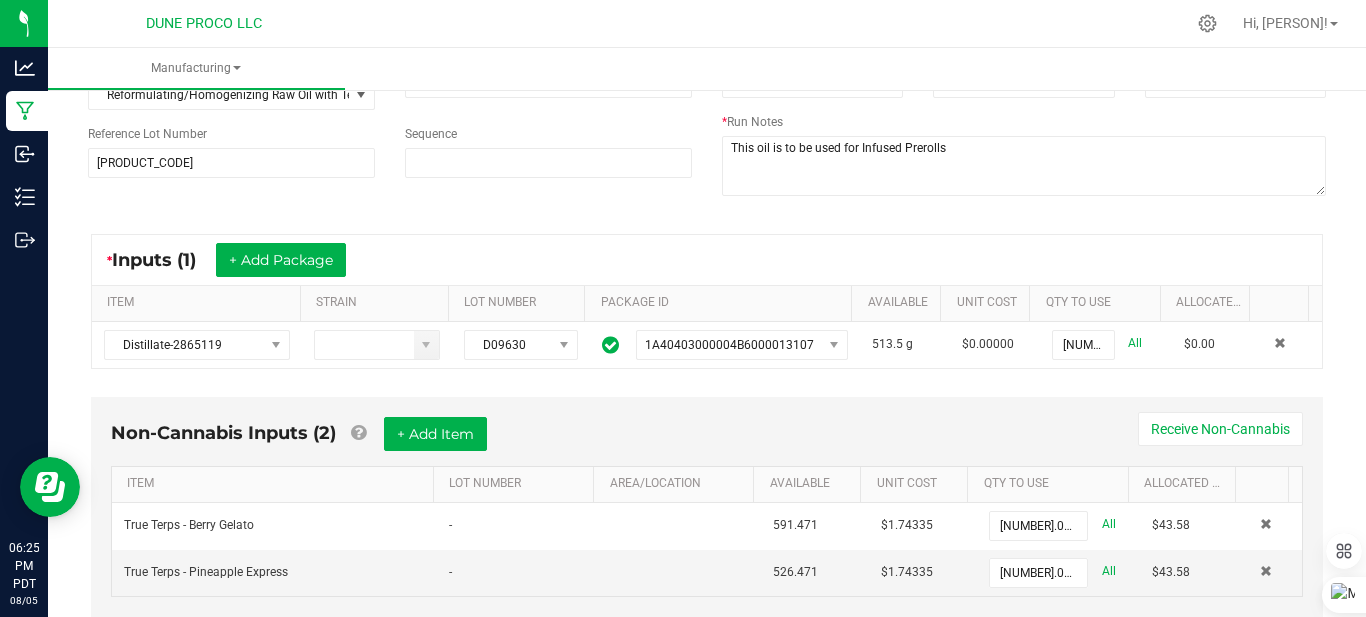 click on "Non-Cannabis Inputs (2)  + Add Item   Receive Non-Cannabis" at bounding box center [707, 441] 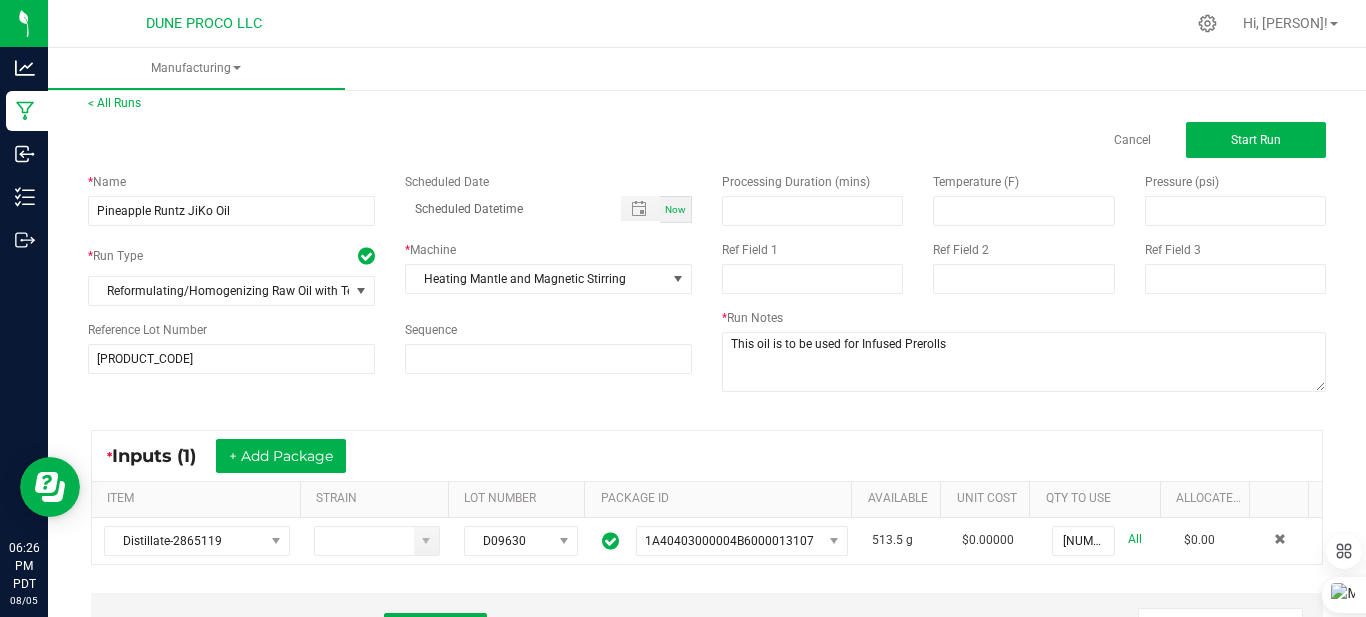 scroll, scrollTop: 0, scrollLeft: 0, axis: both 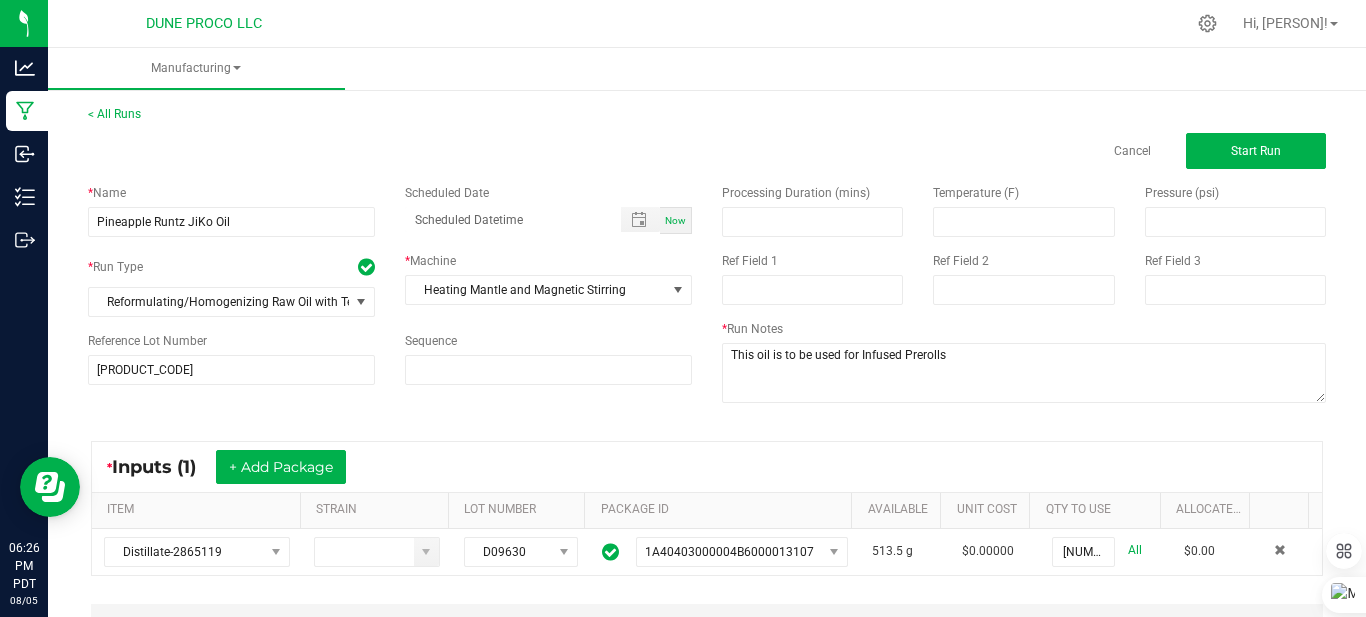 click on "Processing Duration (mins)   Temperature (F)   Pressure (psi)   Ref Field 1   Ref Field 2   Ref Field 3   *   Run Notes" at bounding box center [1024, 296] 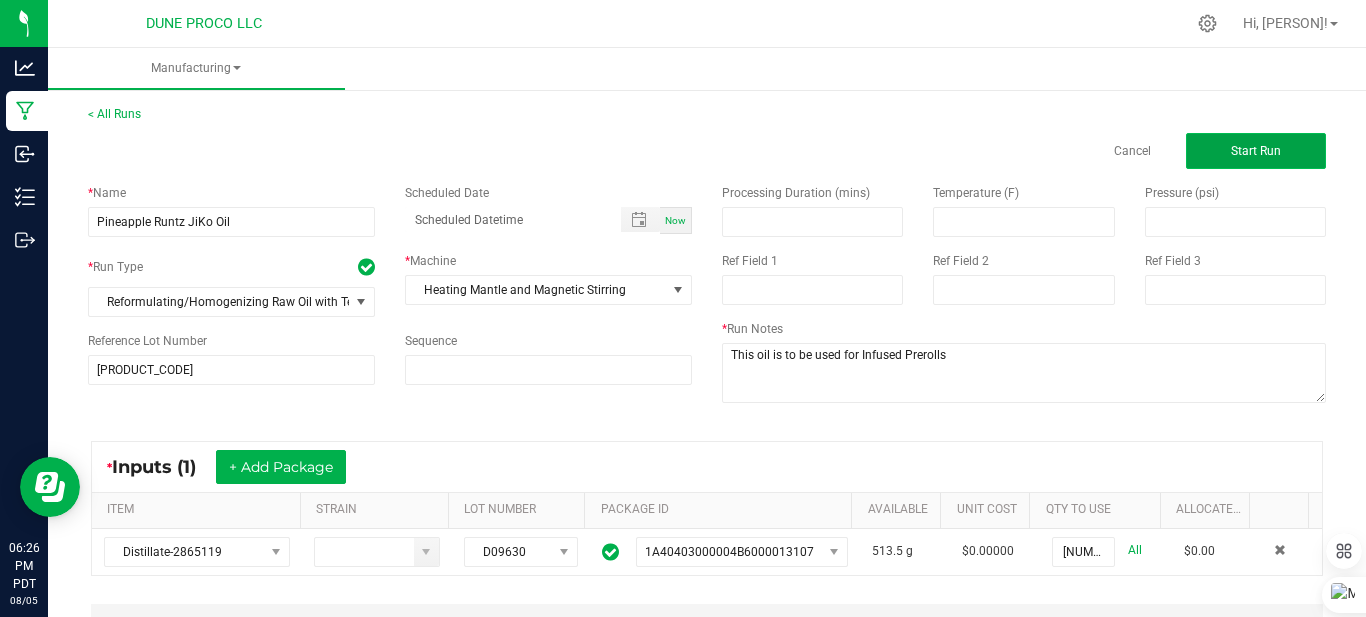 click on "Start Run" 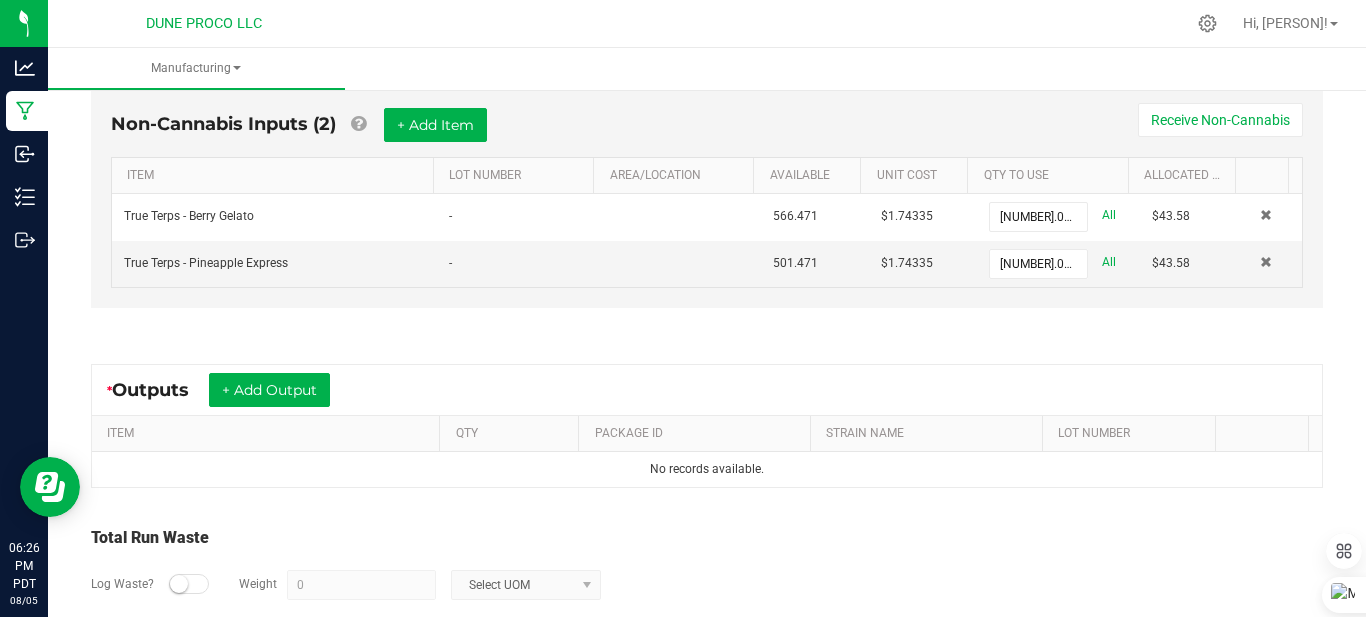 scroll, scrollTop: 659, scrollLeft: 0, axis: vertical 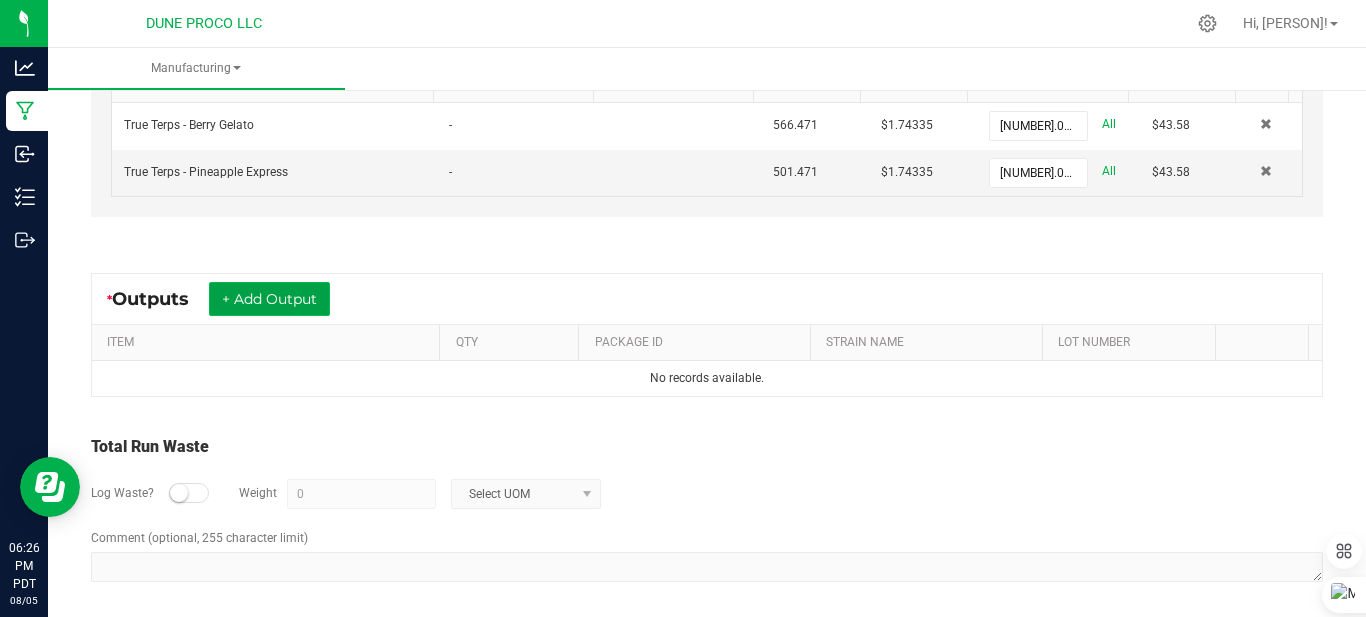 click on "+ Add Output" at bounding box center [269, 299] 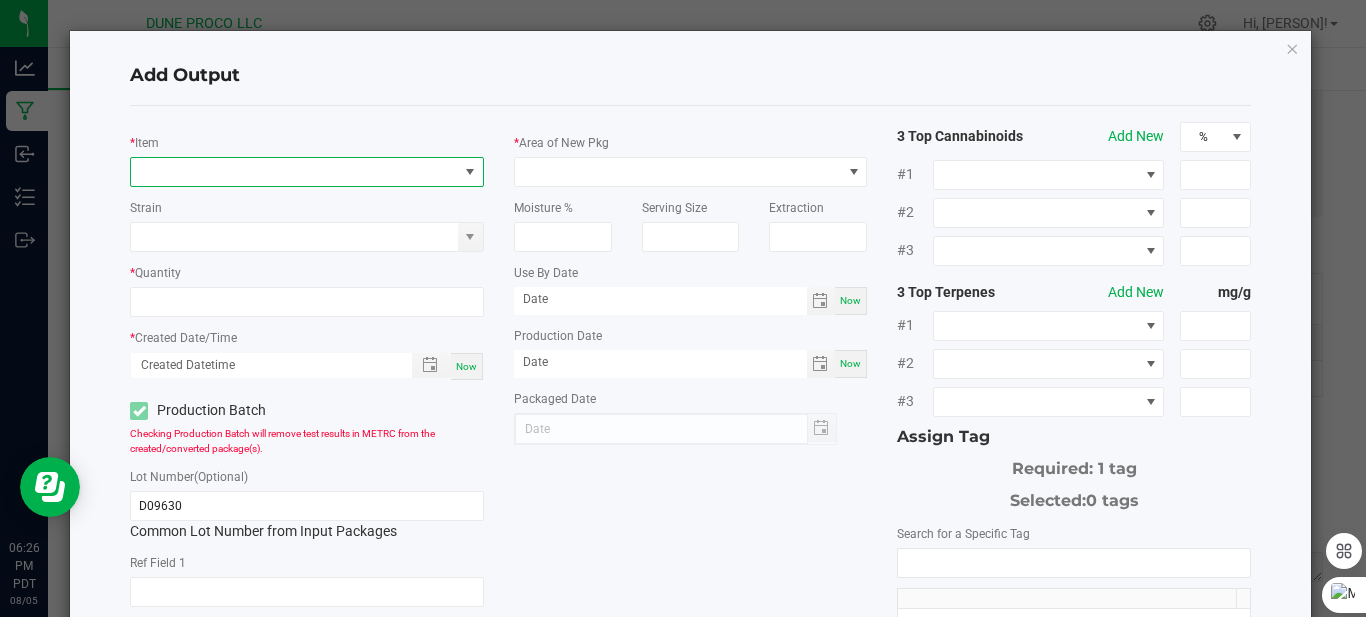 click at bounding box center [294, 172] 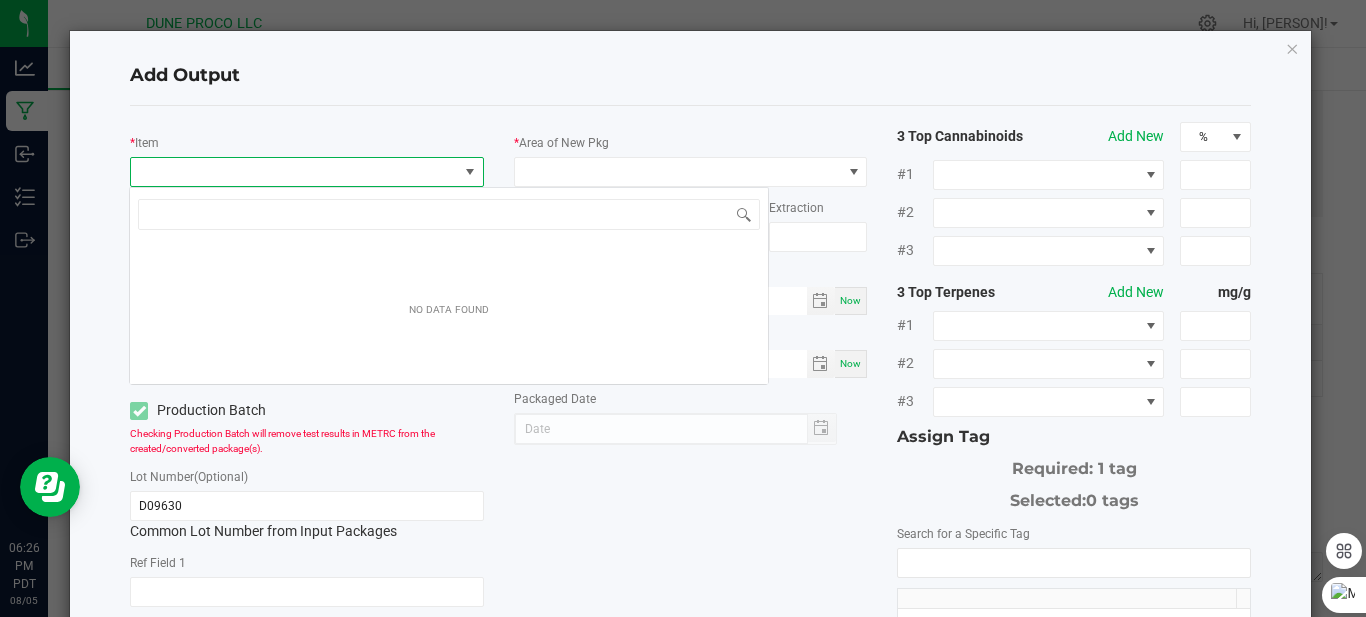 scroll, scrollTop: 99970, scrollLeft: 99651, axis: both 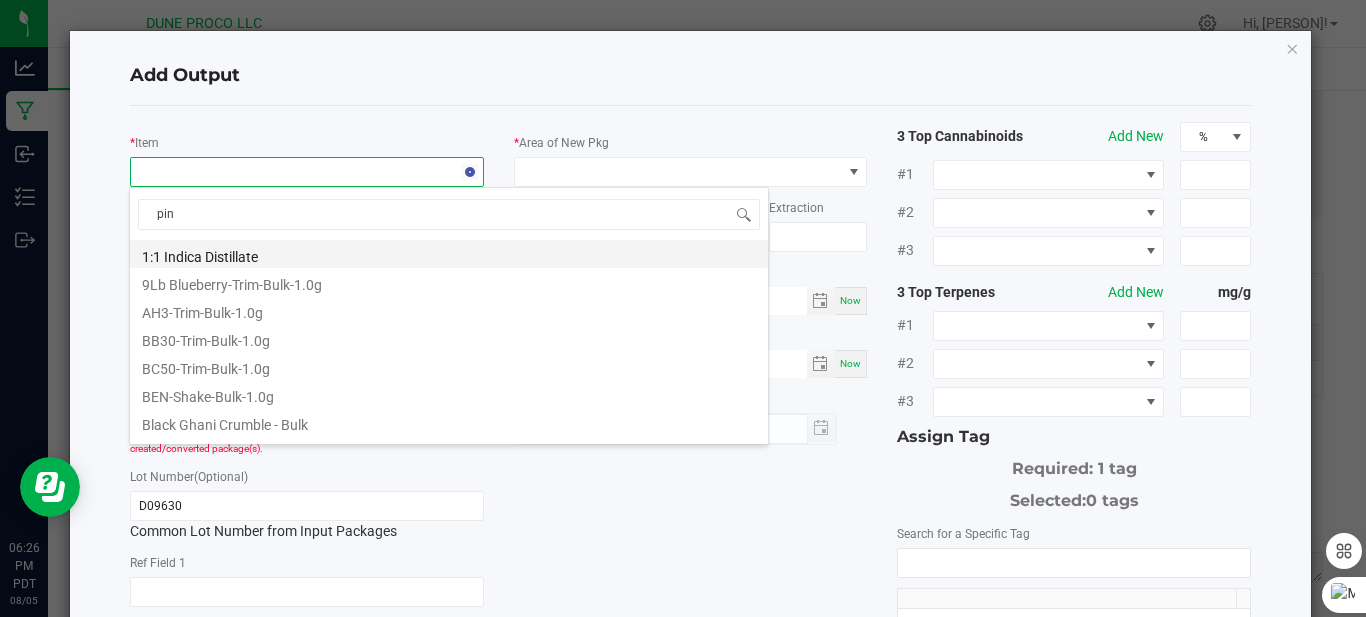 type on "pine" 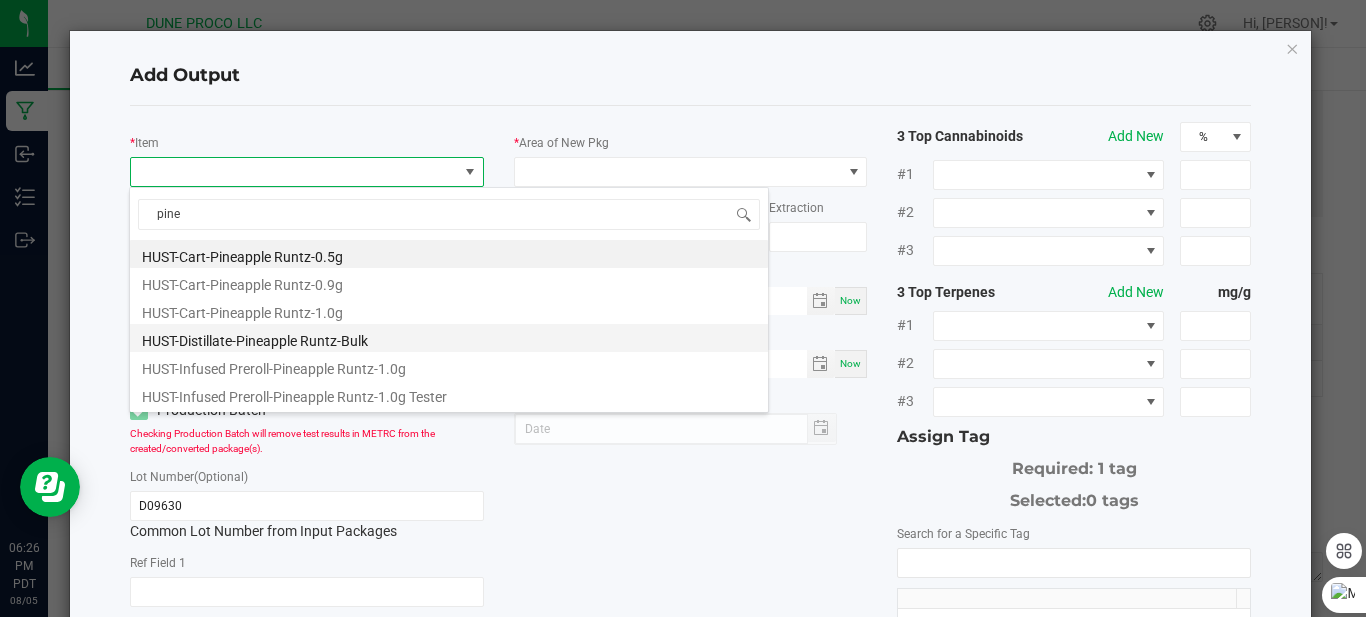 click on "HUST-Distillate-Pineapple Runtz-Bulk" at bounding box center [449, 338] 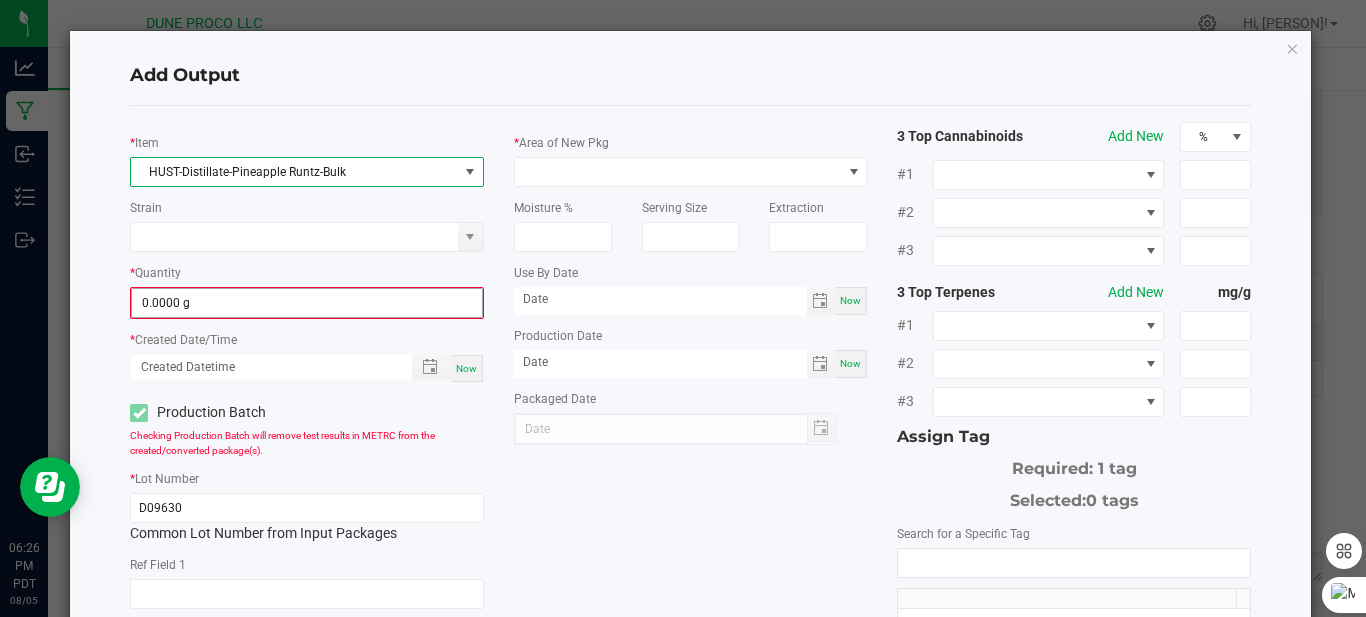 type on "0" 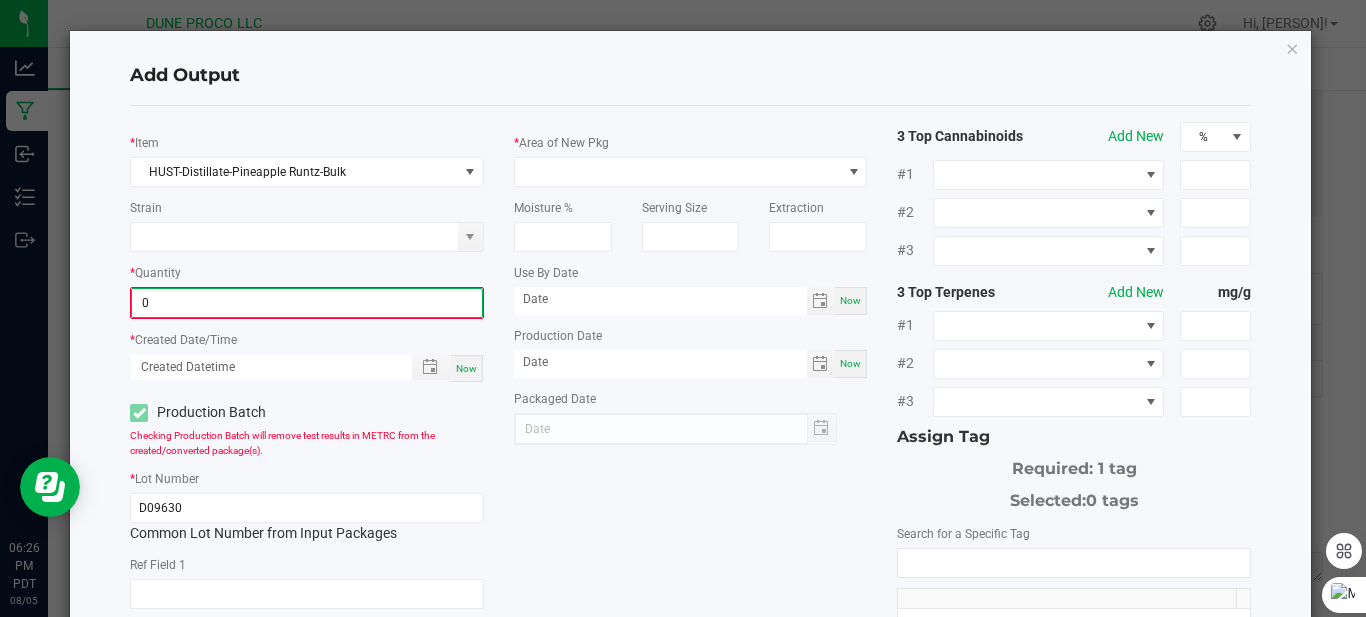 click on "0" at bounding box center [307, 303] 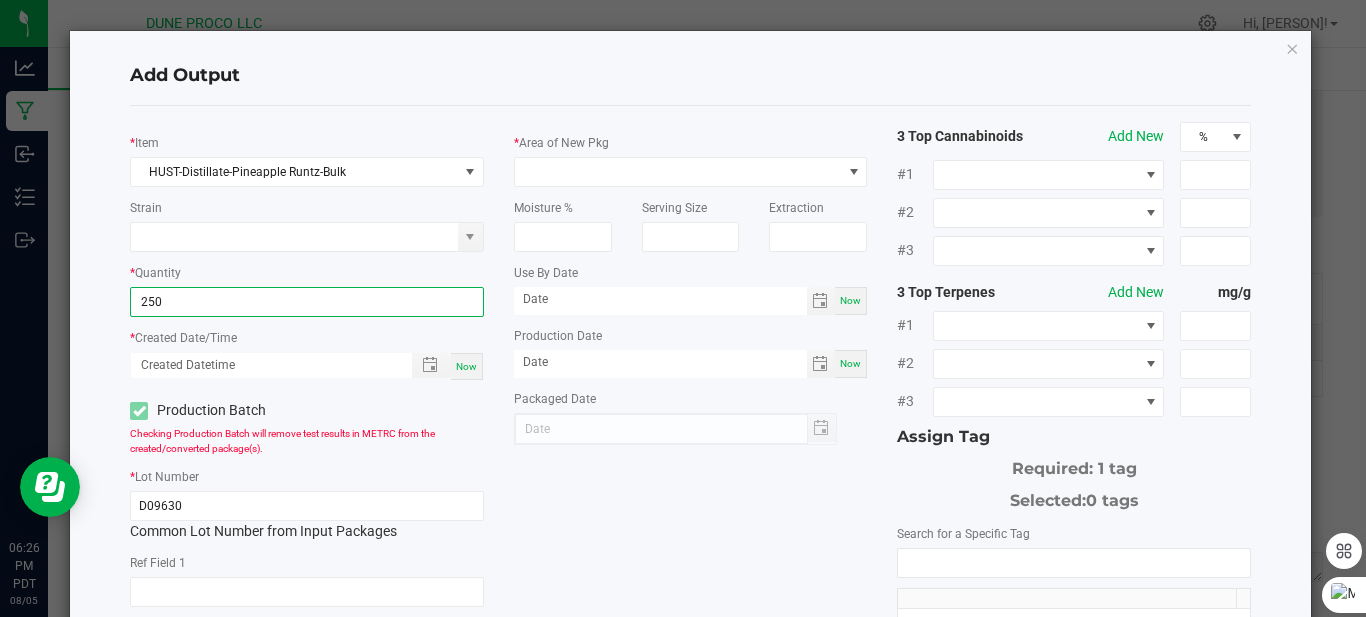 type on "250.0000 g" 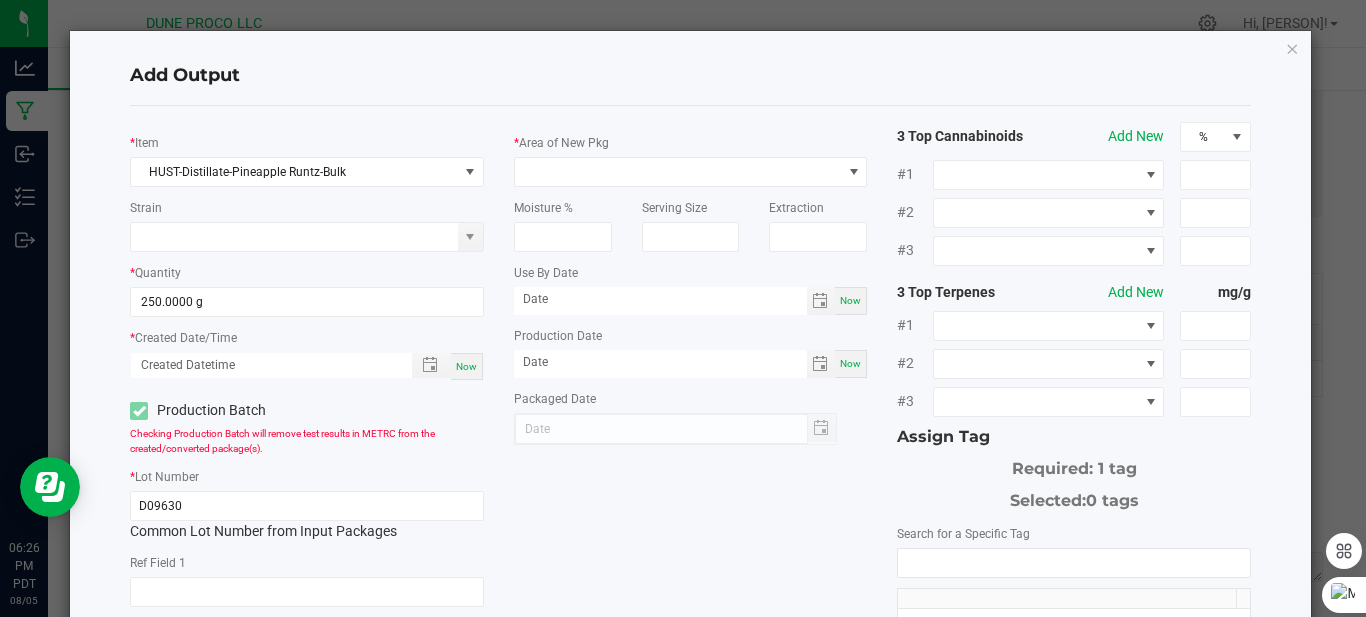 click on "Now" at bounding box center (466, 366) 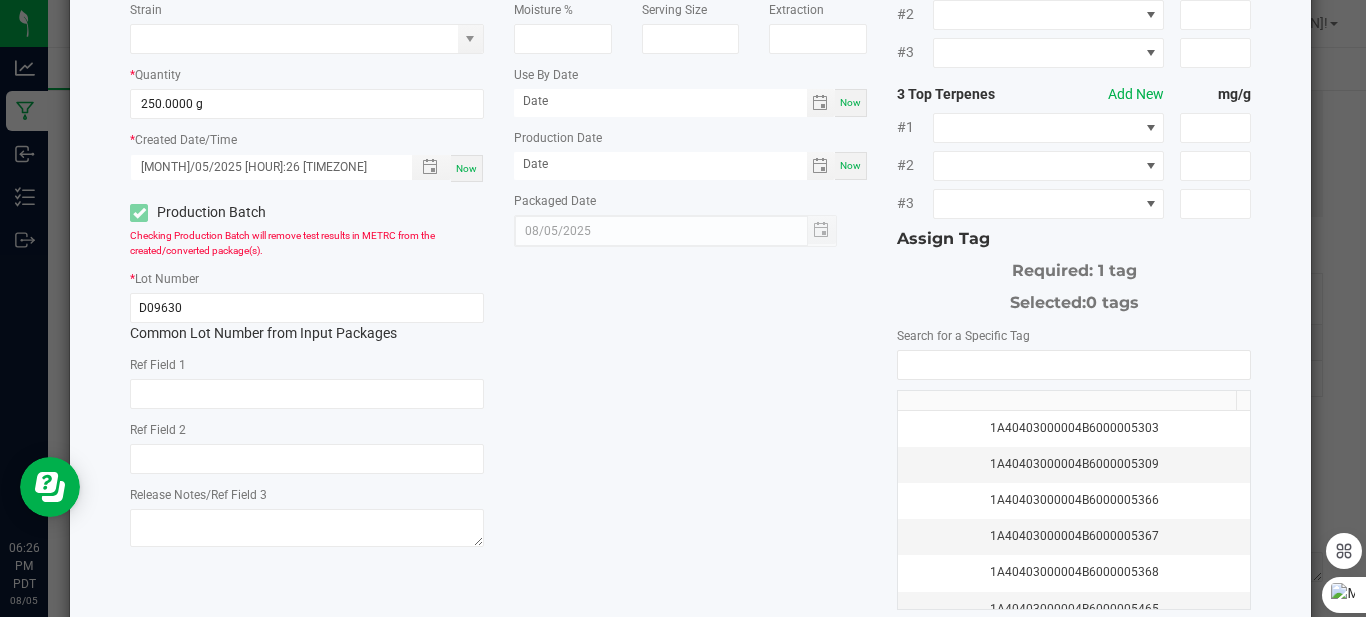 scroll, scrollTop: 200, scrollLeft: 0, axis: vertical 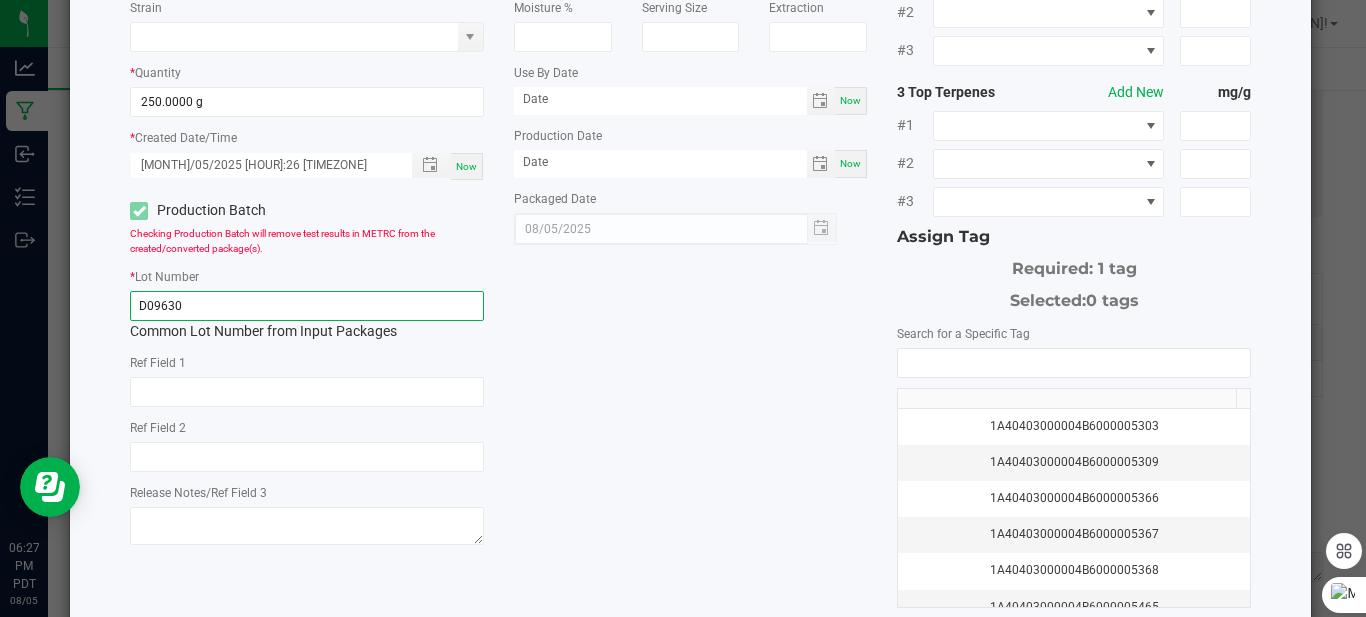 click on "D09630" 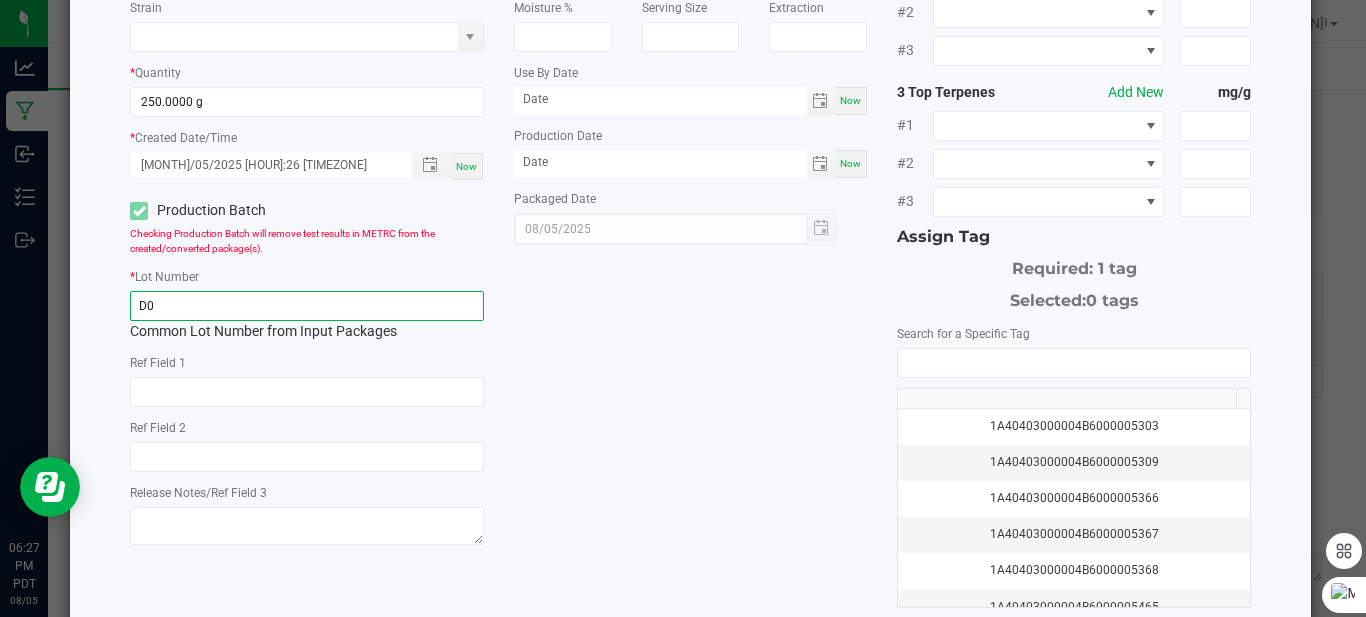 type on "D" 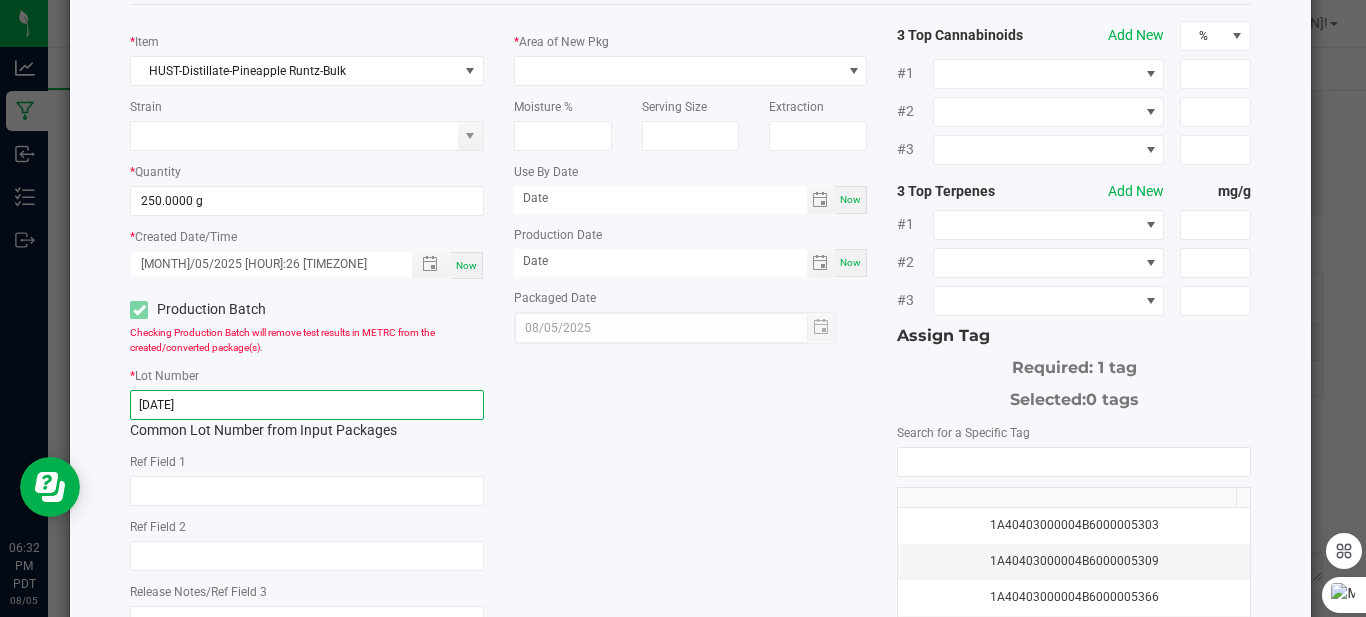 scroll, scrollTop: 0, scrollLeft: 0, axis: both 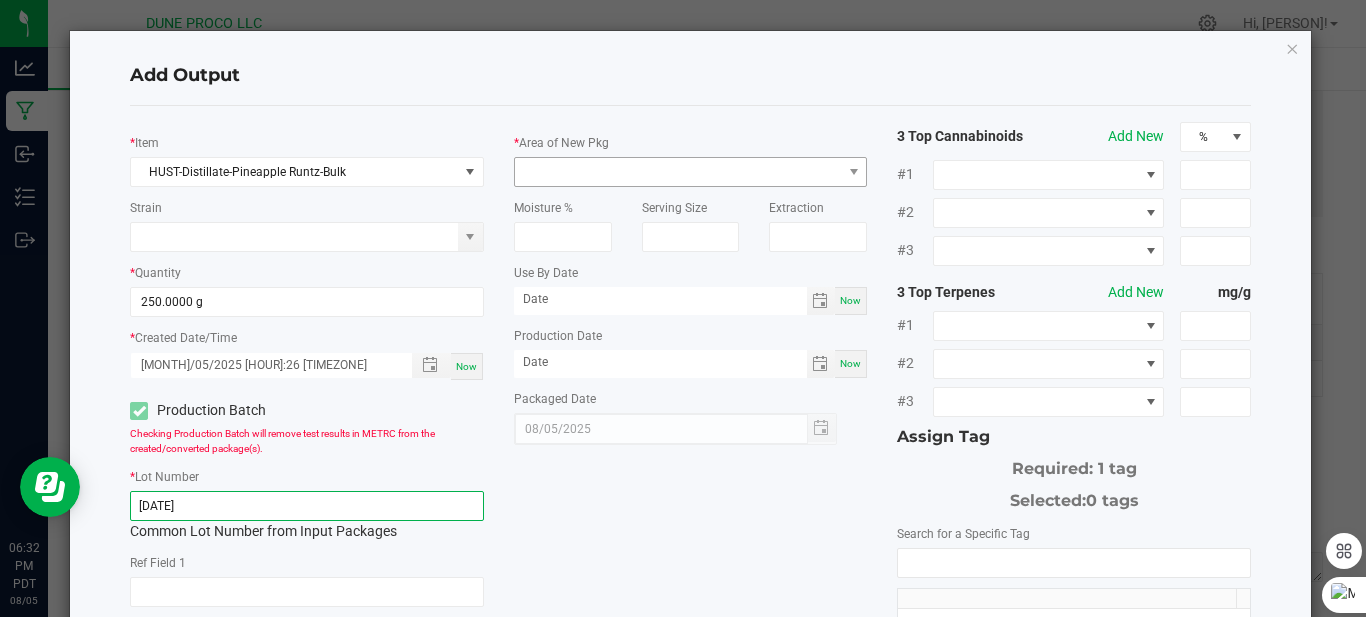 type on "[DATE]" 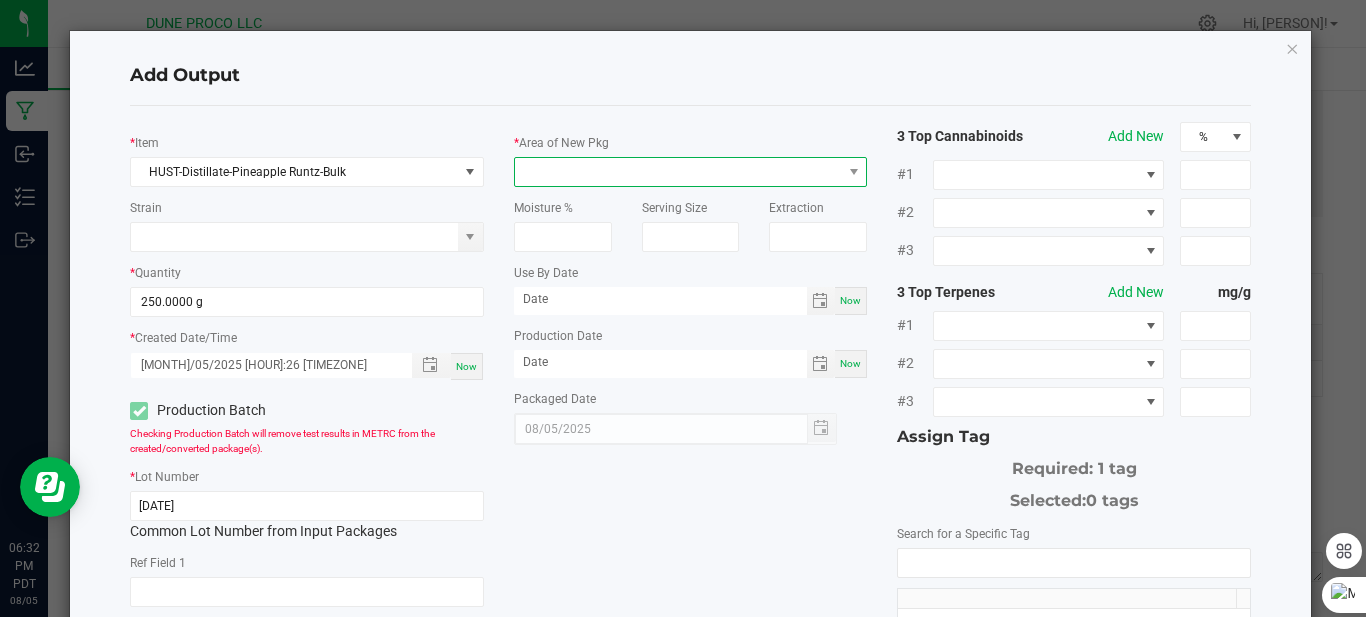click at bounding box center [678, 172] 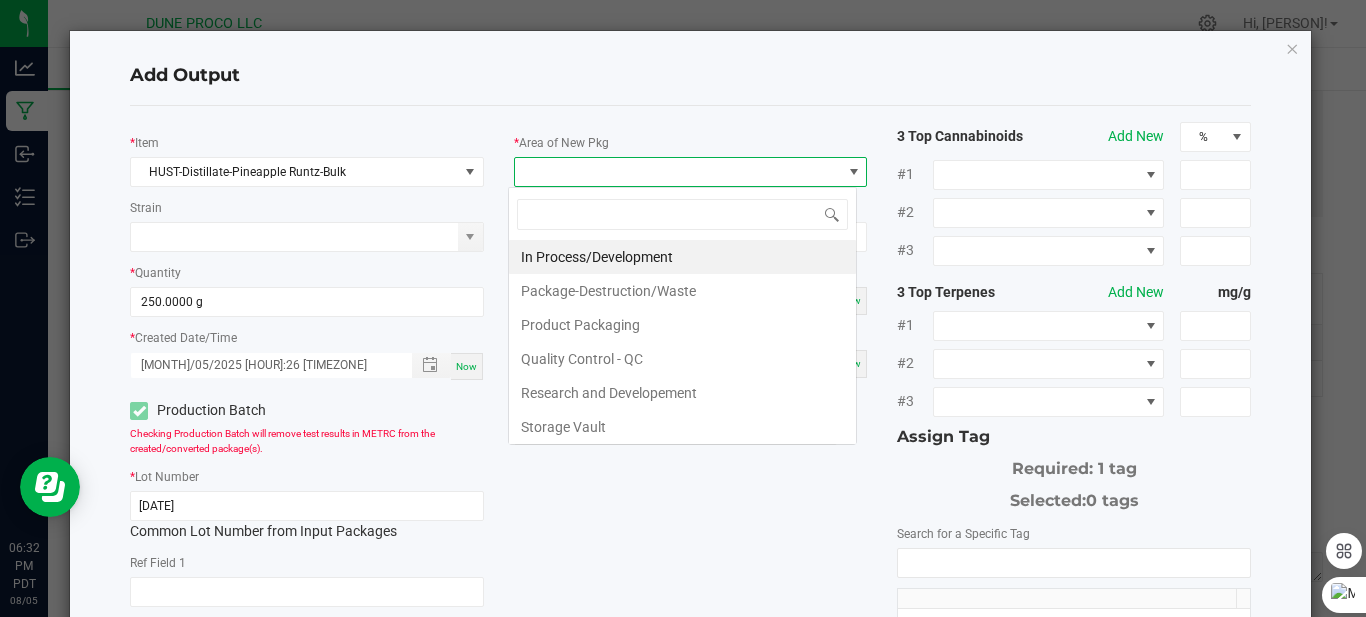 scroll, scrollTop: 99970, scrollLeft: 99651, axis: both 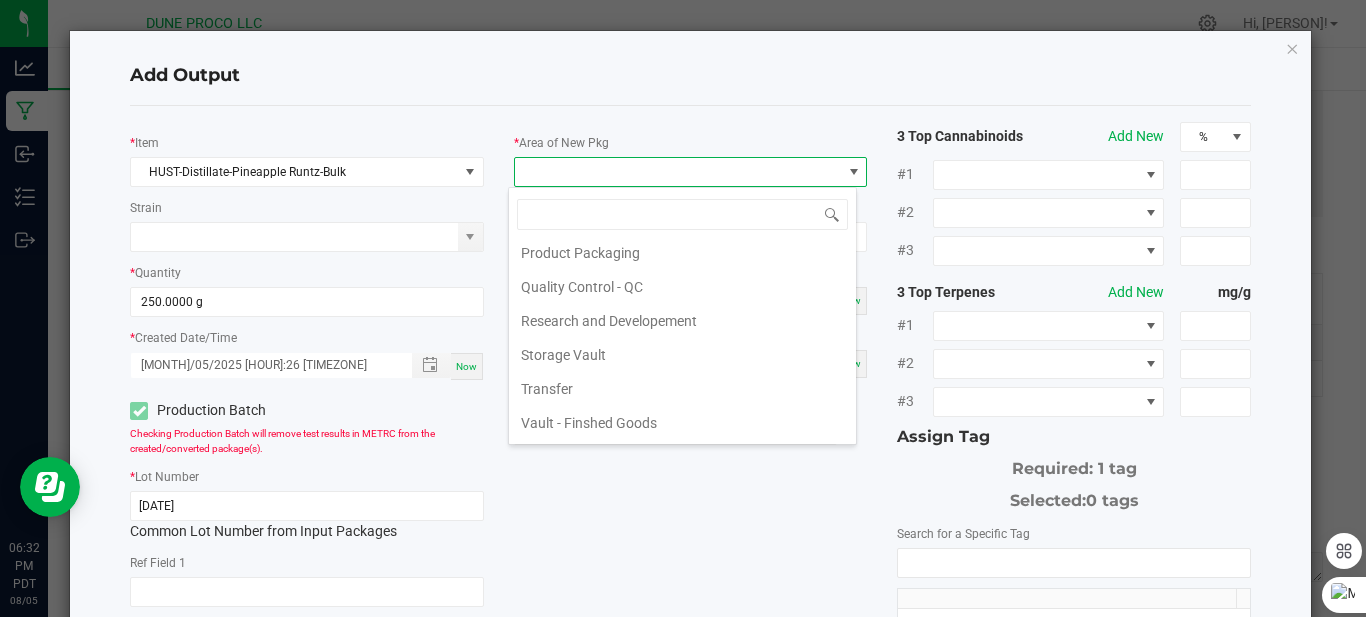 drag, startPoint x: 665, startPoint y: 404, endPoint x: 575, endPoint y: 96, distance: 320.88004 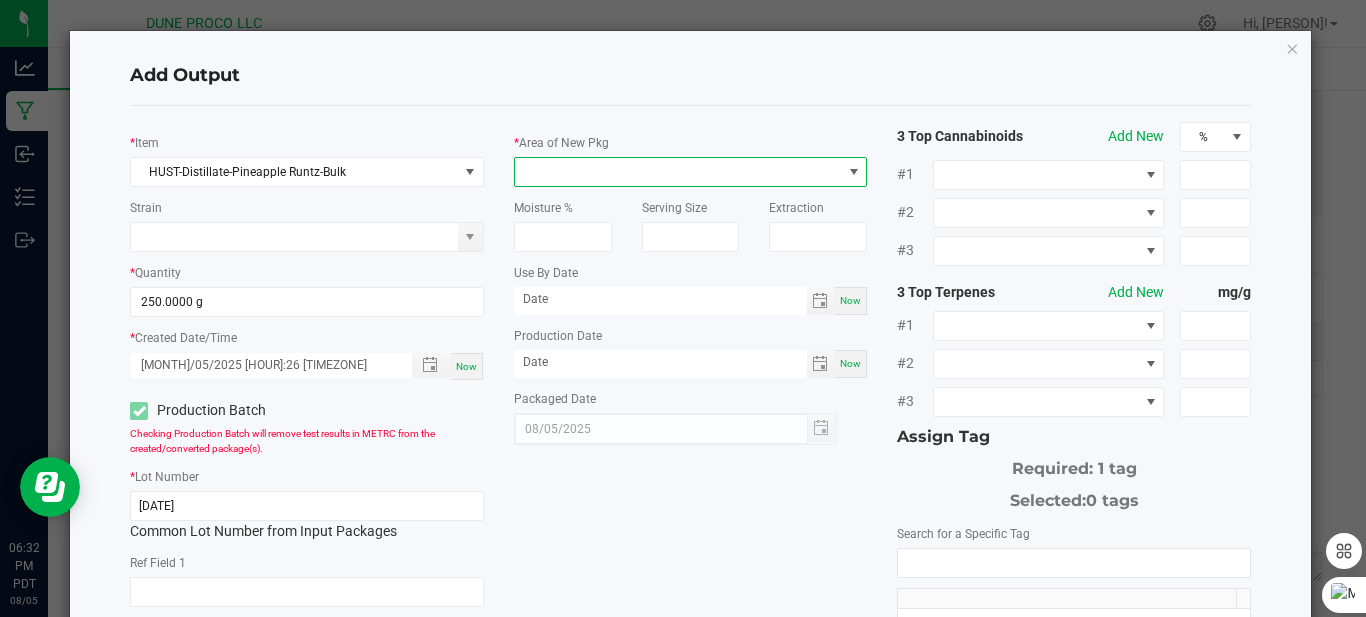 click at bounding box center (678, 172) 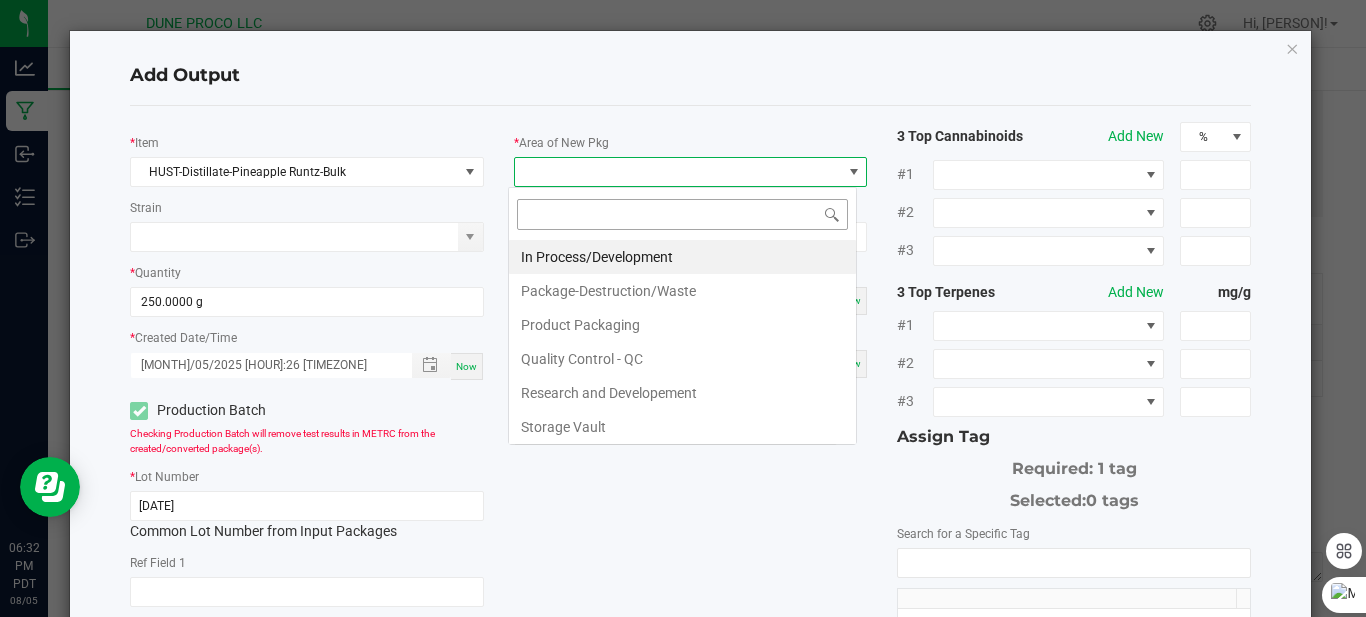 scroll, scrollTop: 99970, scrollLeft: 99651, axis: both 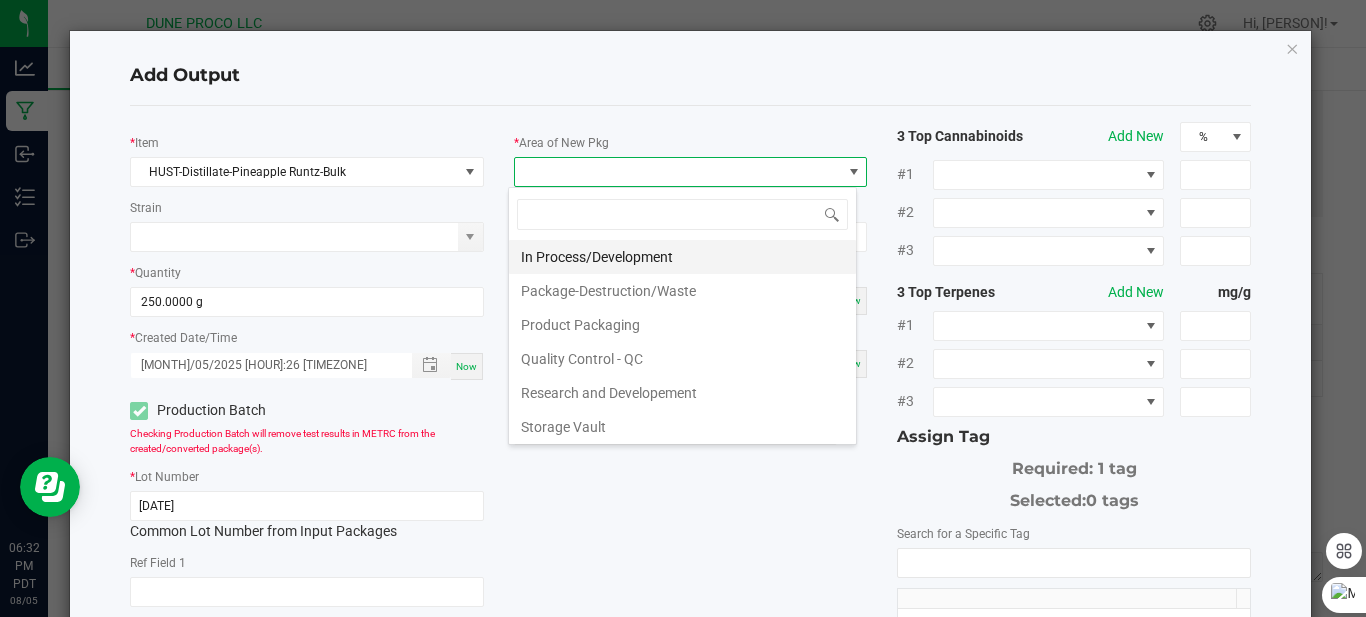 click on "In Process/Development" at bounding box center [682, 257] 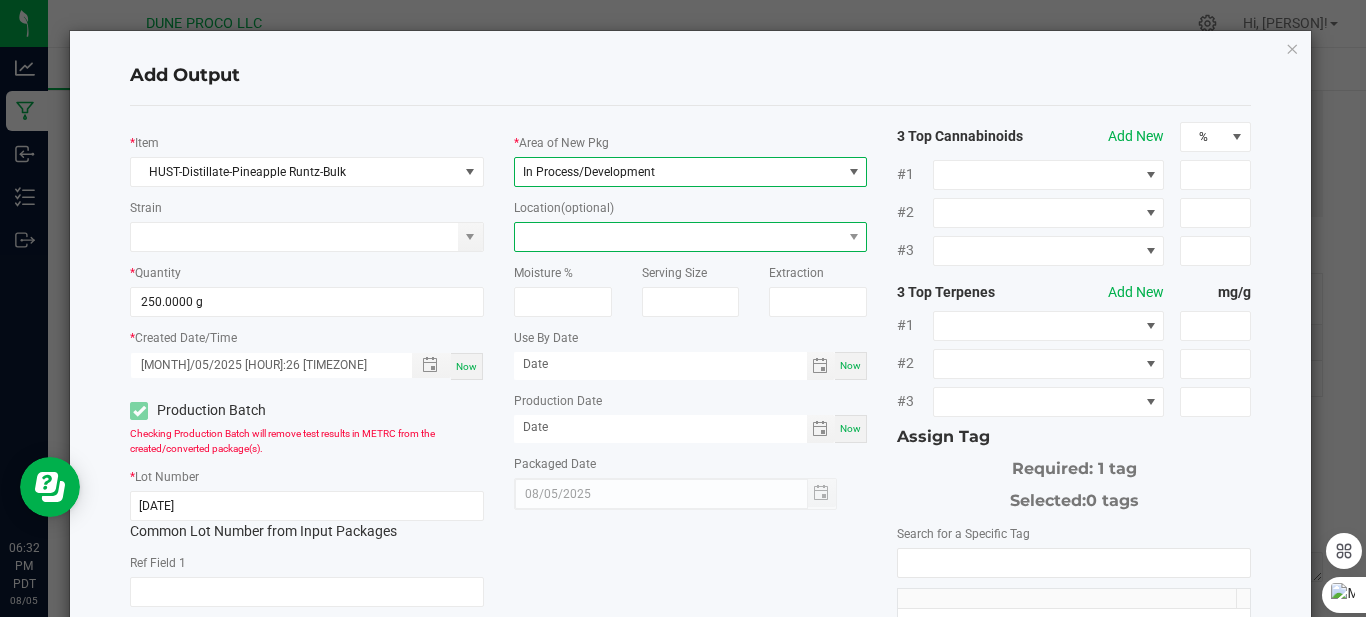 click at bounding box center [678, 237] 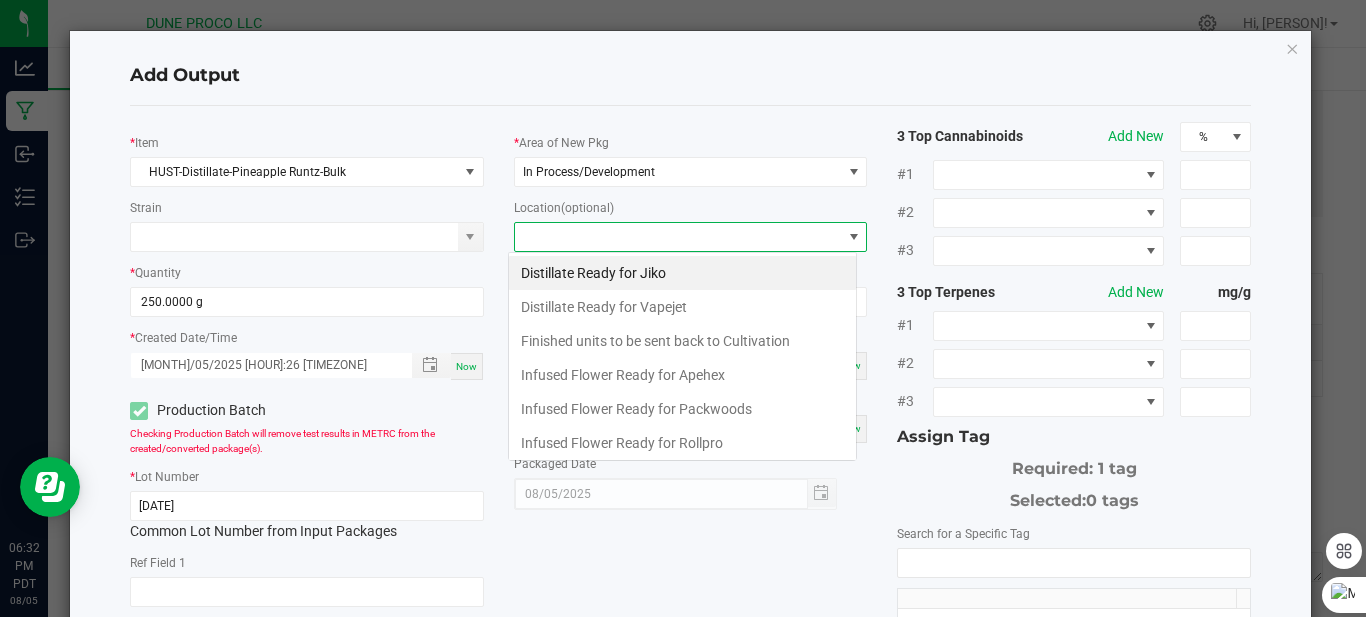 scroll, scrollTop: 99970, scrollLeft: 99651, axis: both 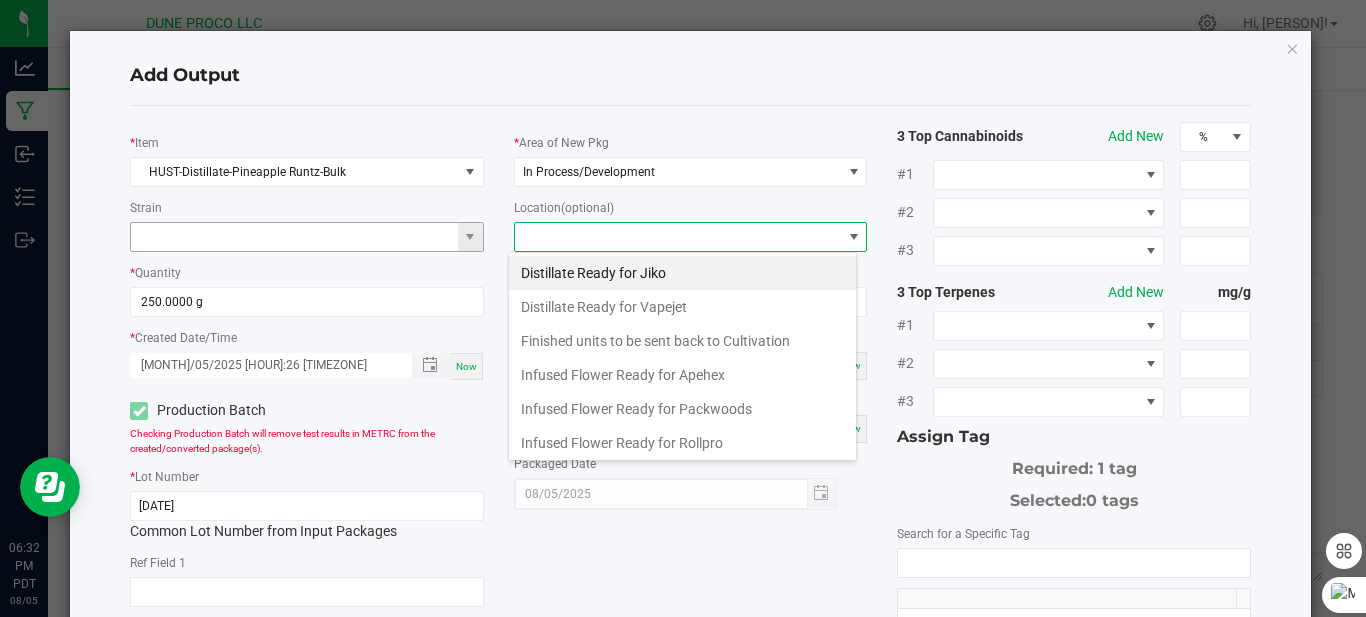 click at bounding box center (294, 237) 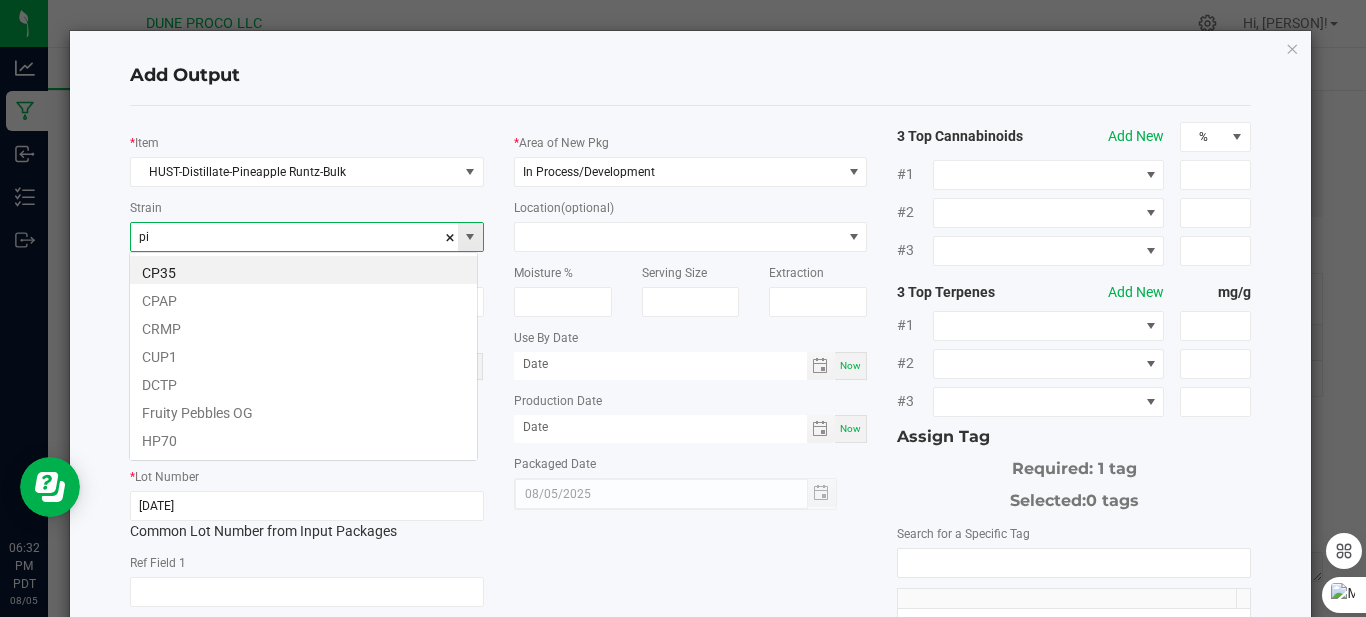 scroll, scrollTop: 99970, scrollLeft: 99651, axis: both 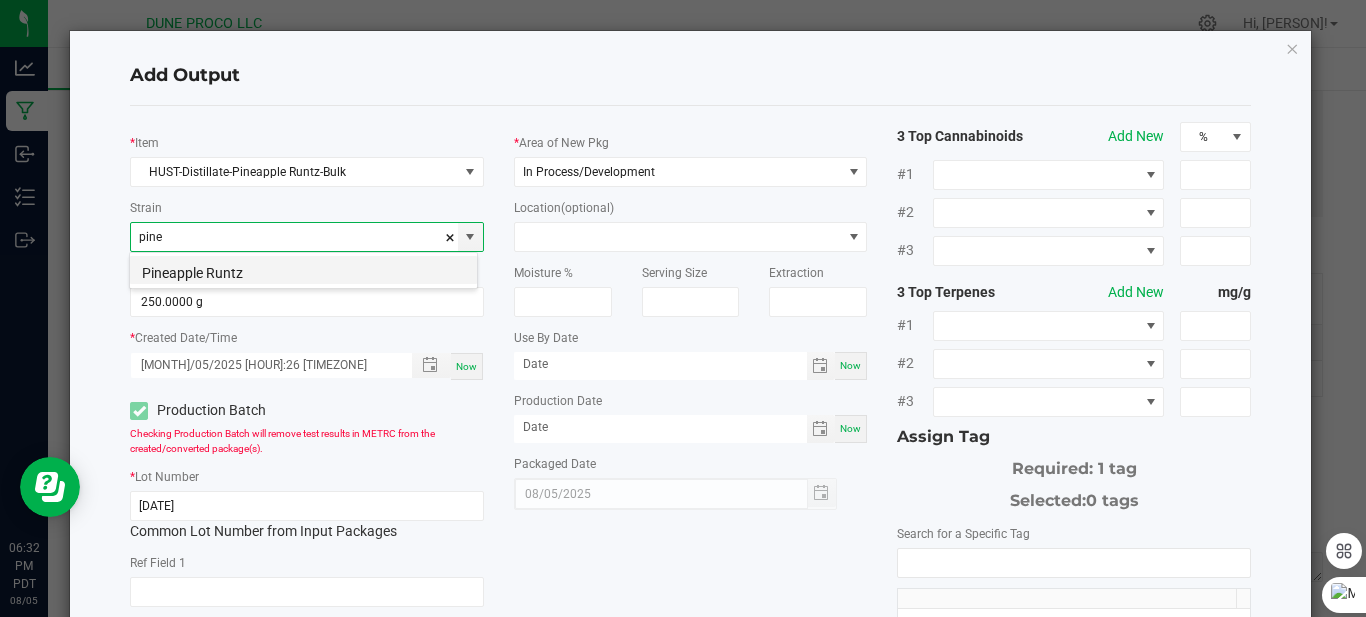 click on "Pineapple Runtz" at bounding box center [303, 270] 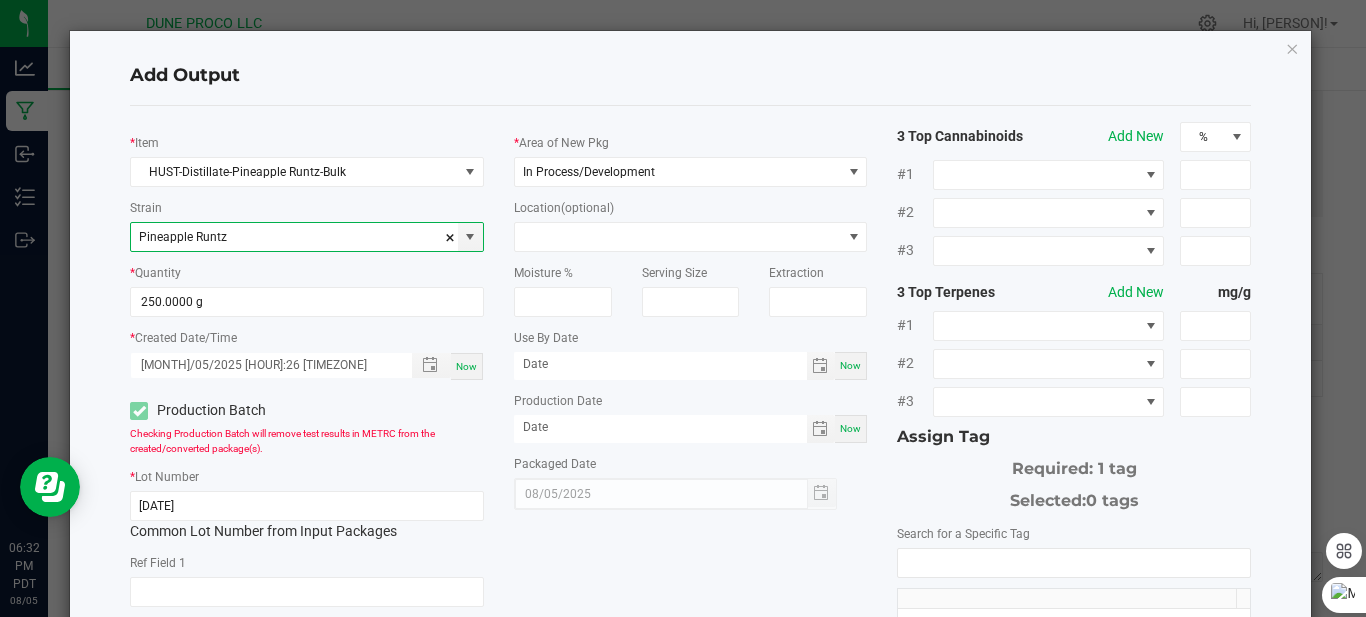 type on "Pineapple Runtz" 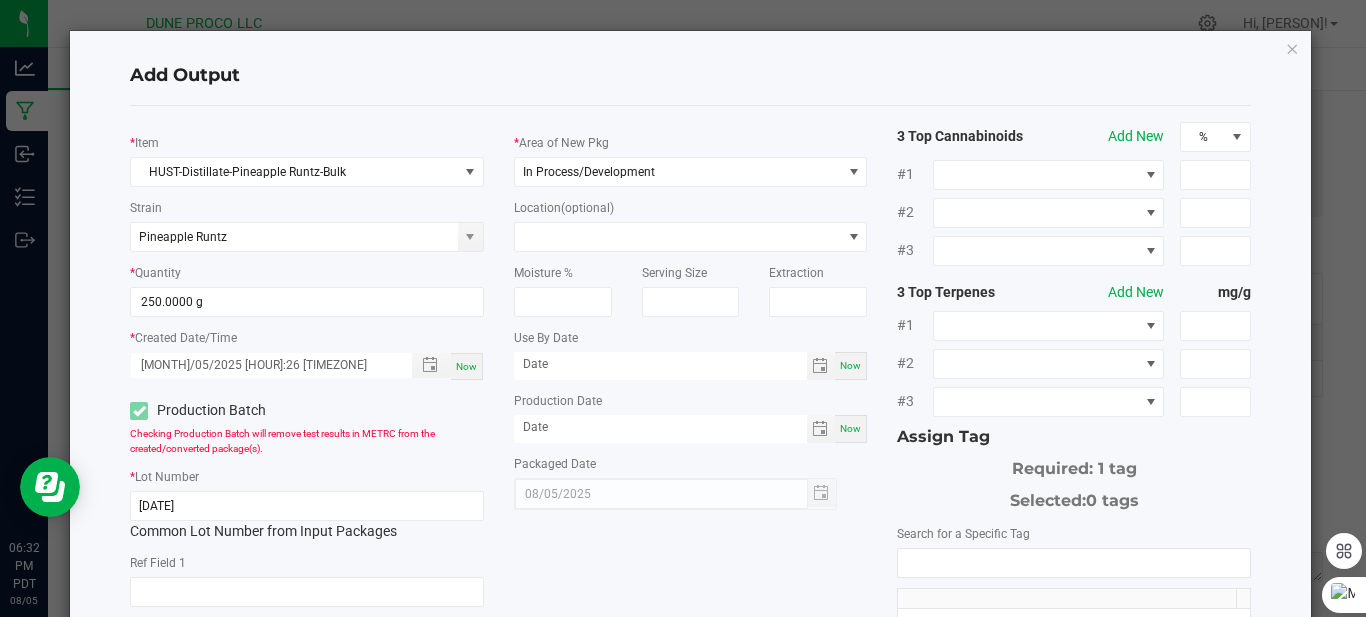 drag, startPoint x: 445, startPoint y: 472, endPoint x: 673, endPoint y: 563, distance: 245.4893 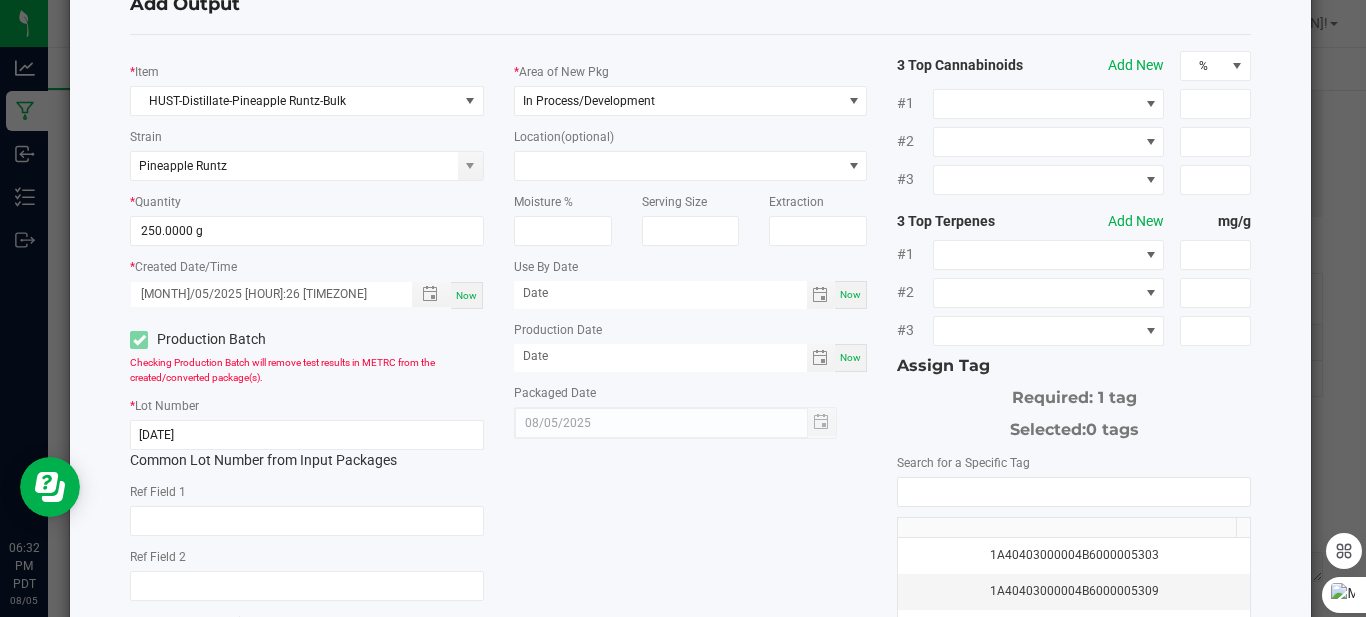 scroll, scrollTop: 200, scrollLeft: 0, axis: vertical 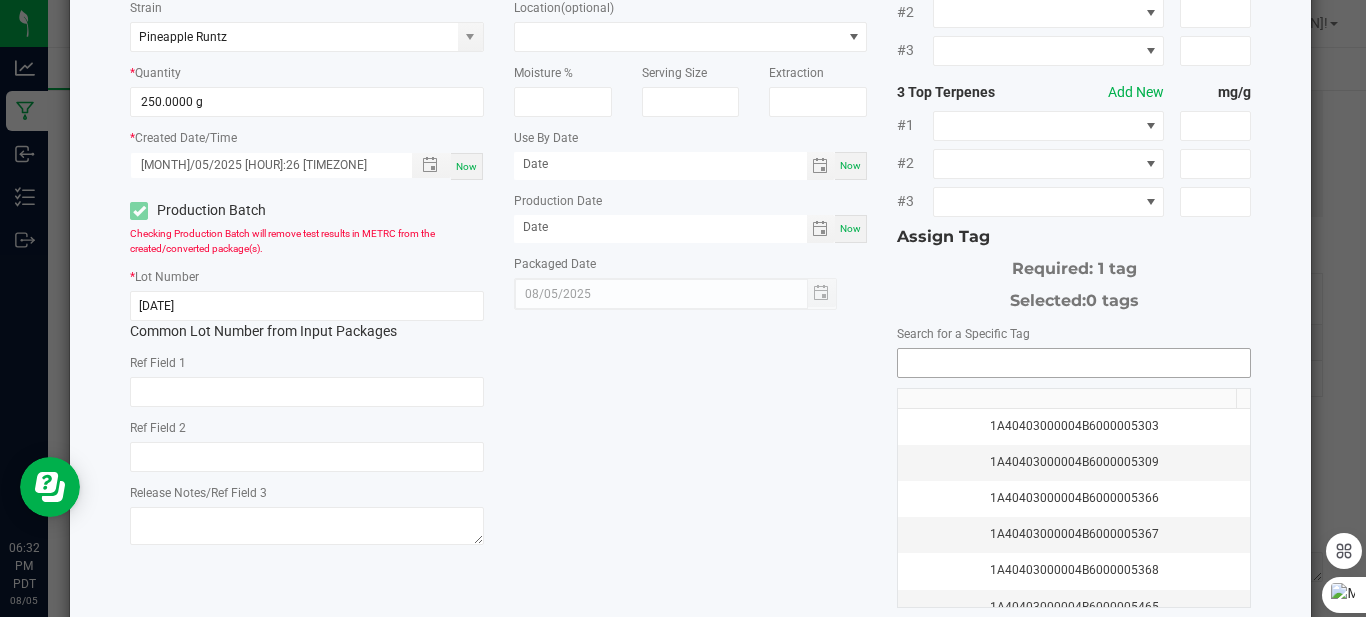 click at bounding box center (1074, 363) 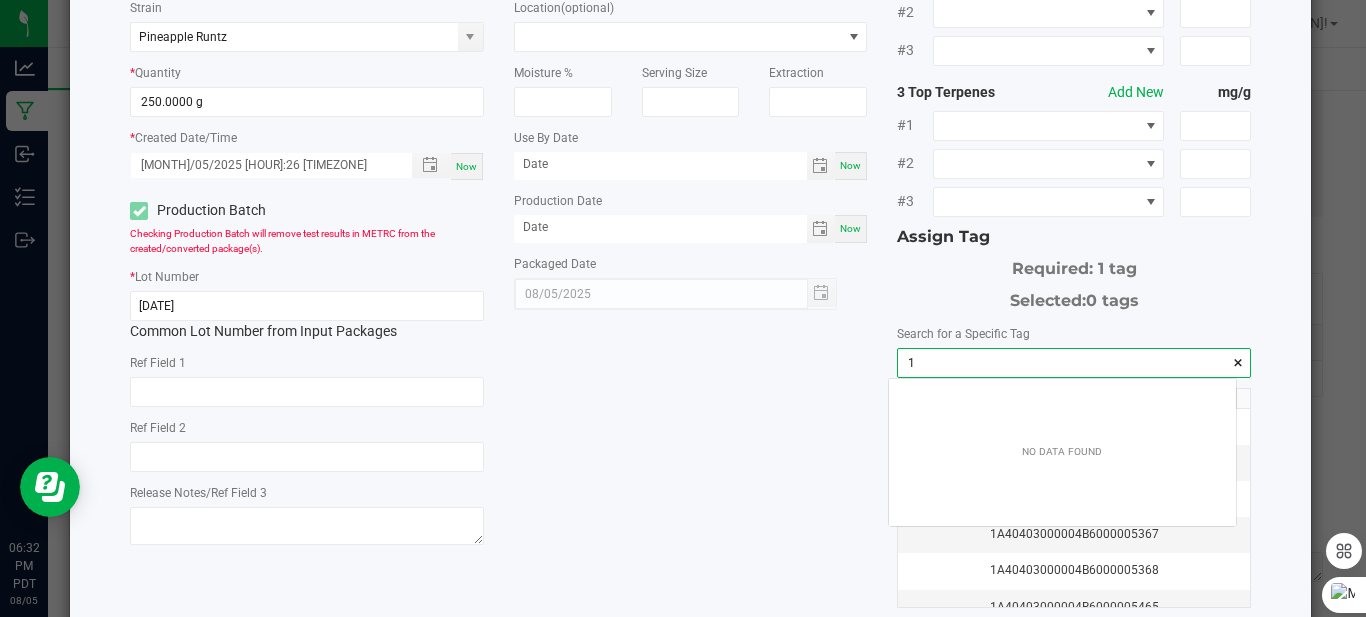scroll, scrollTop: 99972, scrollLeft: 99653, axis: both 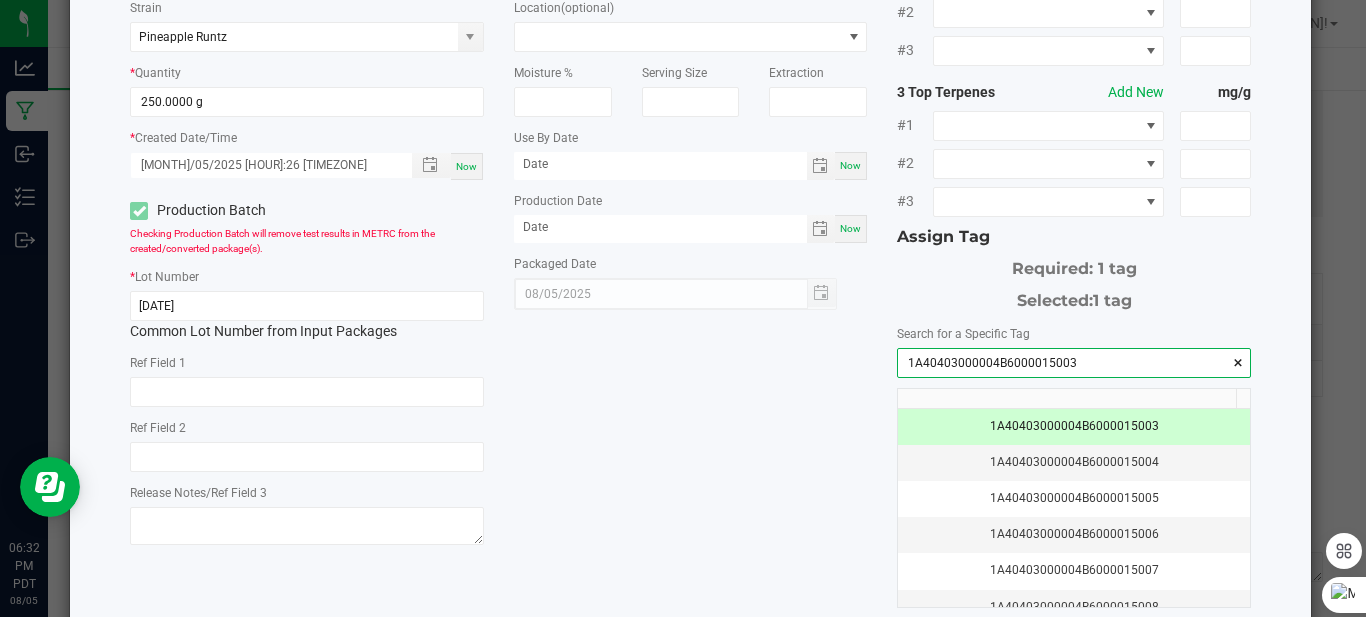 type on "1A40403000004B6000015003" 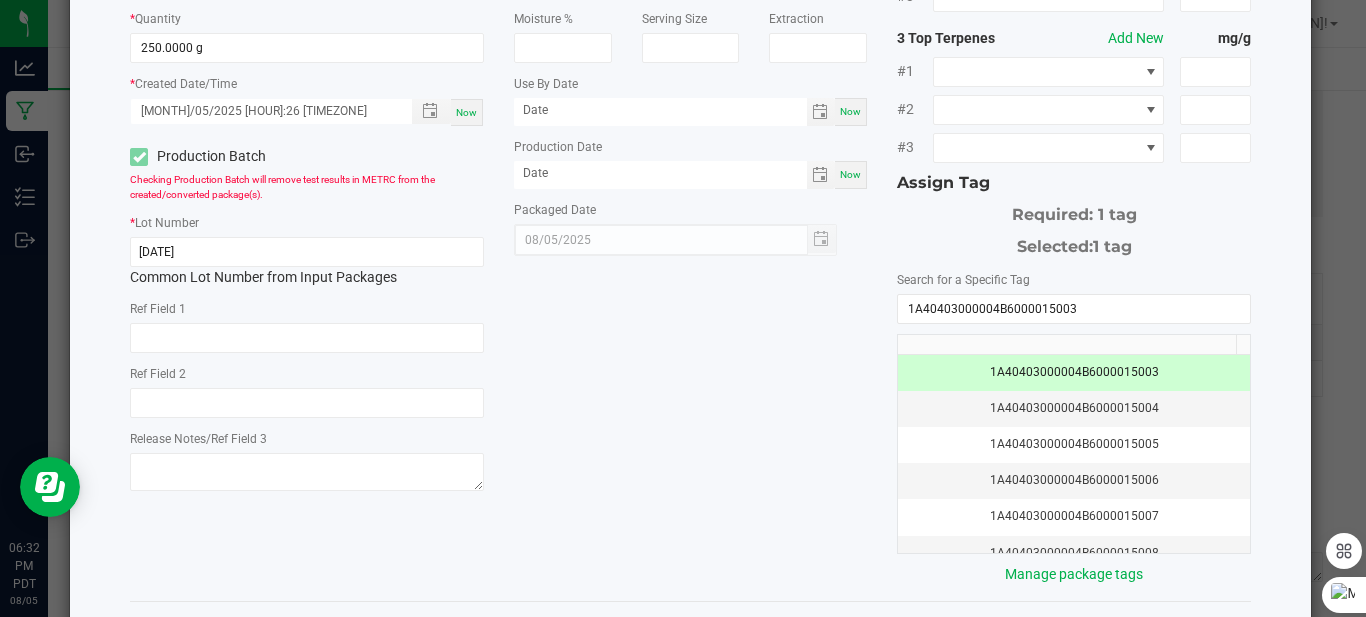 scroll, scrollTop: 338, scrollLeft: 0, axis: vertical 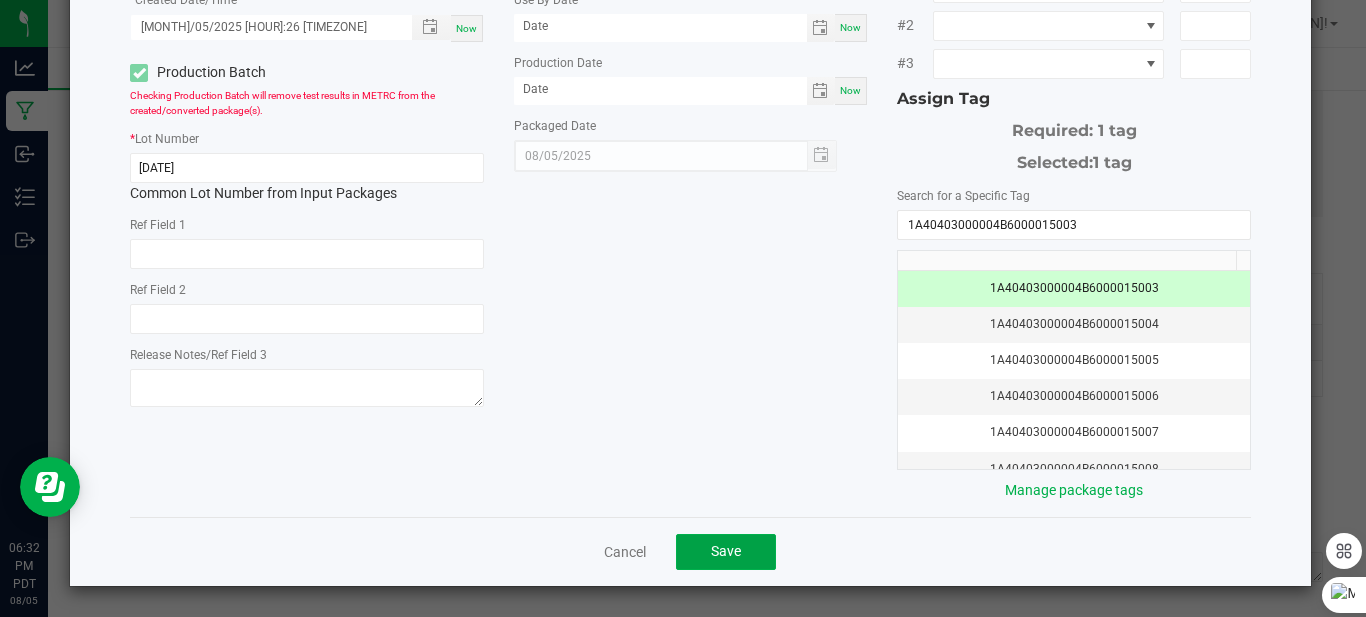 click on "Save" 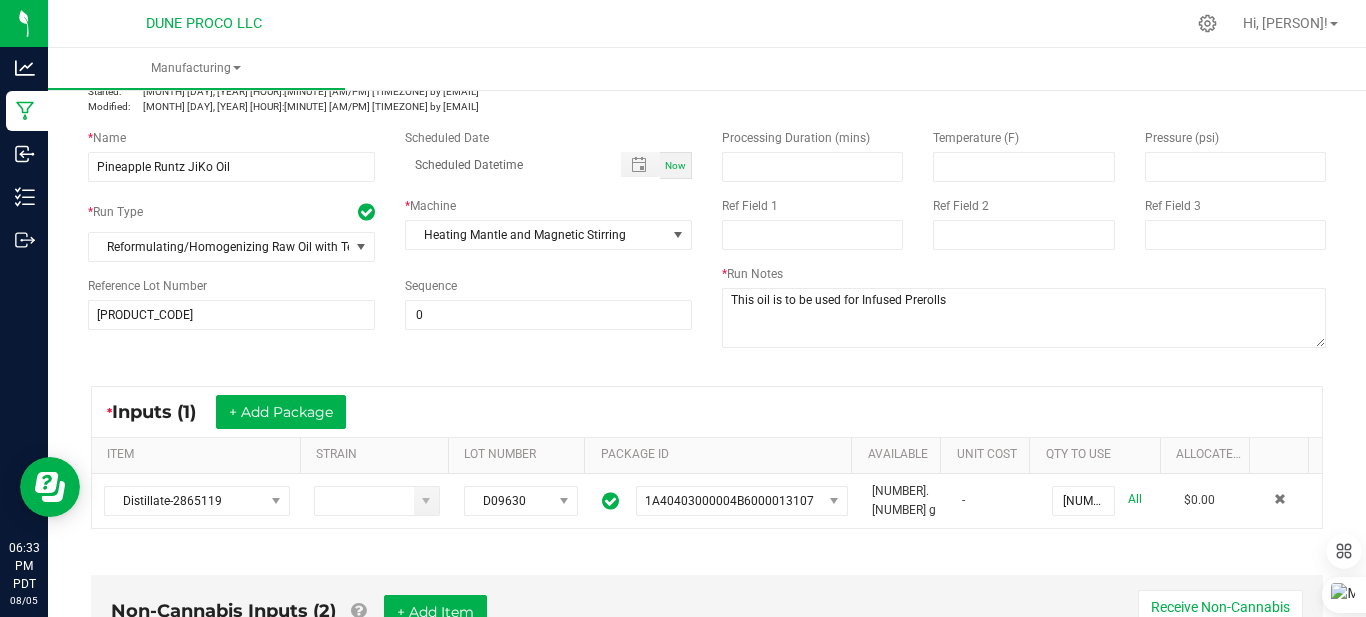 scroll, scrollTop: 0, scrollLeft: 0, axis: both 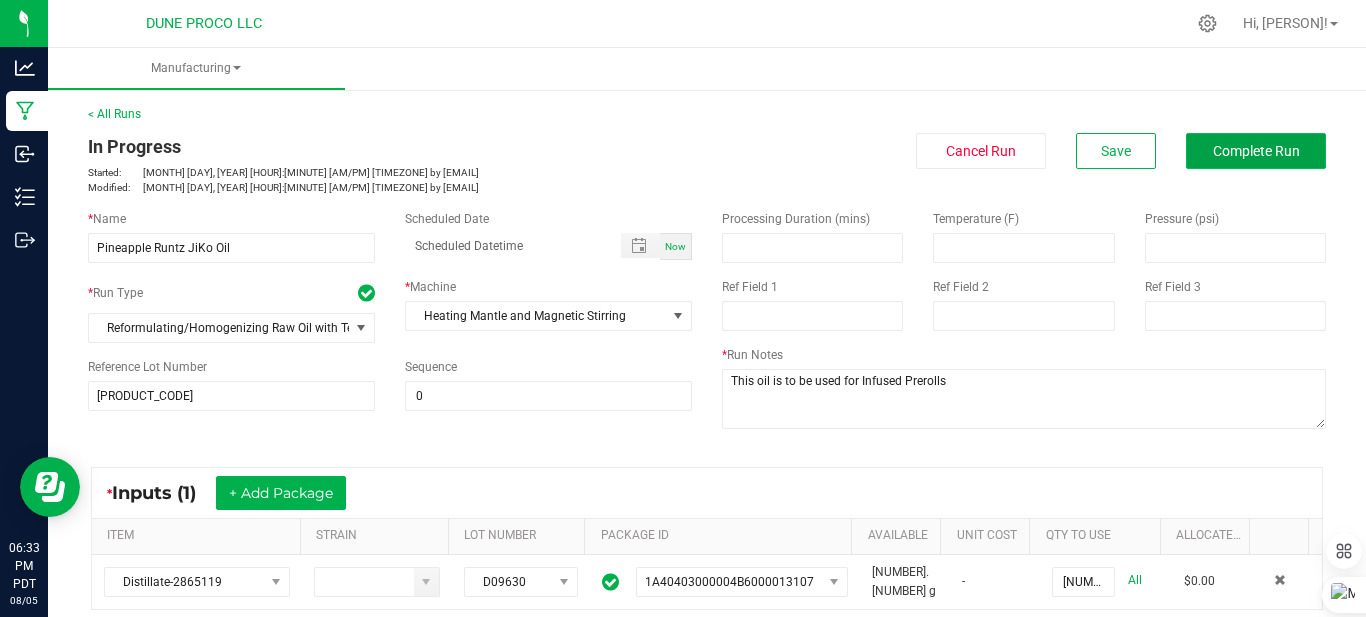 click on "Complete Run" at bounding box center [1256, 151] 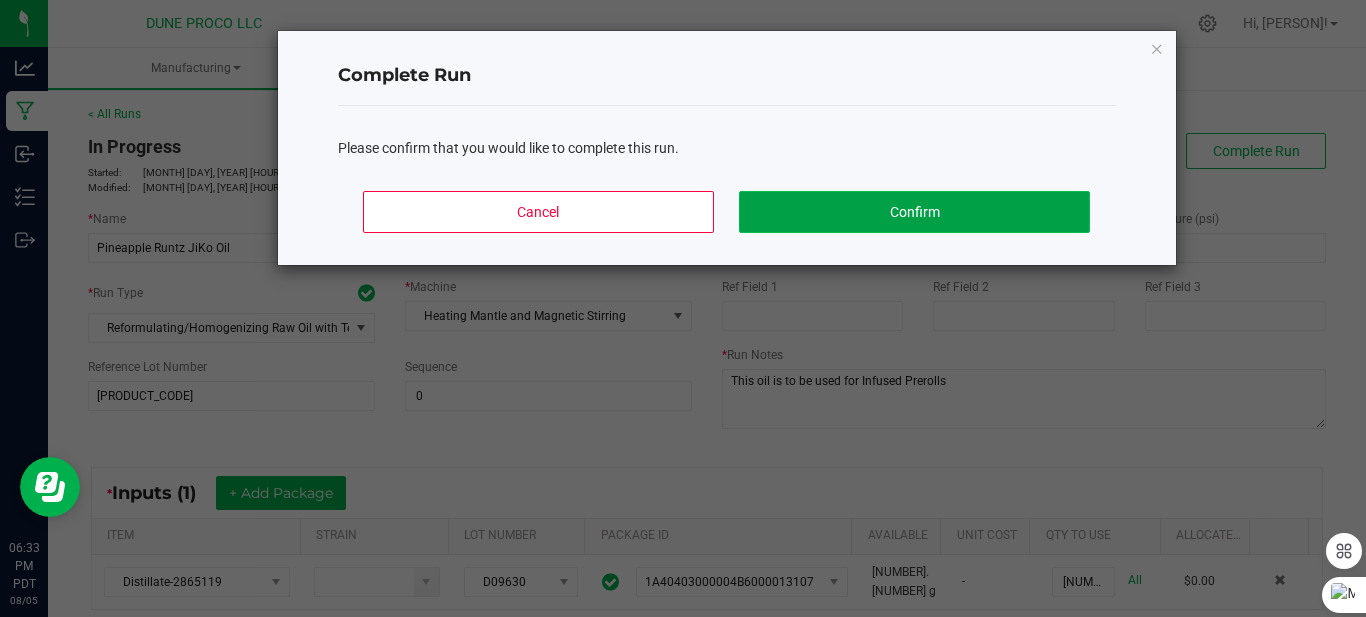 click on "Confirm" 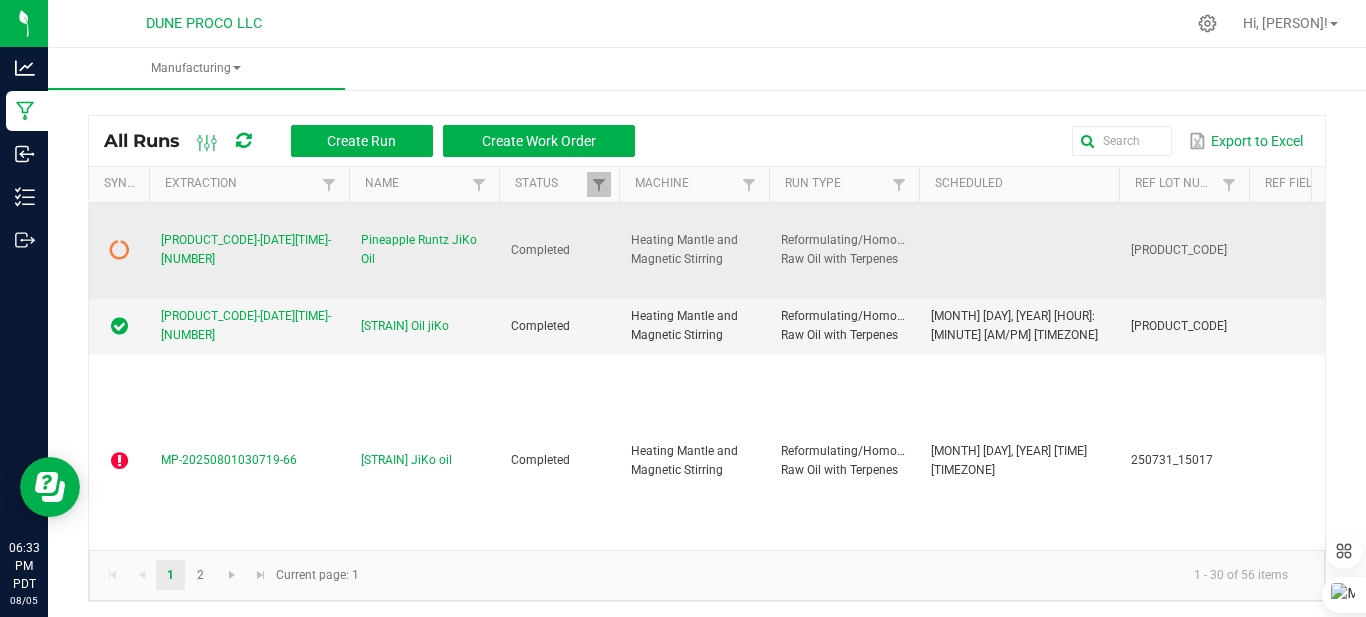 drag, startPoint x: 504, startPoint y: 242, endPoint x: 490, endPoint y: 245, distance: 14.3178215 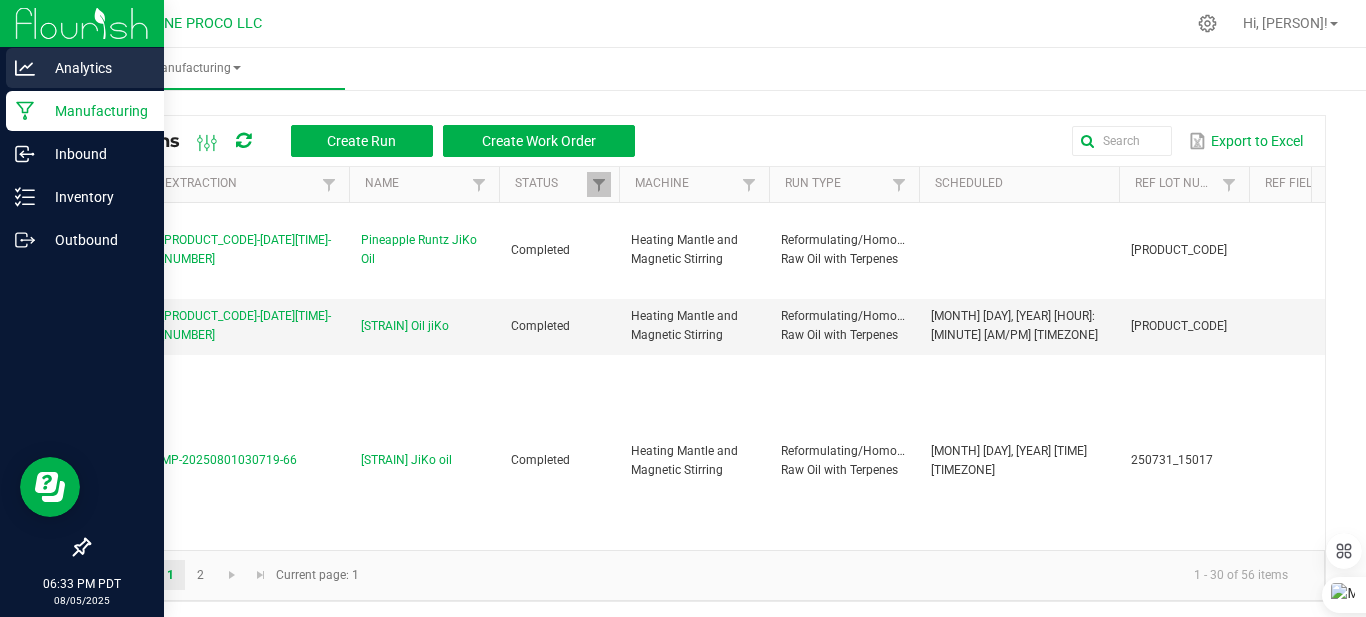 drag, startPoint x: 490, startPoint y: 245, endPoint x: 33, endPoint y: 63, distance: 491.9075 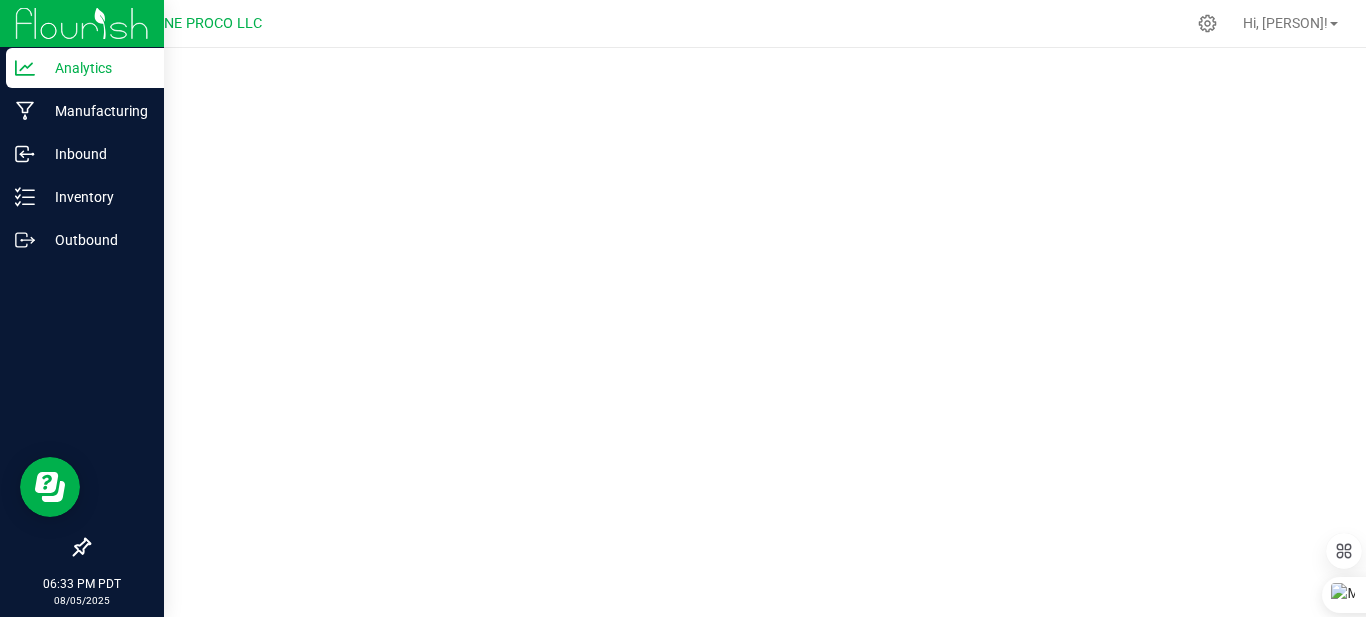 click on "Analytics" at bounding box center (95, 68) 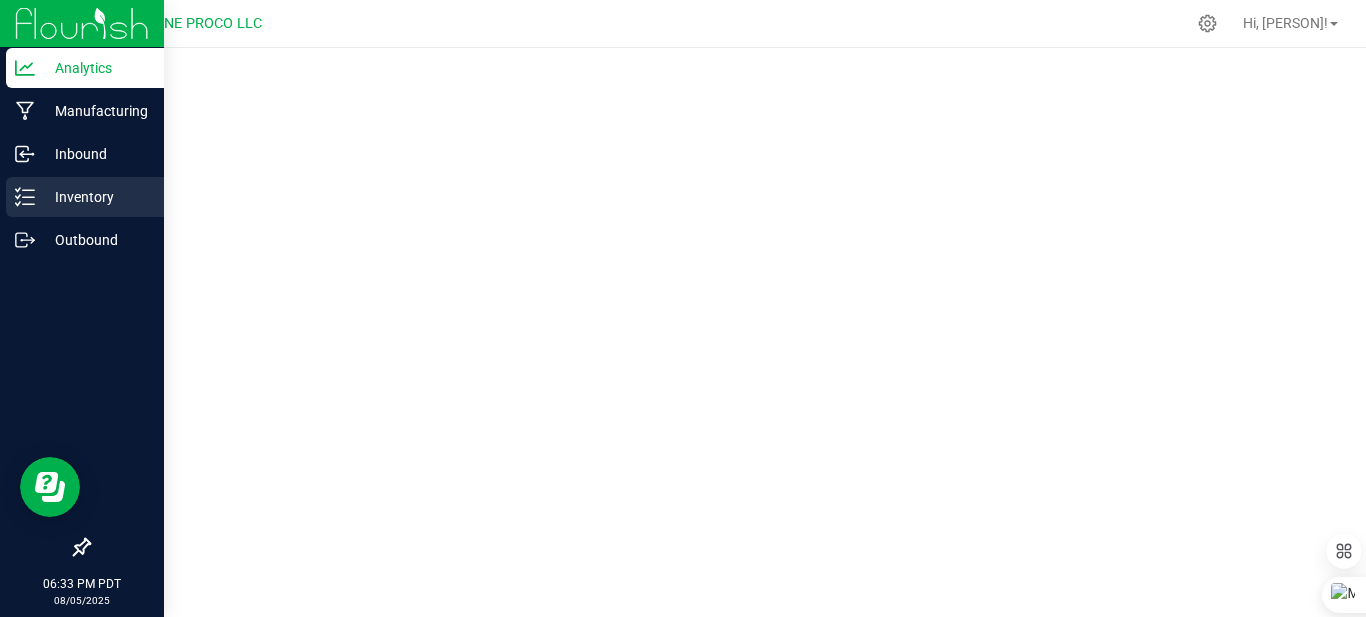 drag, startPoint x: 75, startPoint y: 69, endPoint x: 50, endPoint y: 195, distance: 128.45622 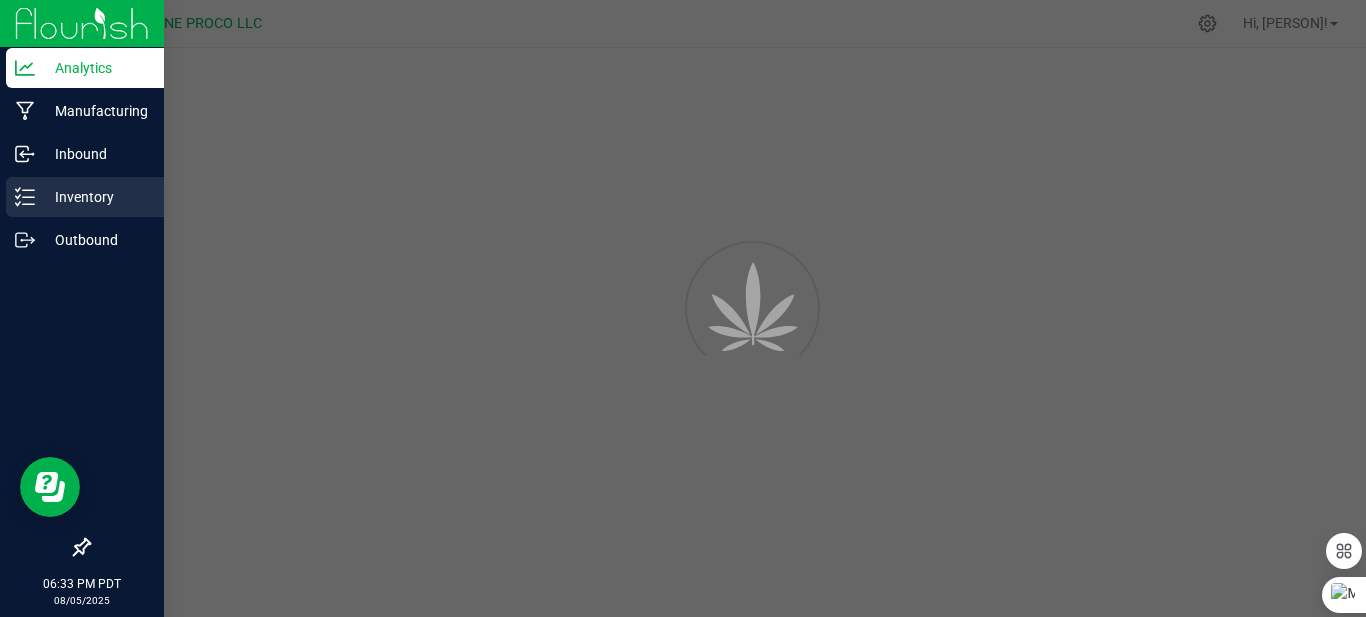 click on "Inventory" at bounding box center (95, 197) 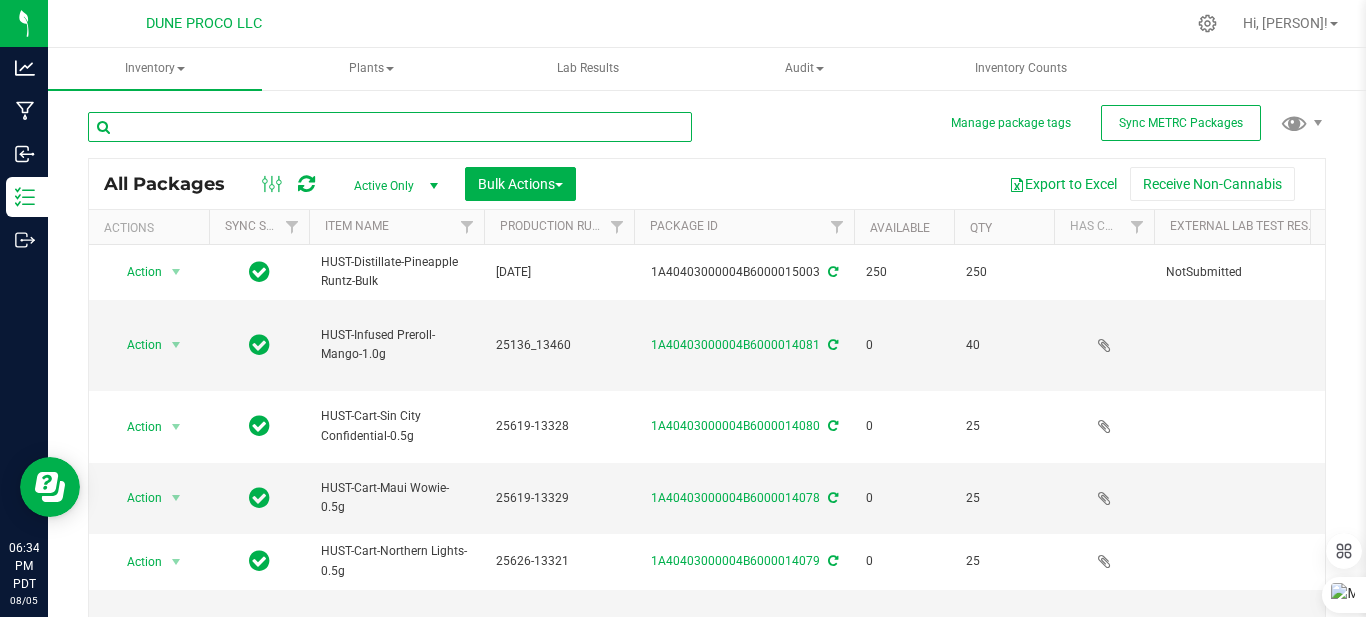 click at bounding box center [390, 127] 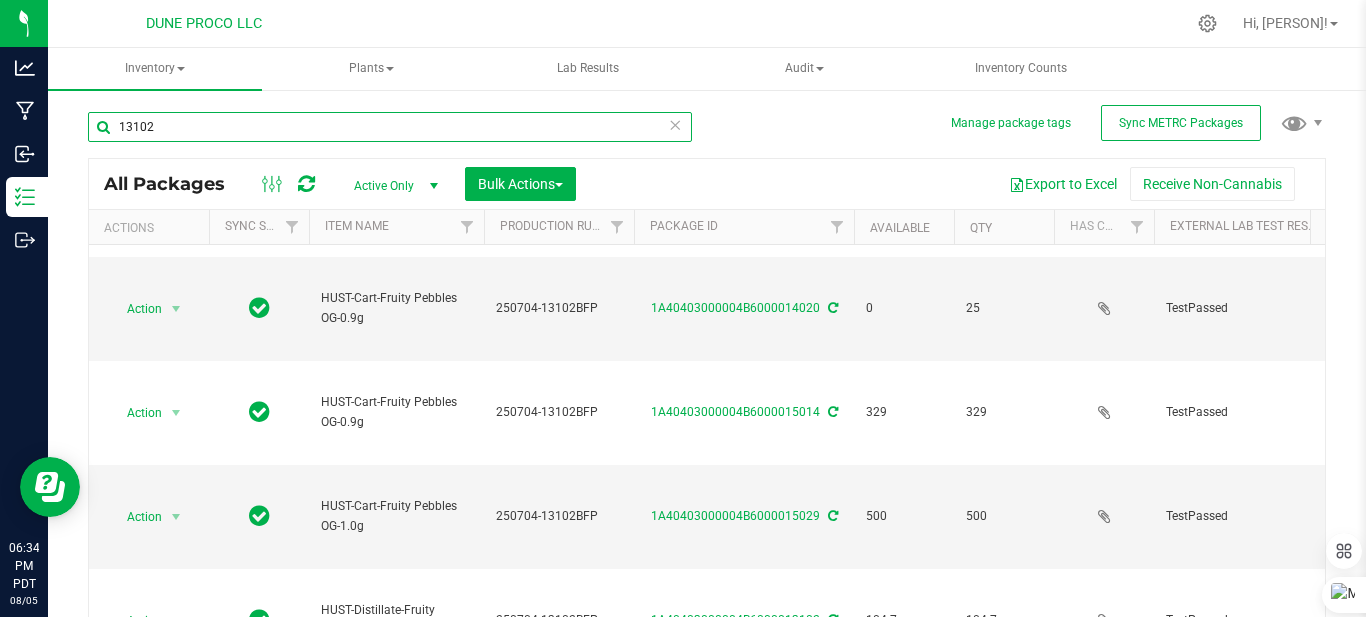 scroll, scrollTop: 353, scrollLeft: 0, axis: vertical 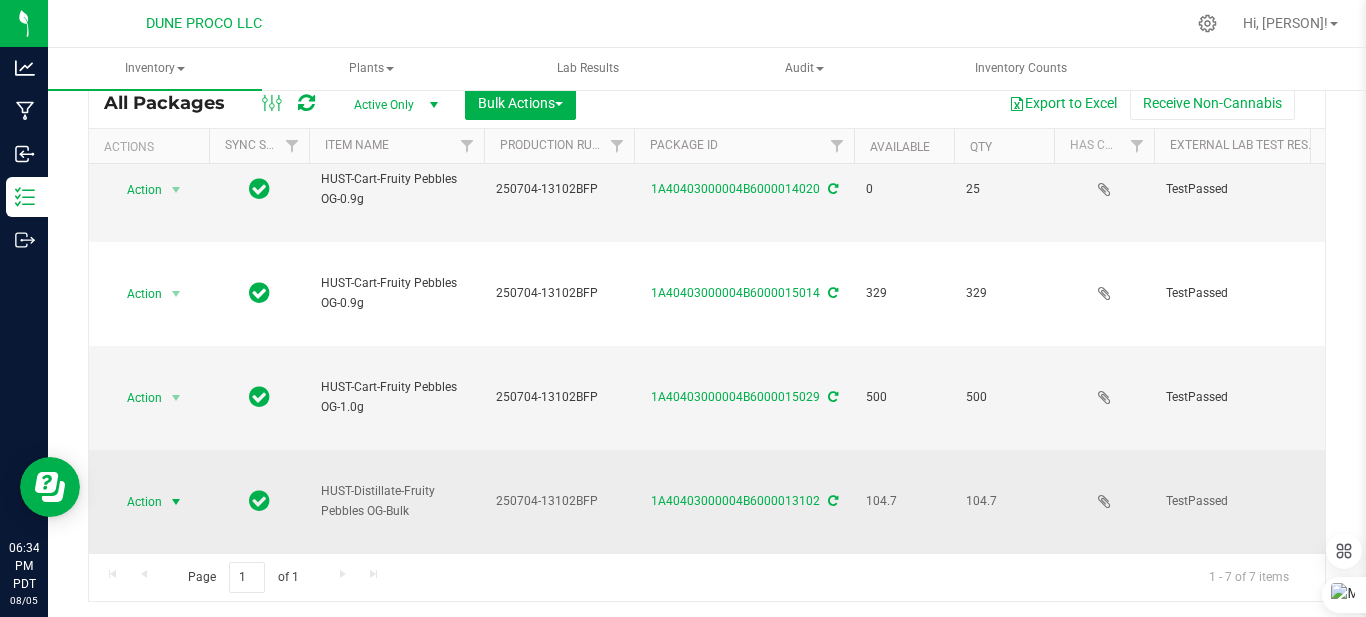 type on "13102" 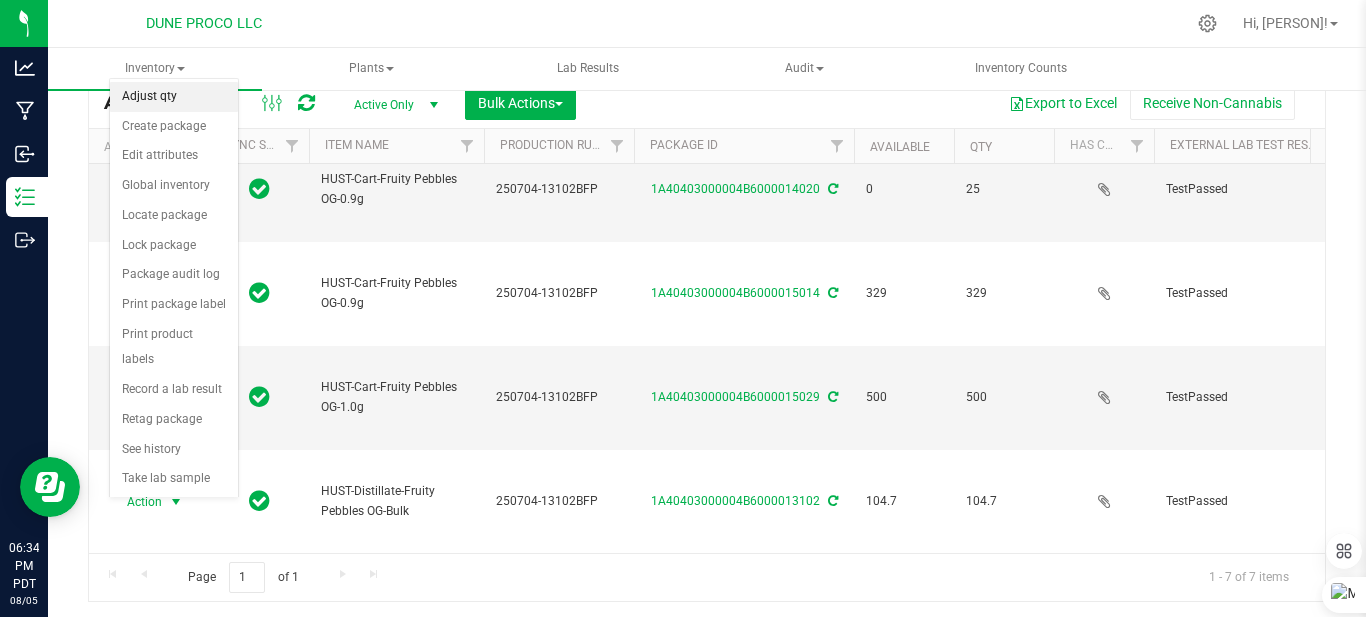 click on "Adjust qty" at bounding box center [174, 97] 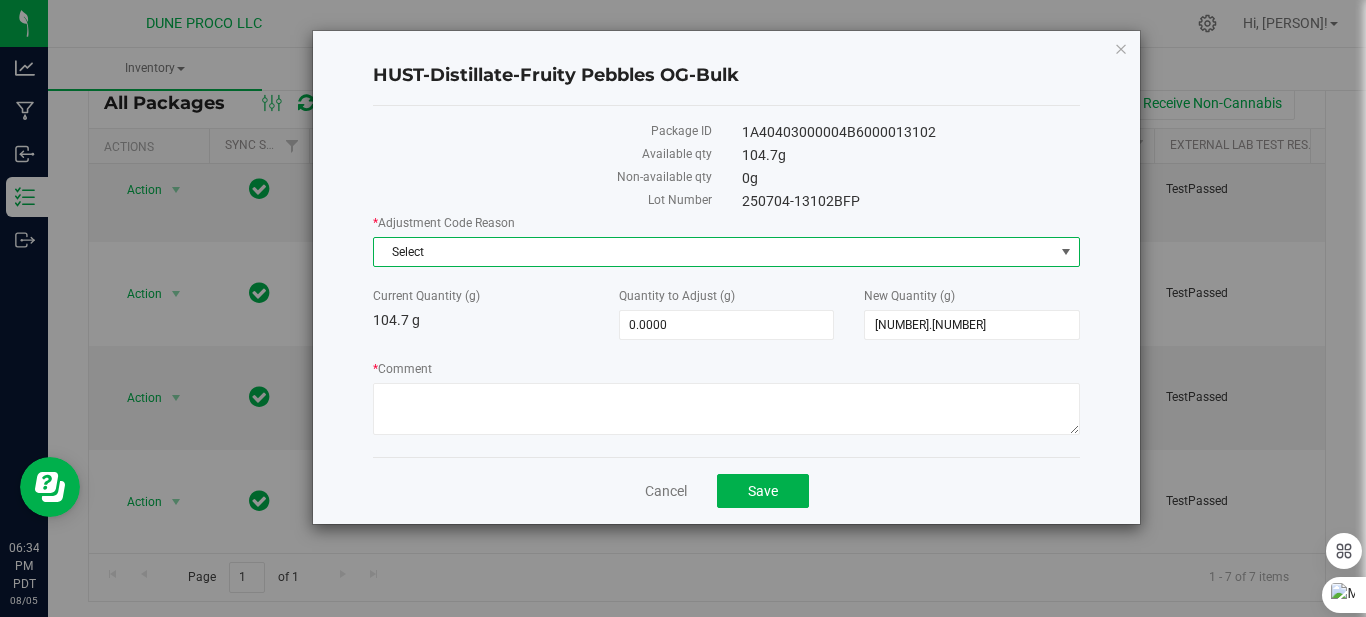 click on "Select" at bounding box center [714, 252] 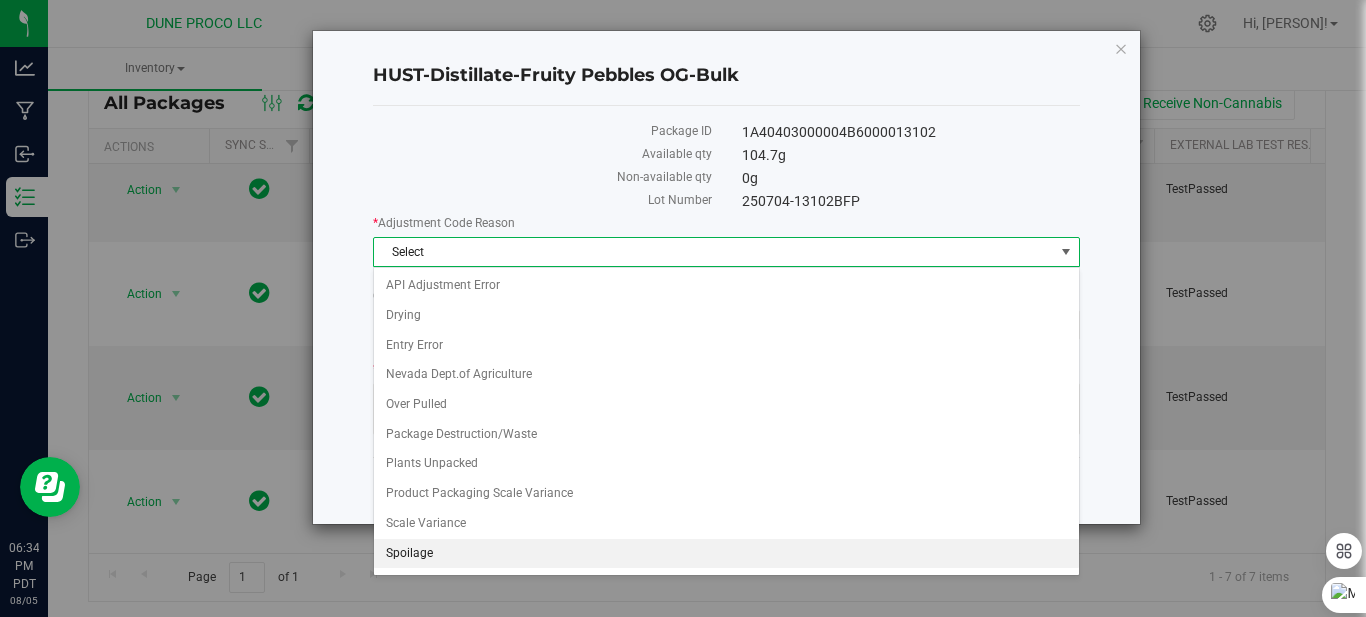 click on "Spoilage" at bounding box center [726, 554] 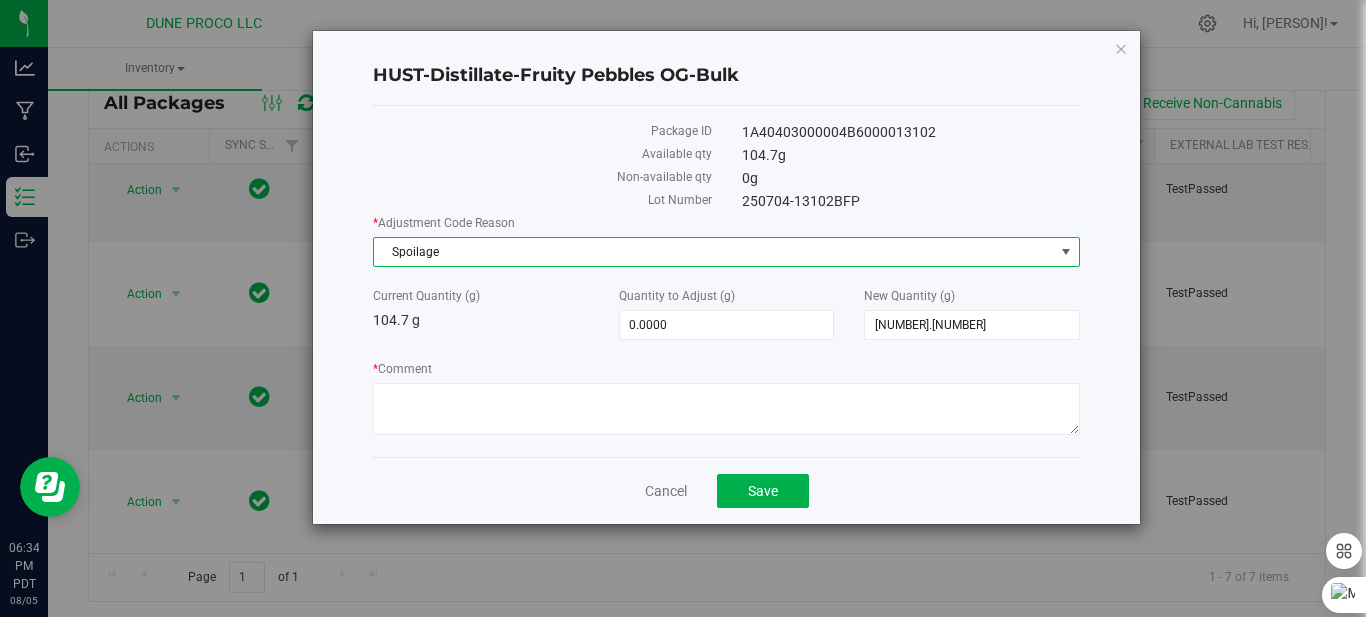 click on "Spoilage" at bounding box center (714, 252) 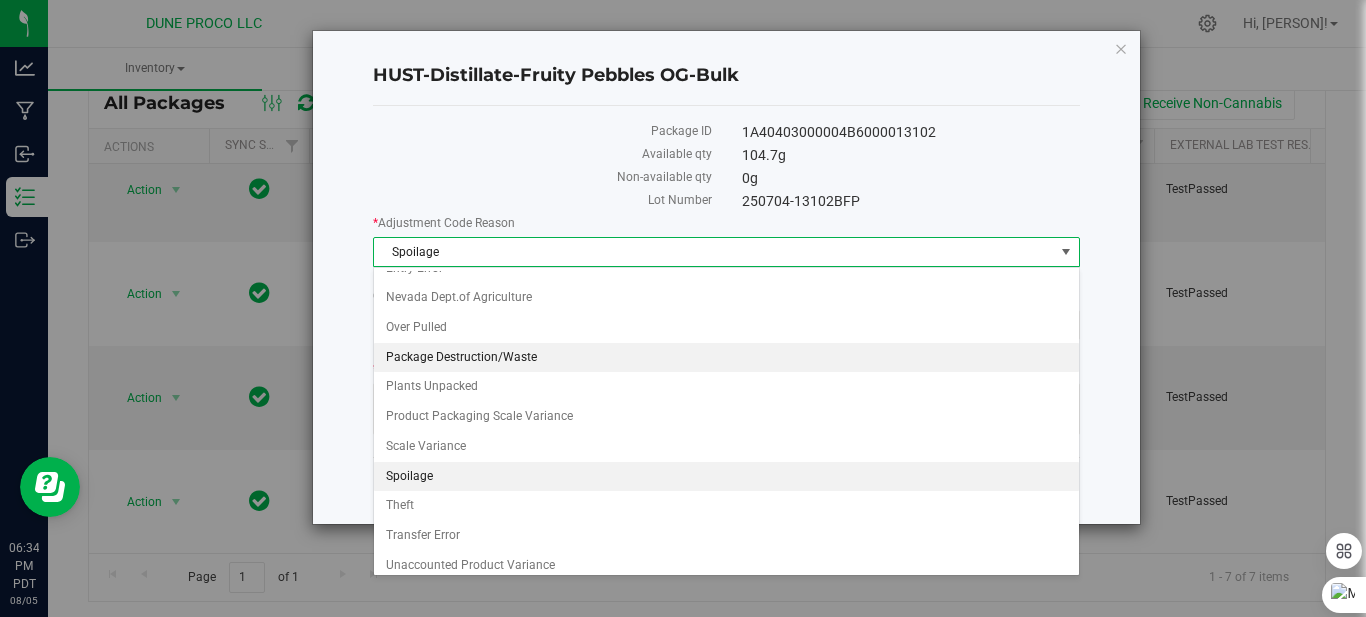 scroll, scrollTop: 116, scrollLeft: 0, axis: vertical 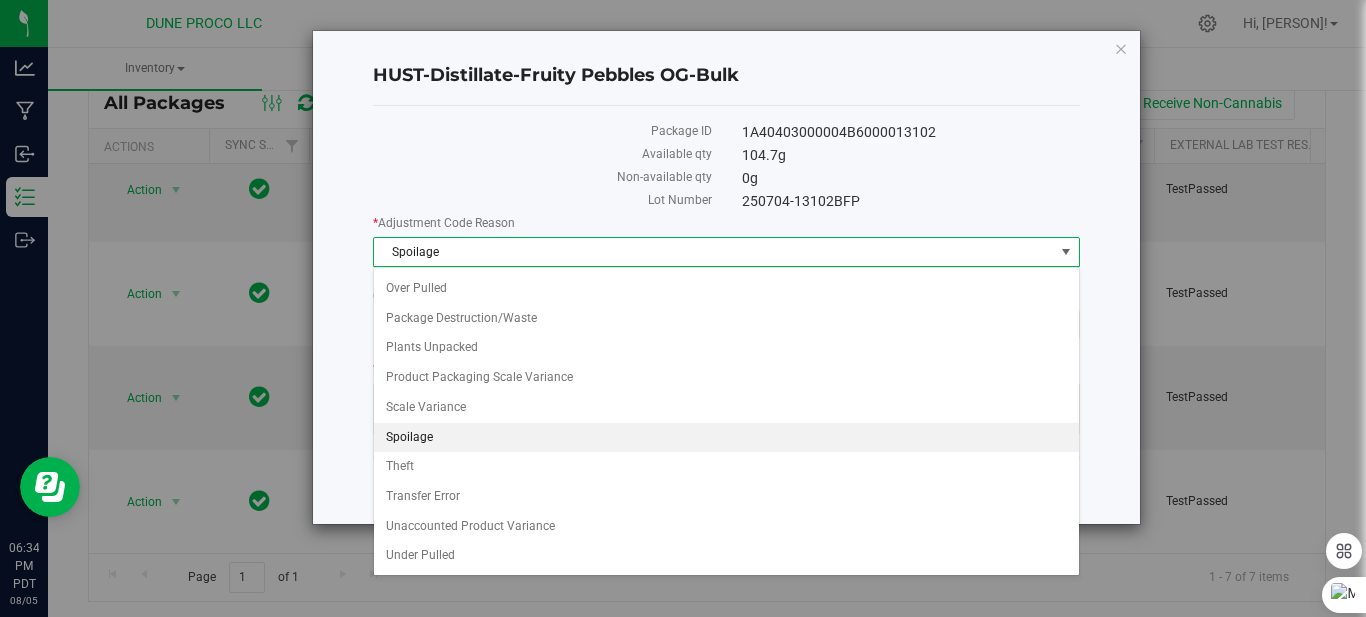 click on "Spoilage" at bounding box center (726, 438) 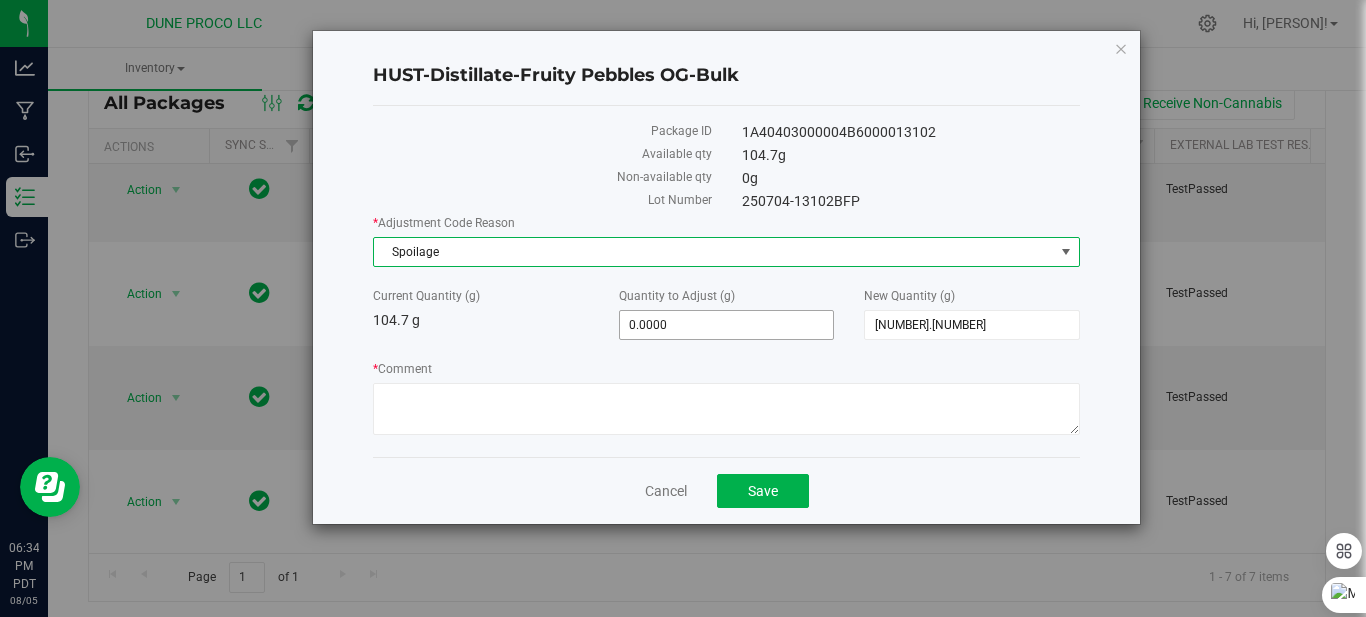 click on "0.0000 0" at bounding box center [727, 325] 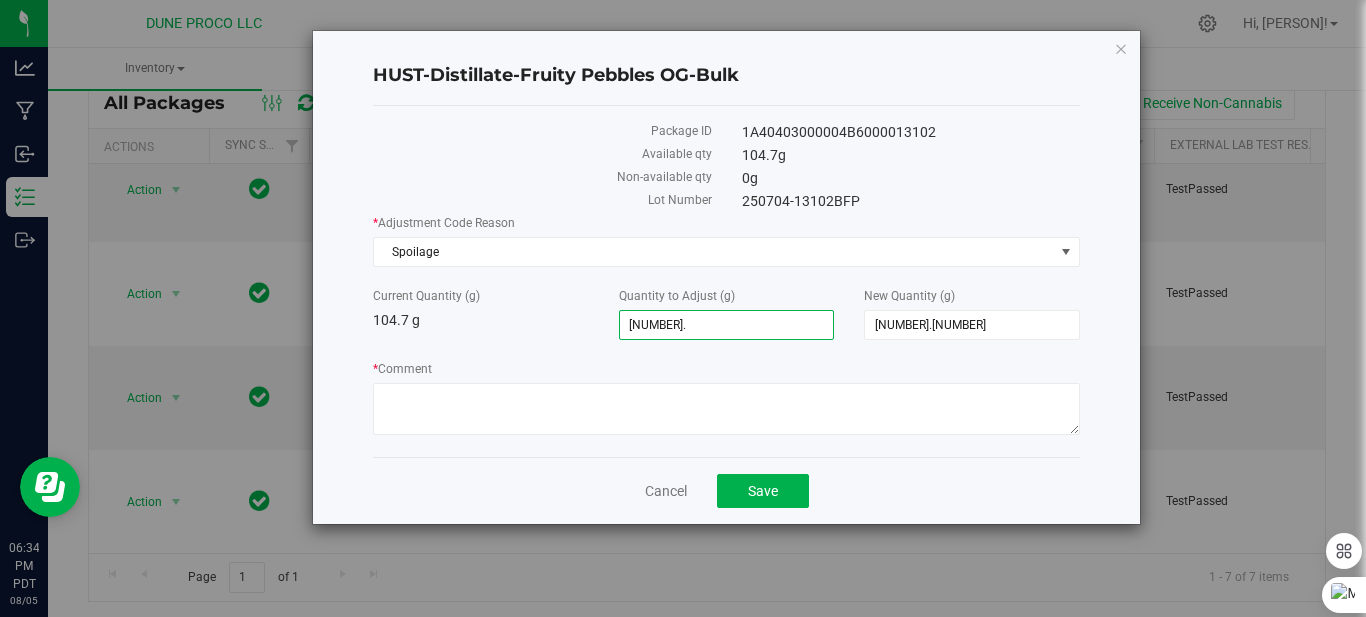 type on "104.7" 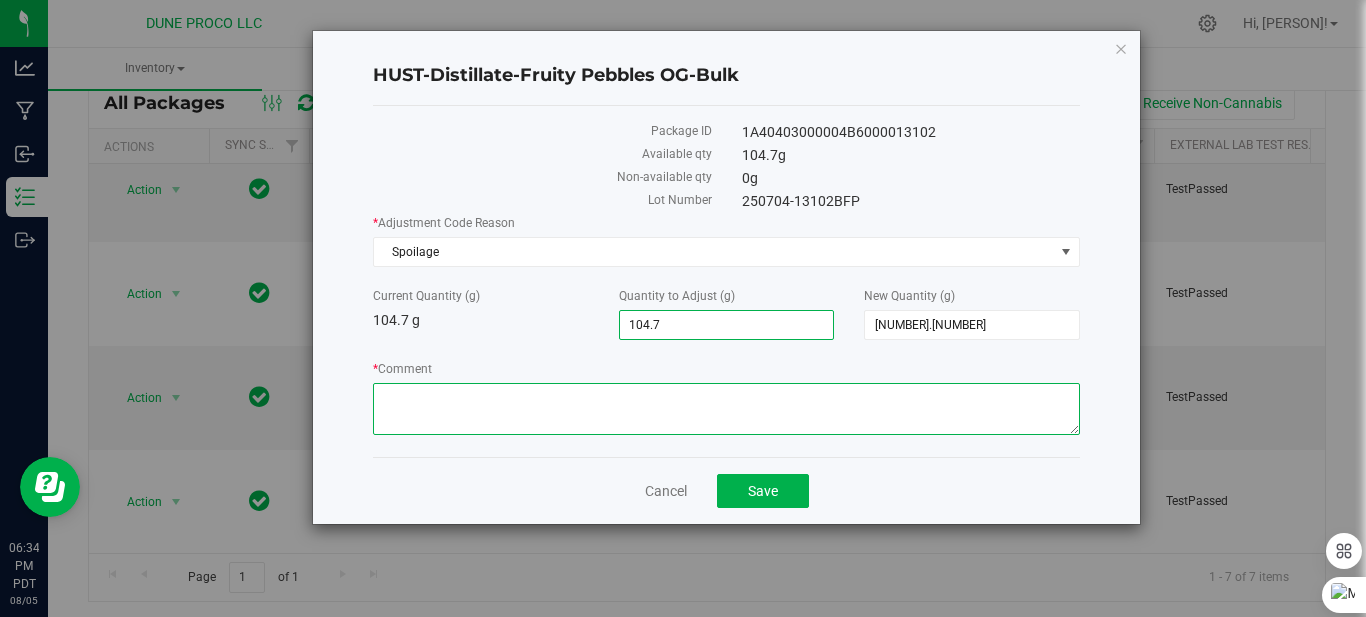 type on "[NUMBER].[NUMBER]" 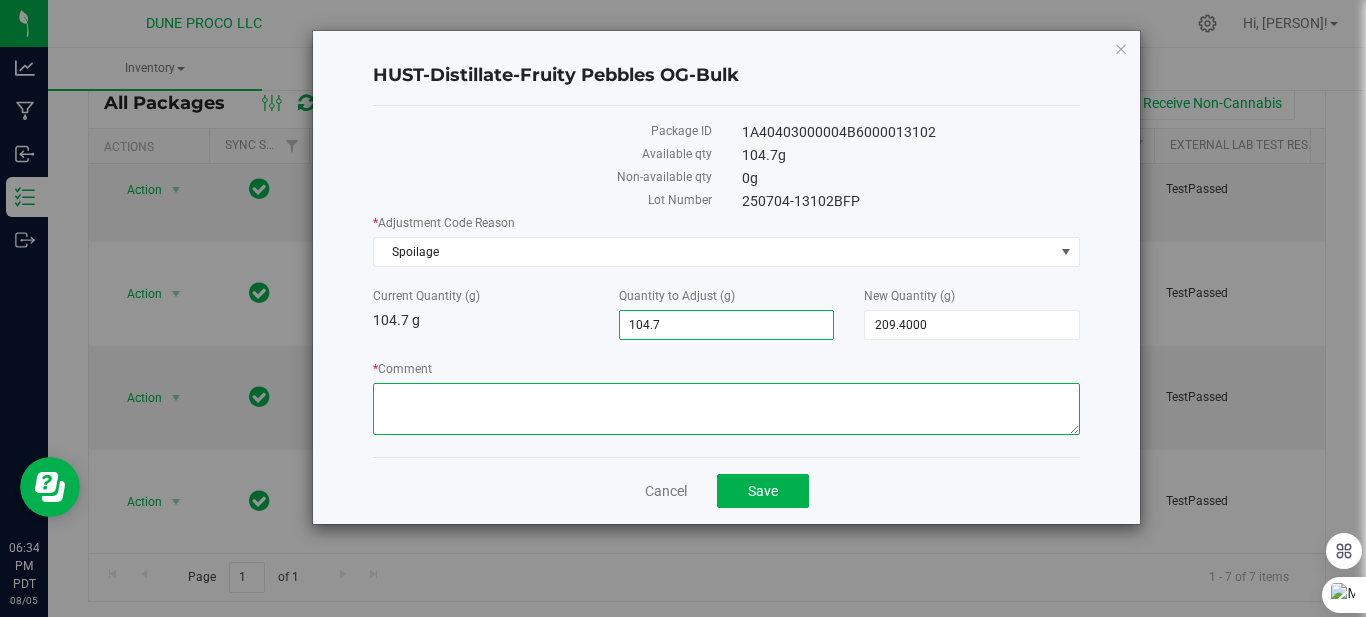 click on "*
Comment" at bounding box center [726, 409] 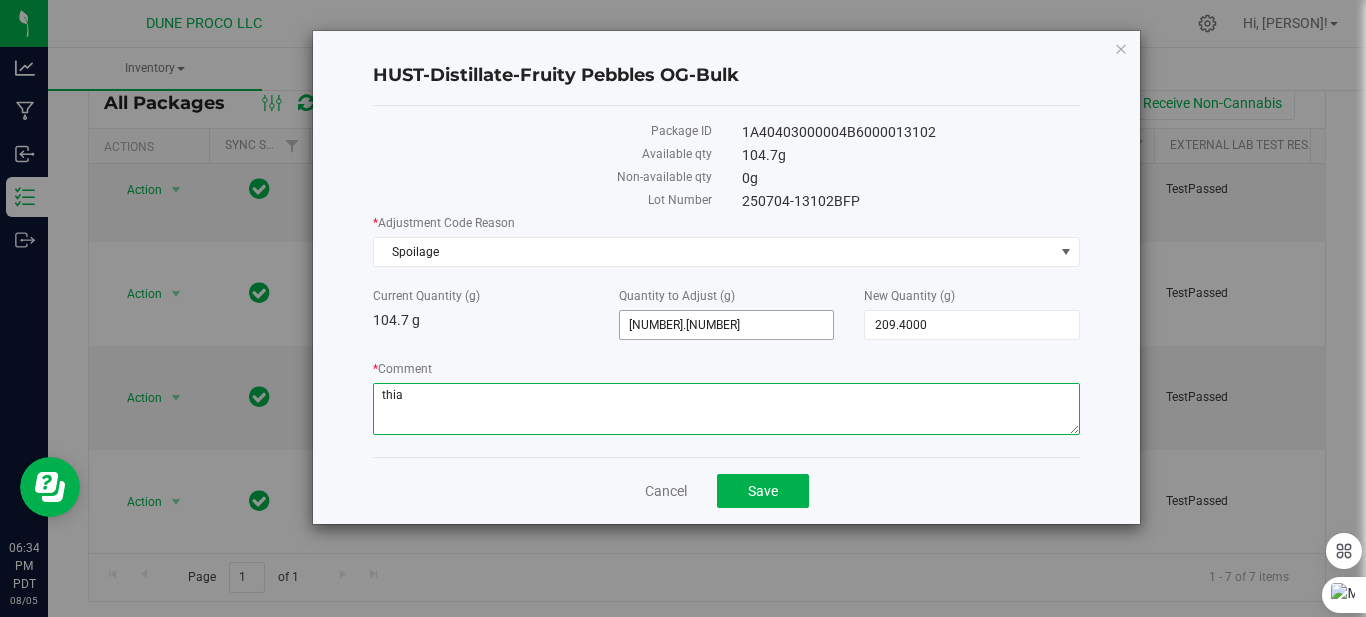 type on "thia" 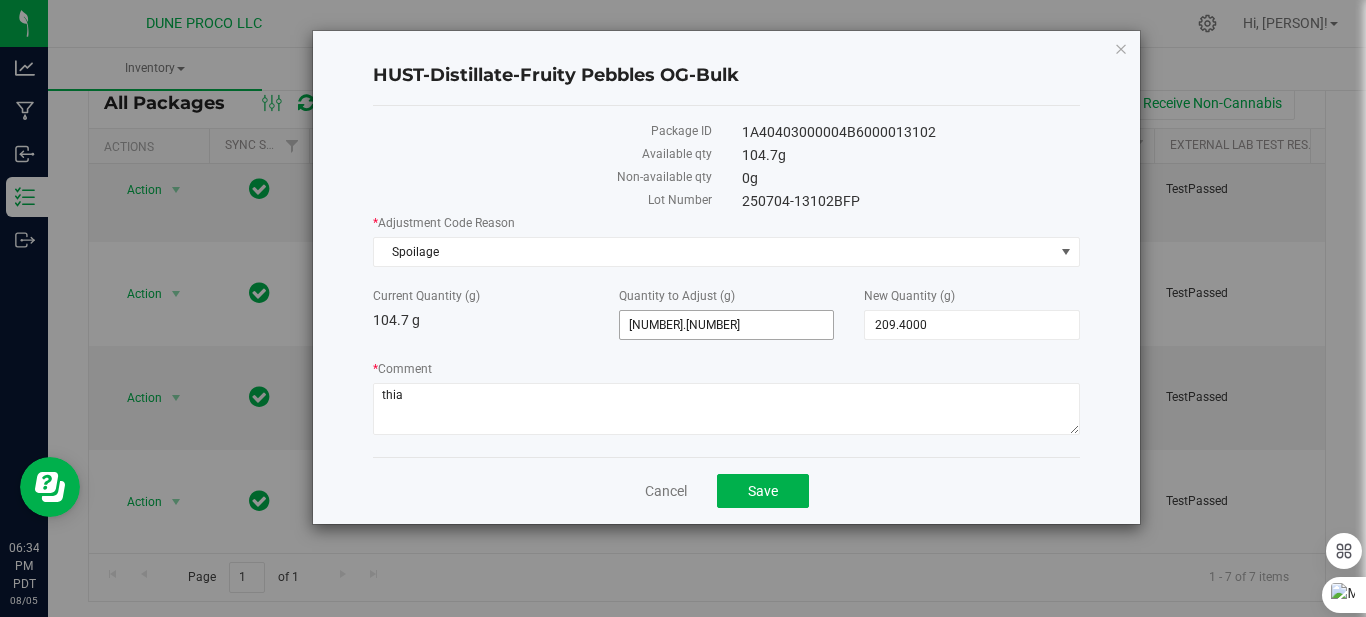 click on "104.7000 104.7" at bounding box center [727, 325] 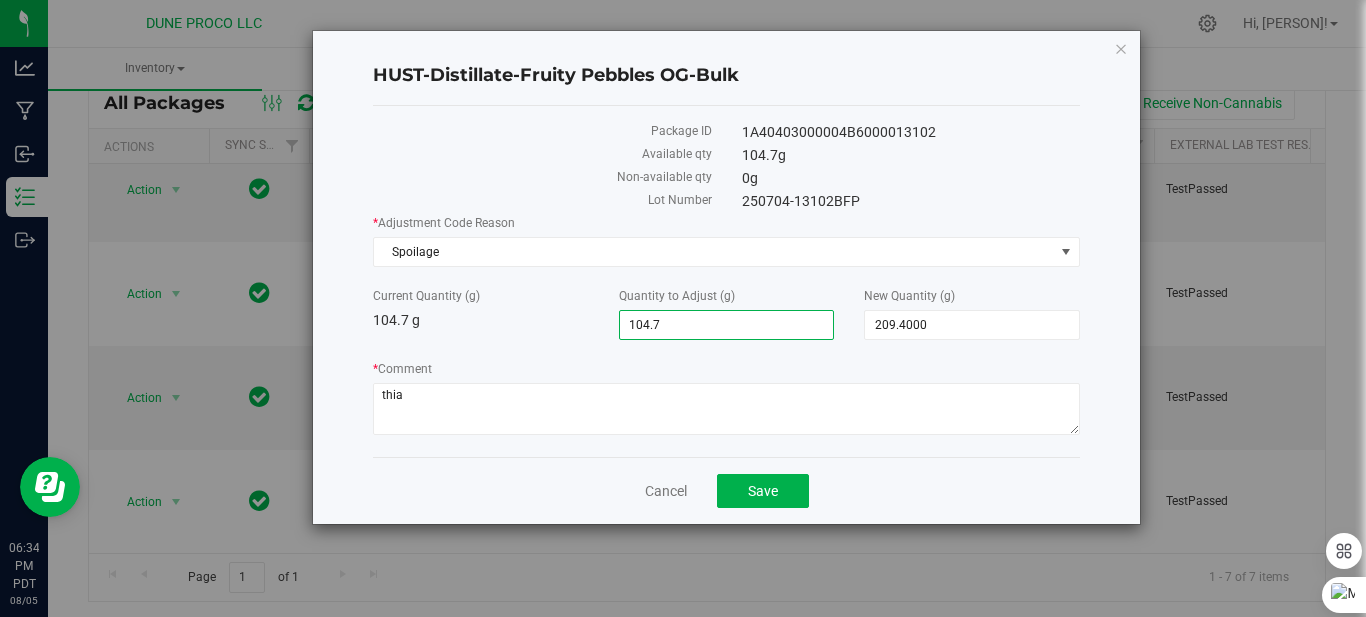 type on "-104.7" 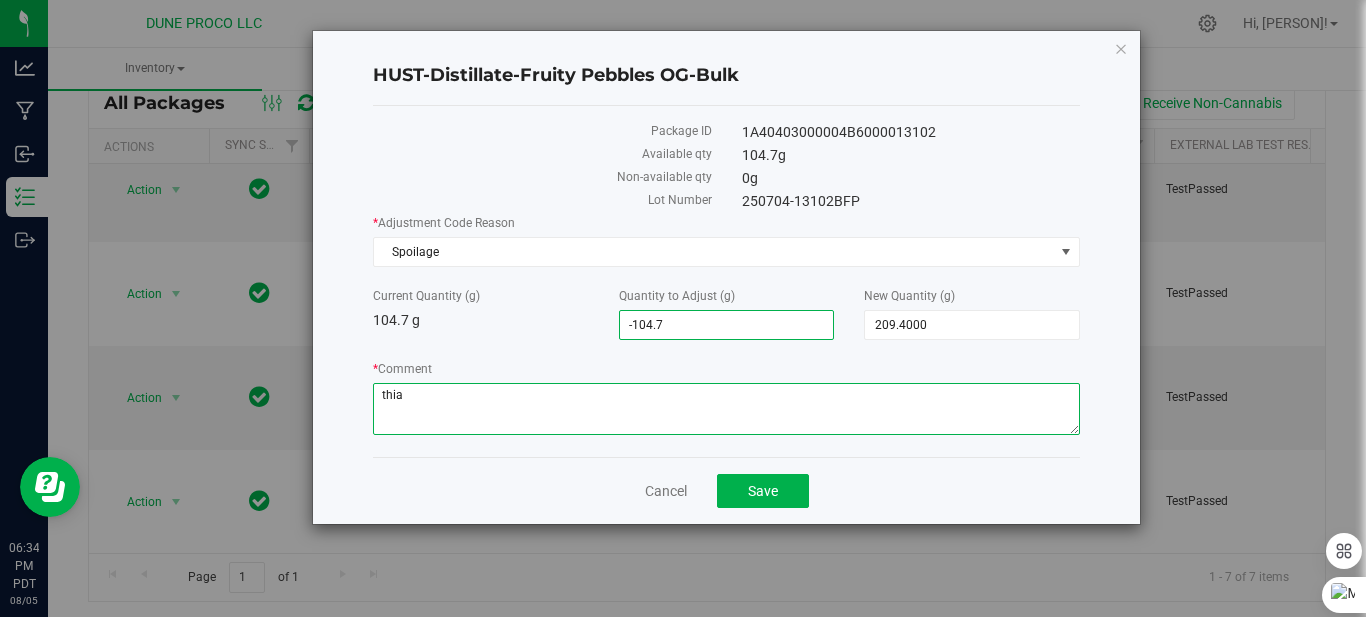 type on "-104.7000" 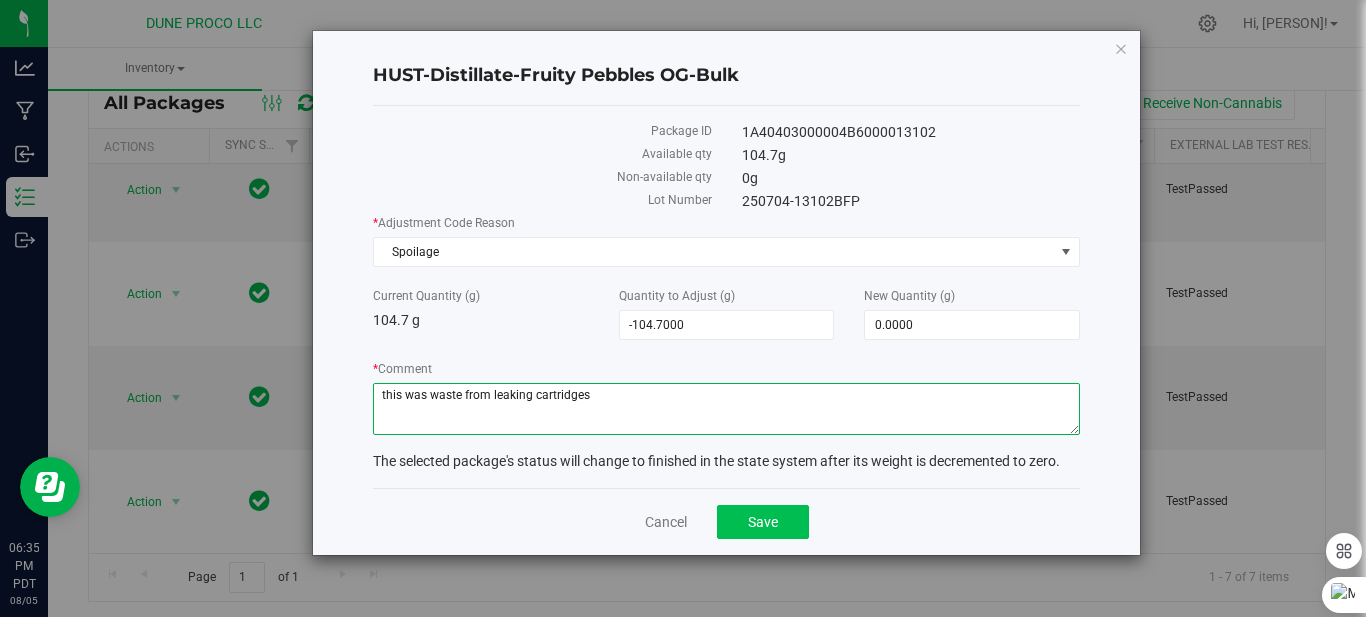 type on "this was waste from leaking cartridges" 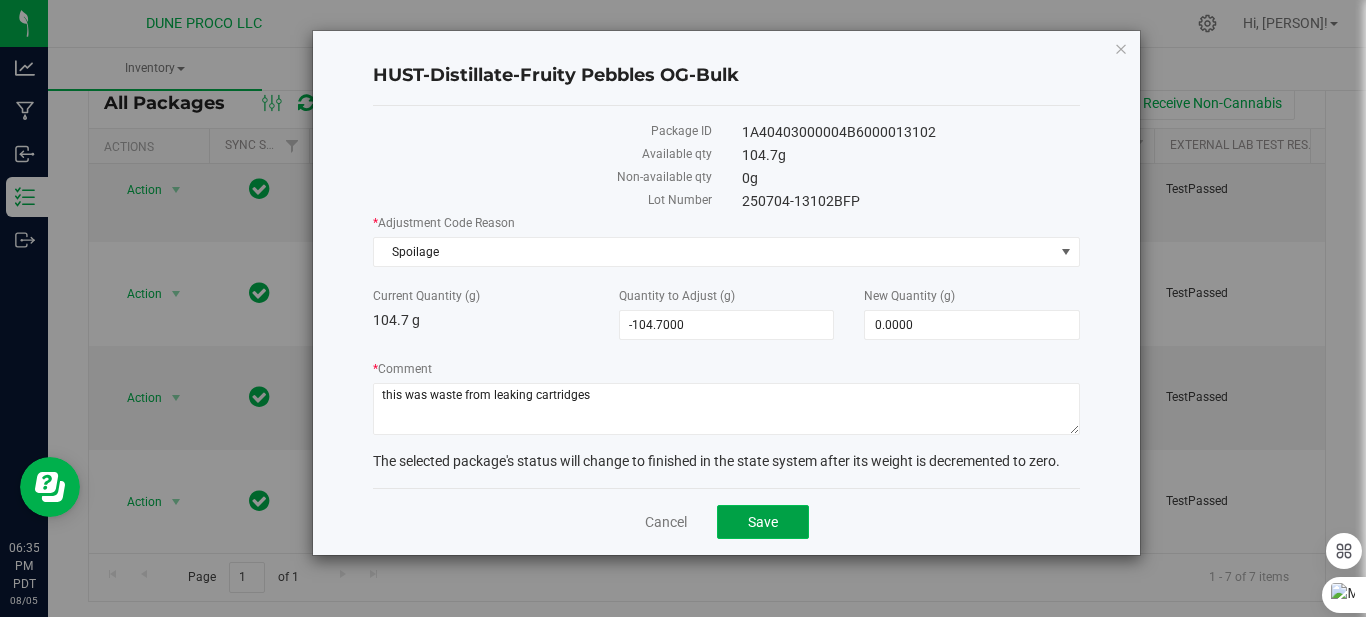 click on "Save" 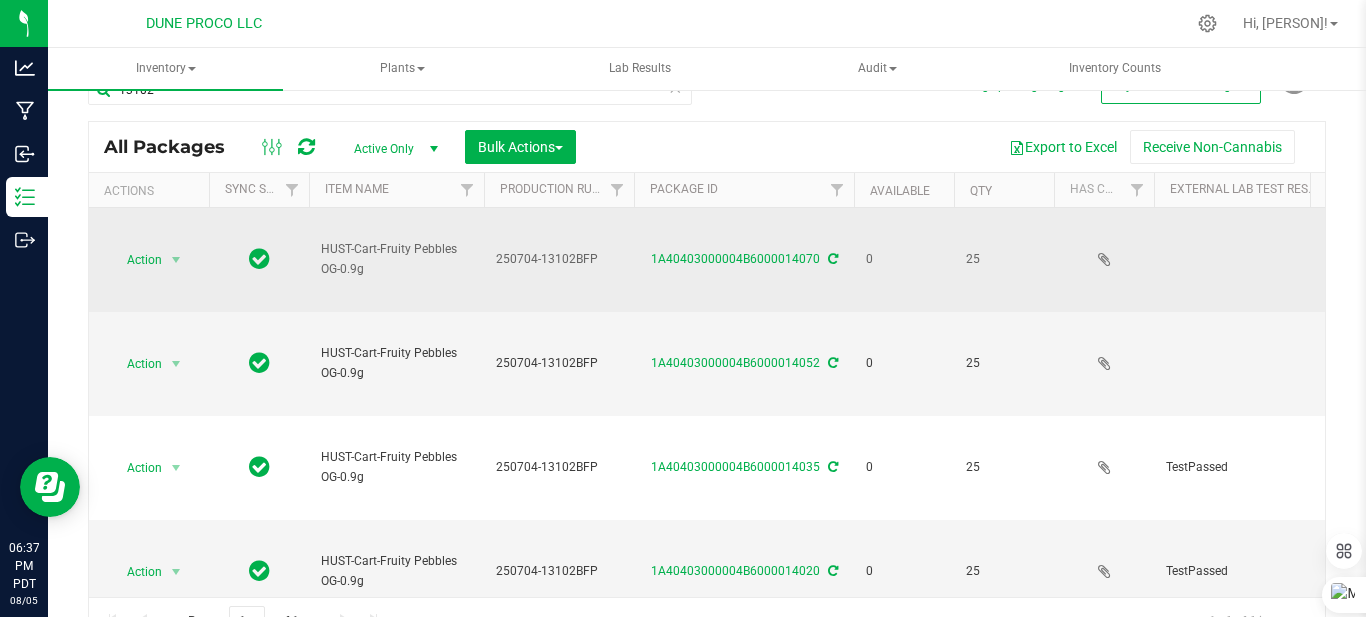 scroll, scrollTop: 0, scrollLeft: 0, axis: both 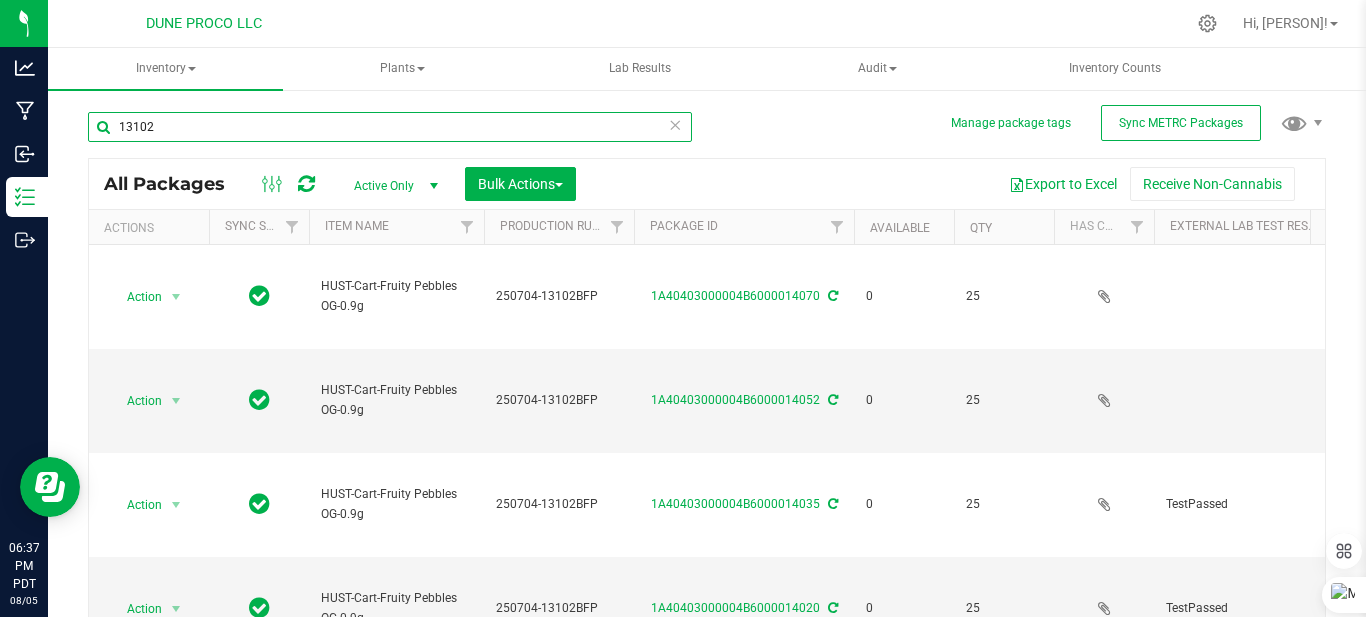 click on "13102" at bounding box center [390, 127] 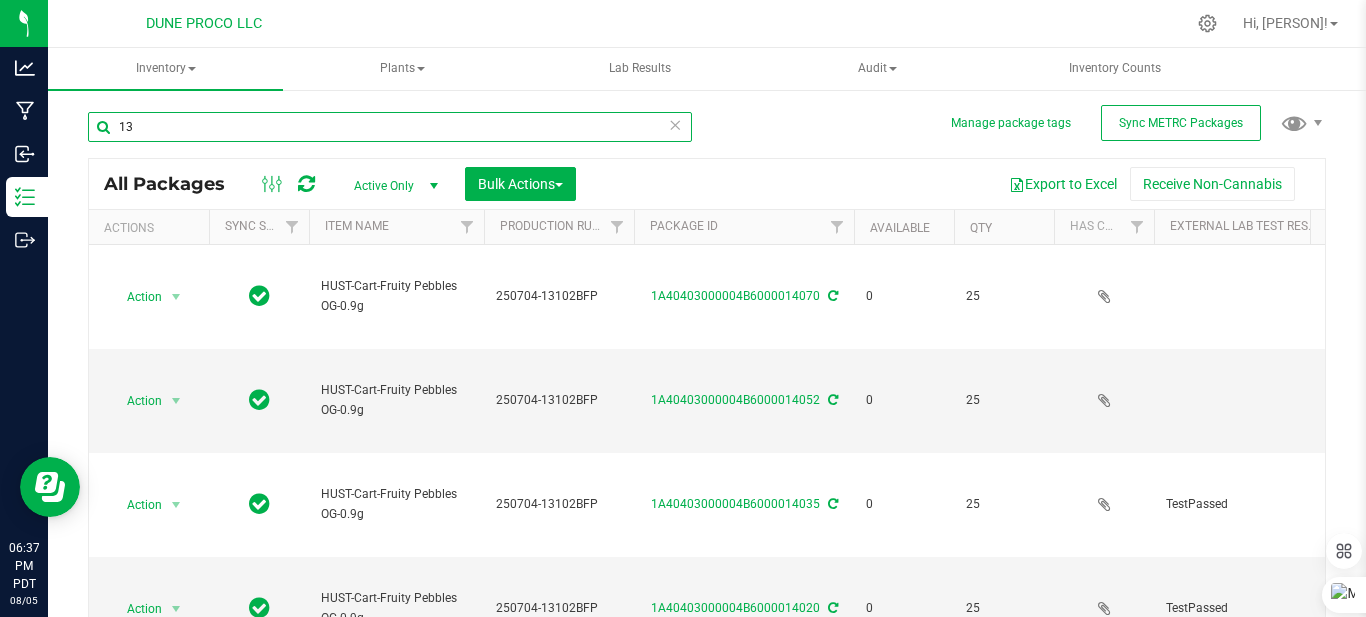 type on "1" 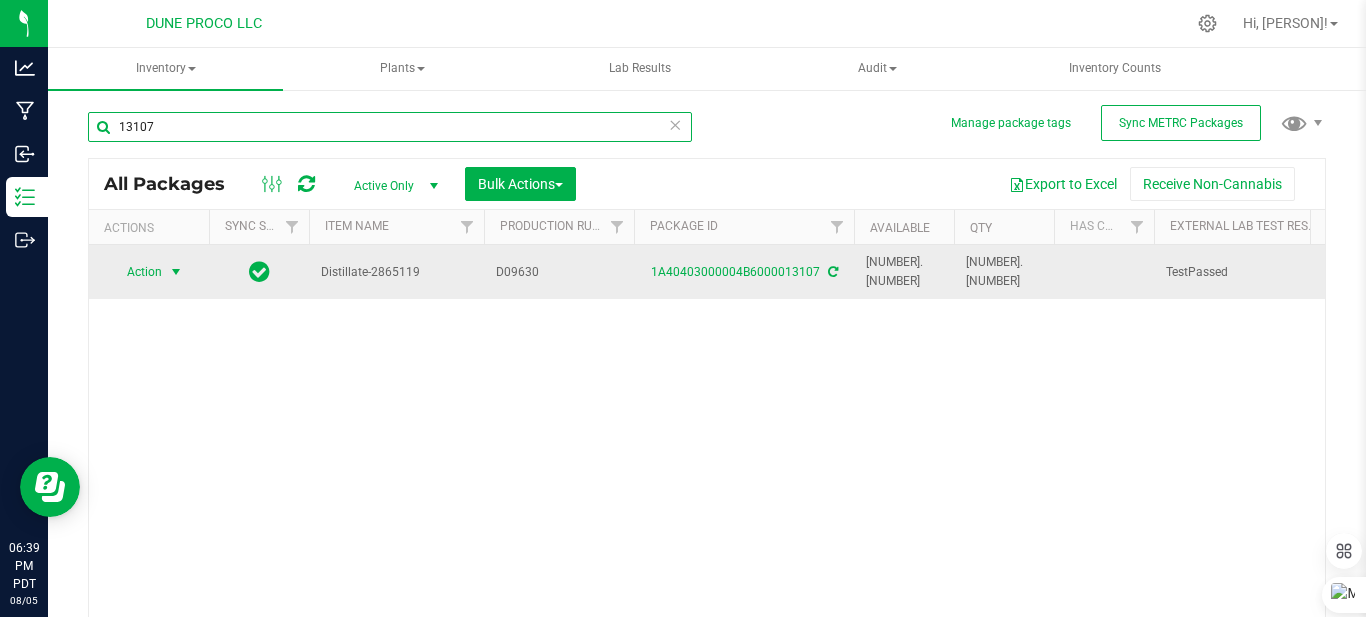 type on "13107" 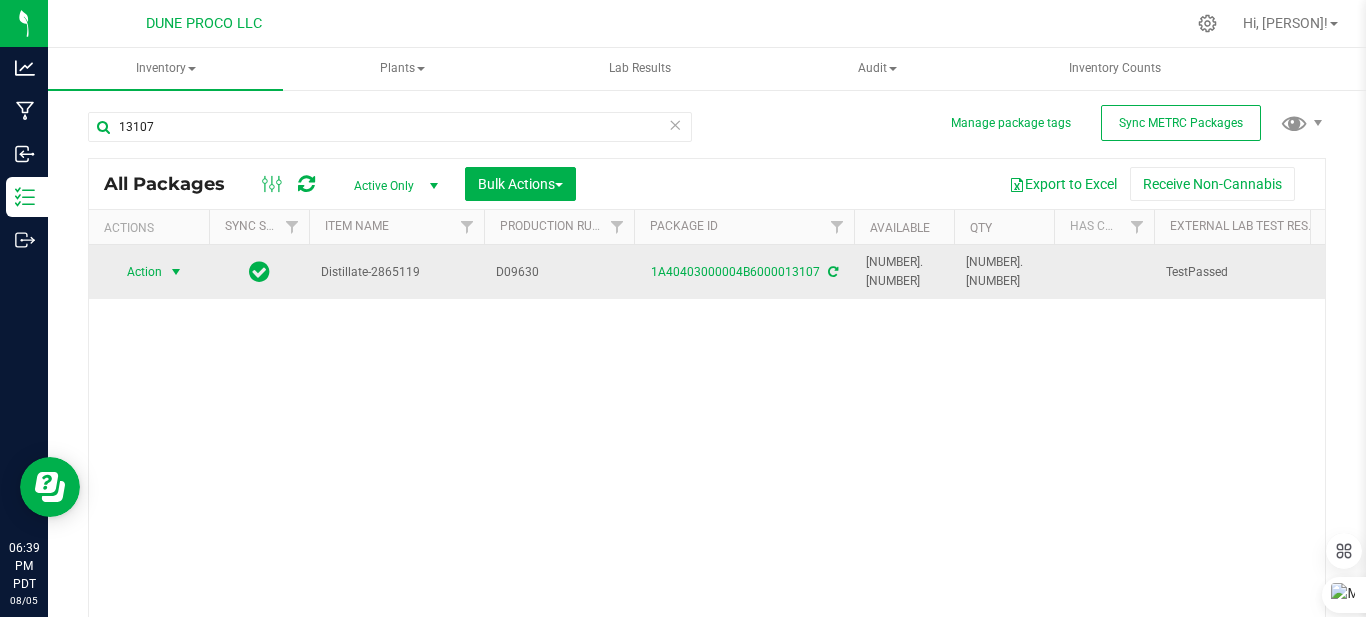 click at bounding box center (176, 272) 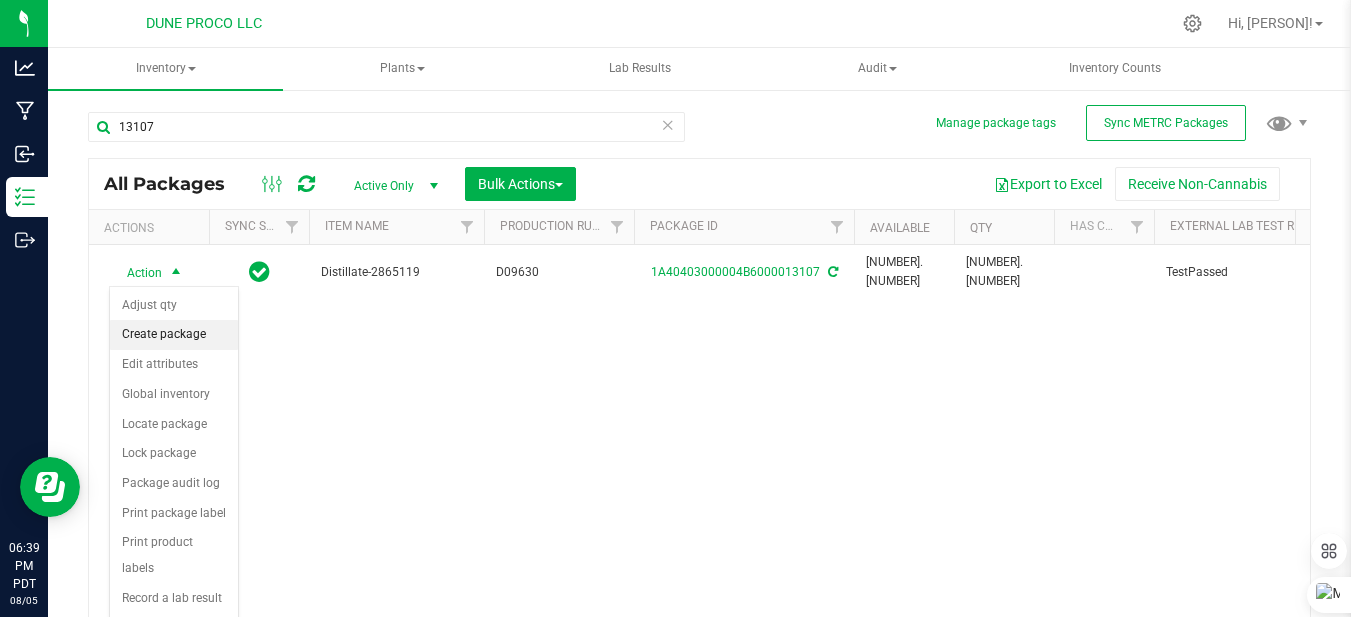 click on "Create package" at bounding box center (174, 335) 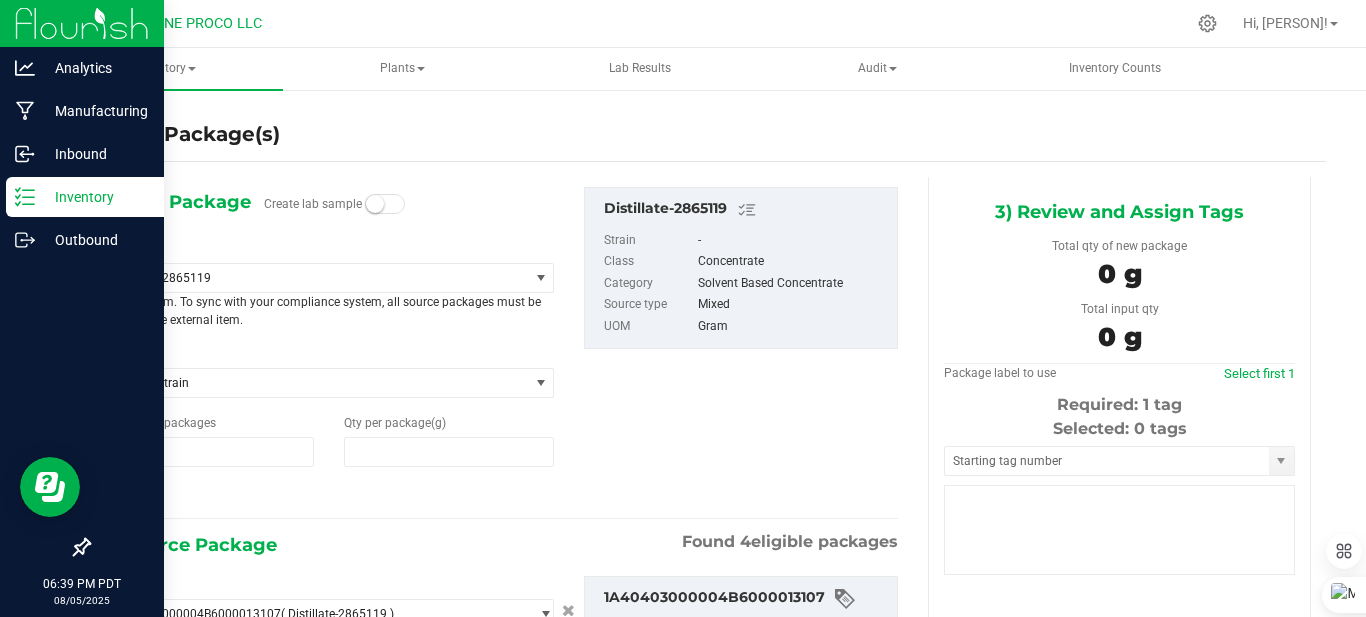 type on "1" 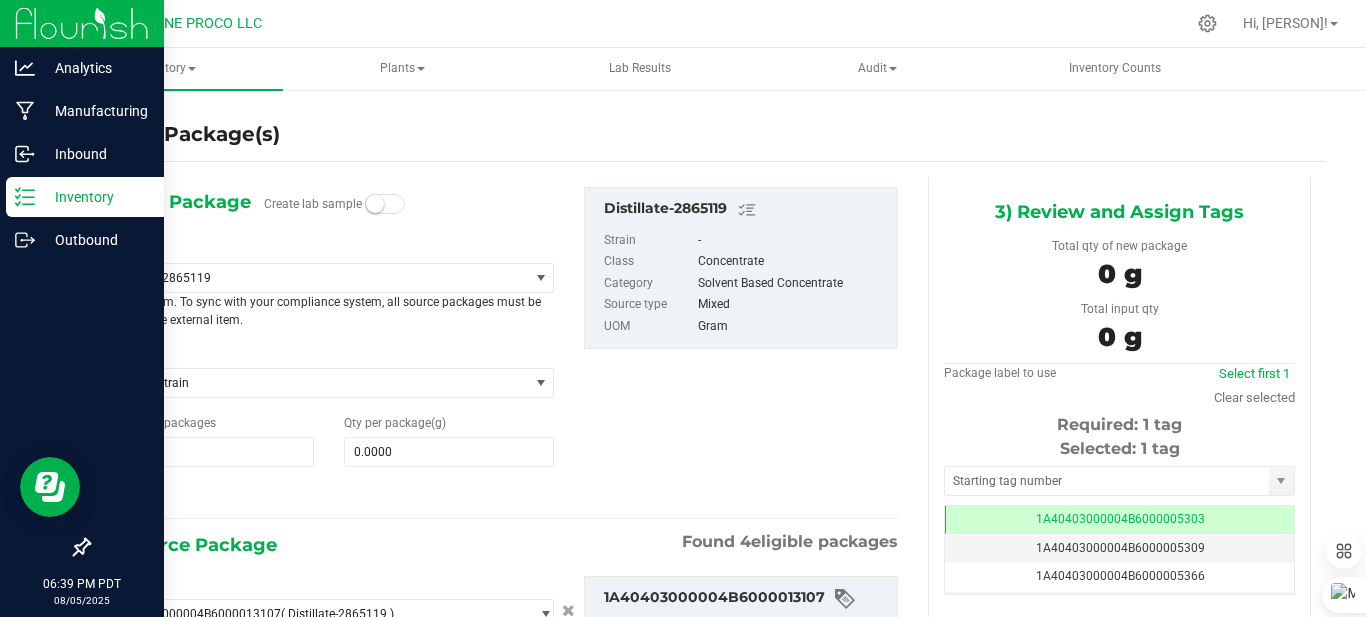 scroll, scrollTop: 0, scrollLeft: -1, axis: horizontal 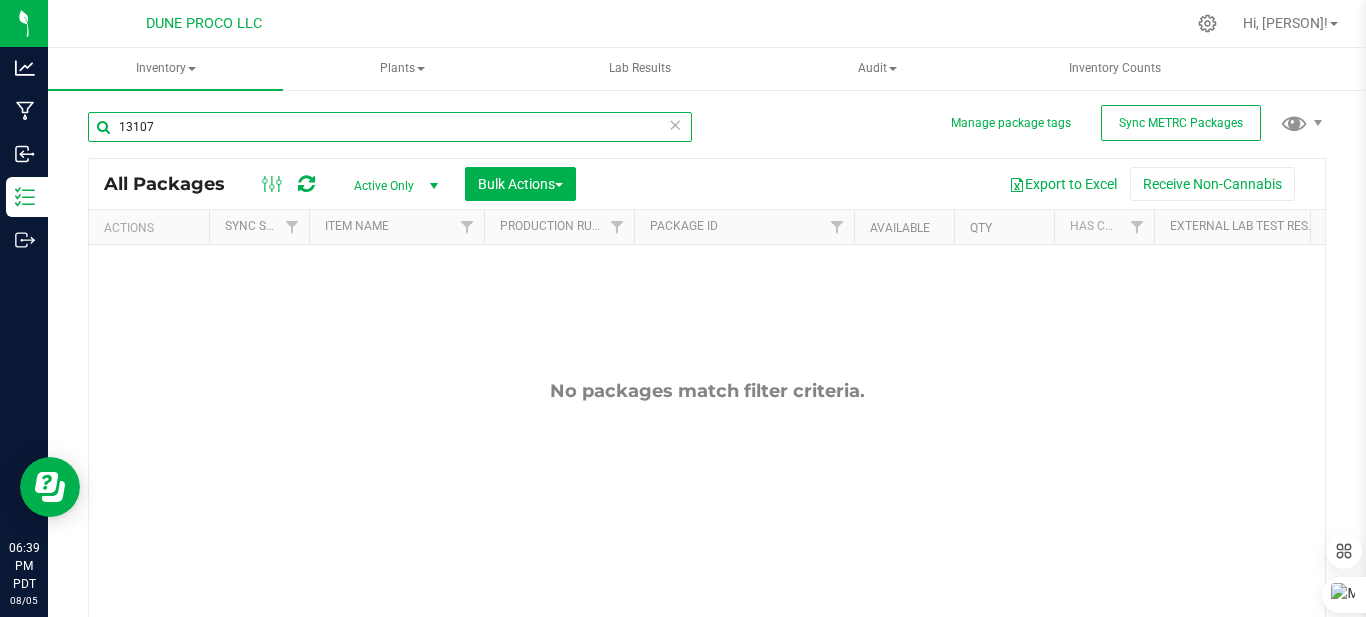 click on "13107" at bounding box center (390, 127) 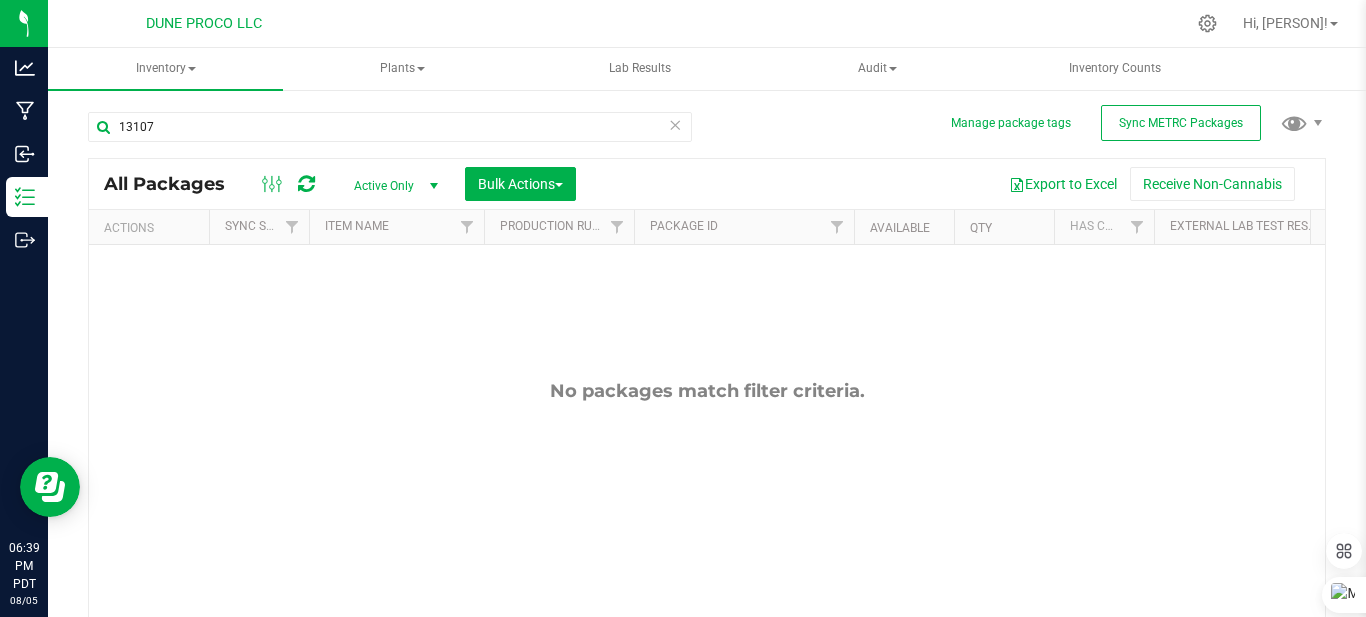 click at bounding box center [675, 124] 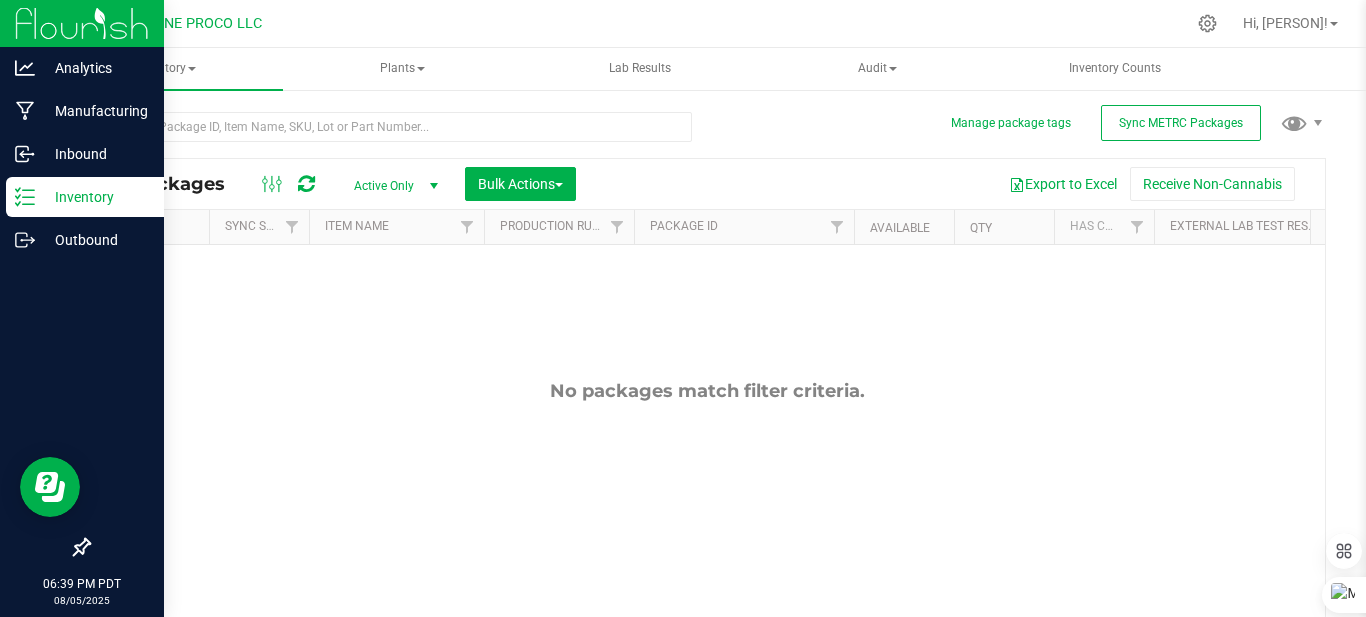 click on "Inventory" at bounding box center [95, 197] 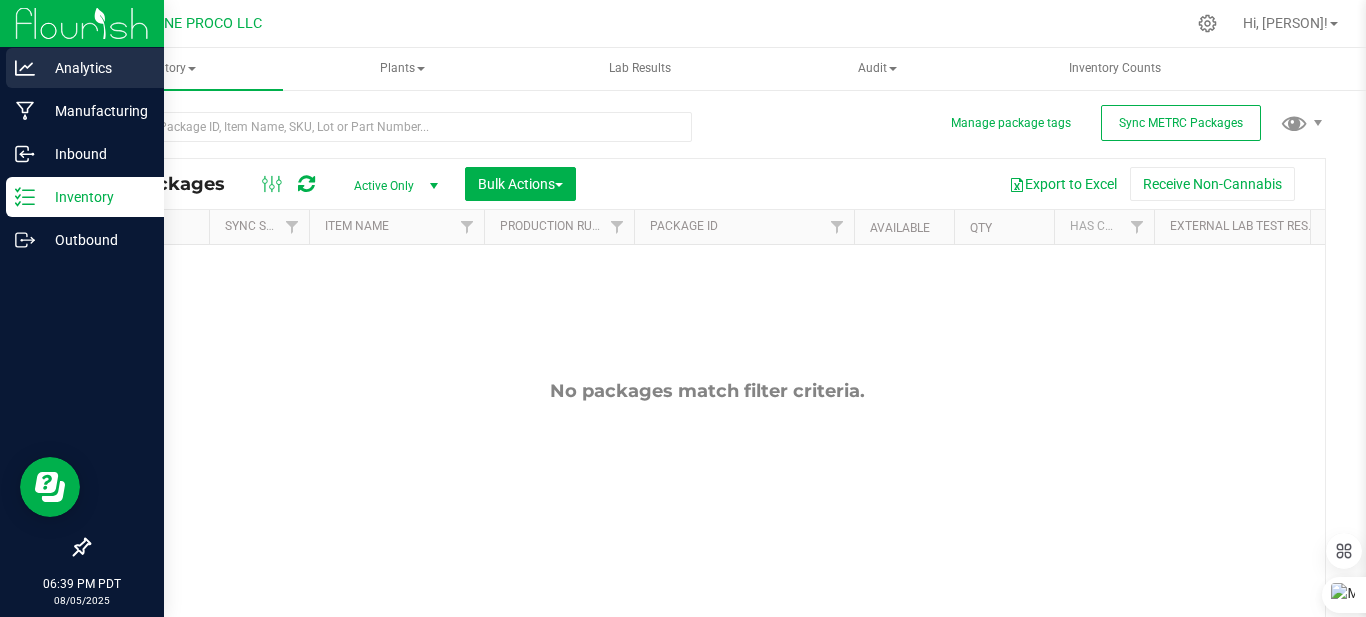 click on "Analytics" at bounding box center (95, 68) 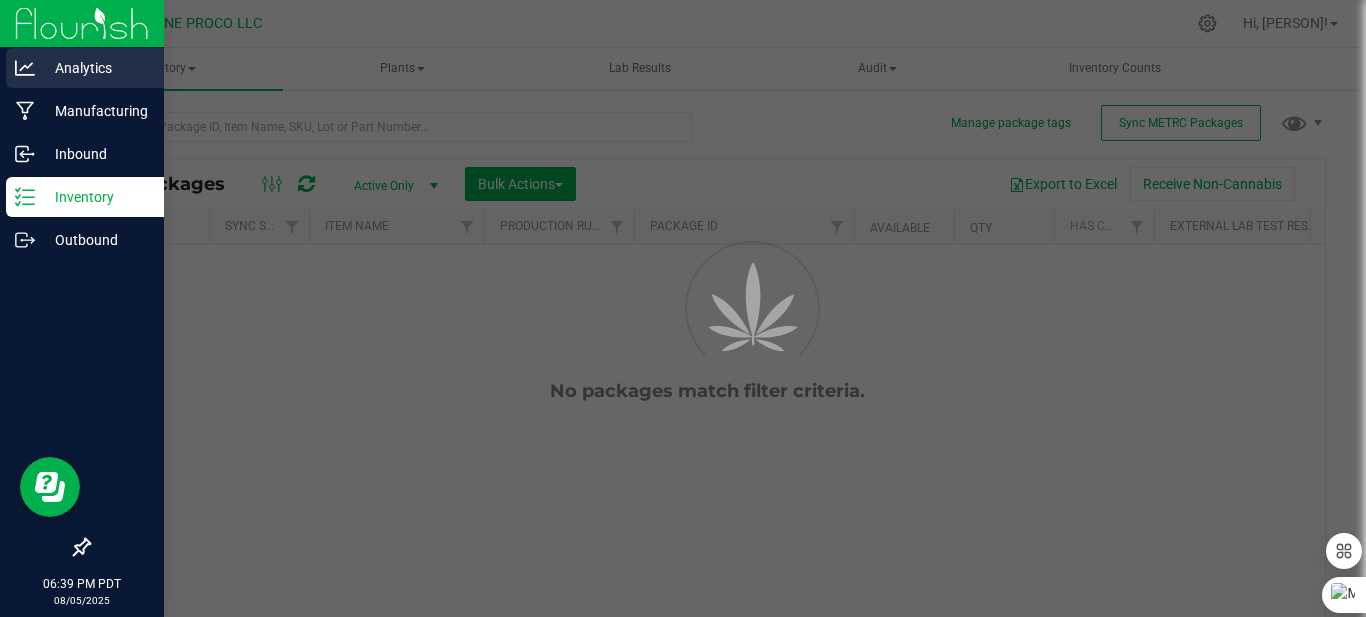 click on "Analytics" at bounding box center (95, 68) 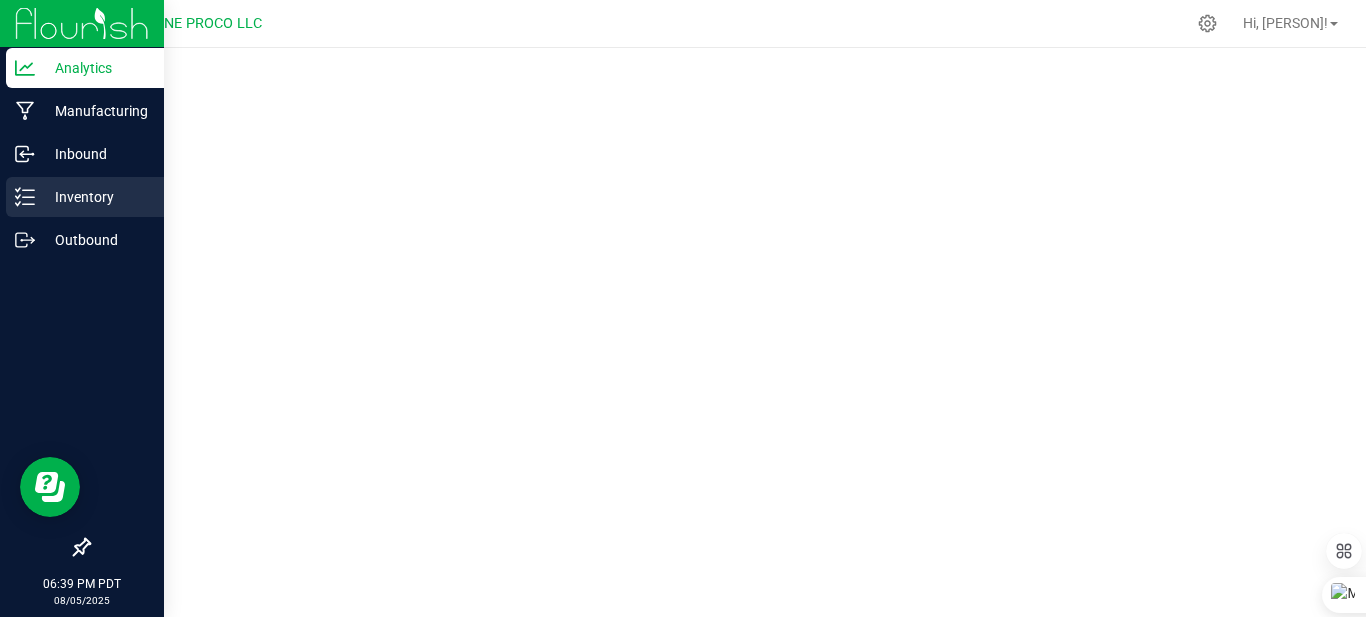 click on "Inventory" at bounding box center [95, 197] 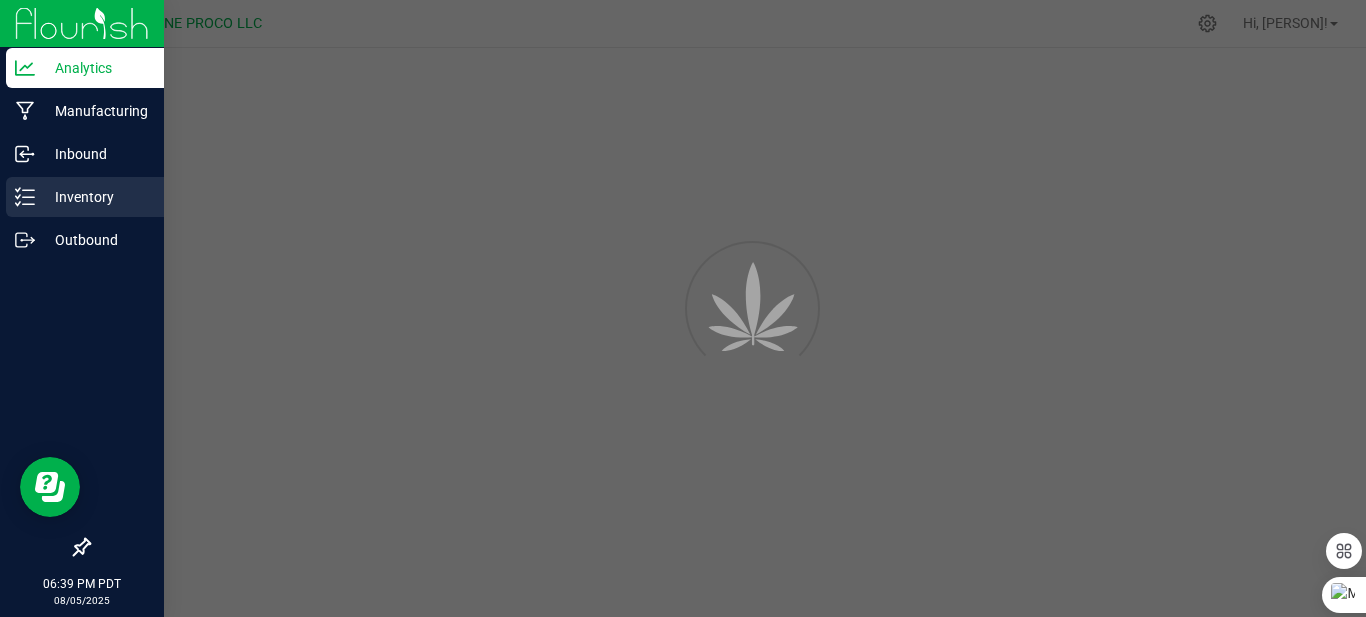 click on "Inventory" at bounding box center [95, 197] 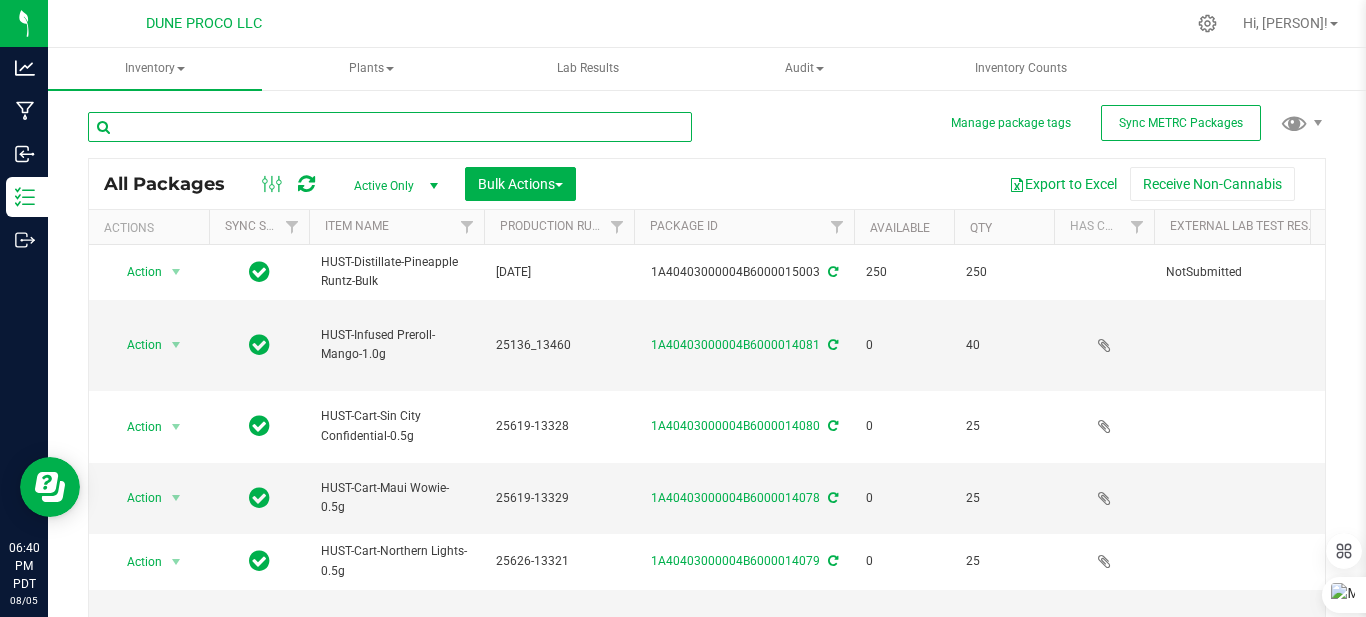 click at bounding box center (390, 127) 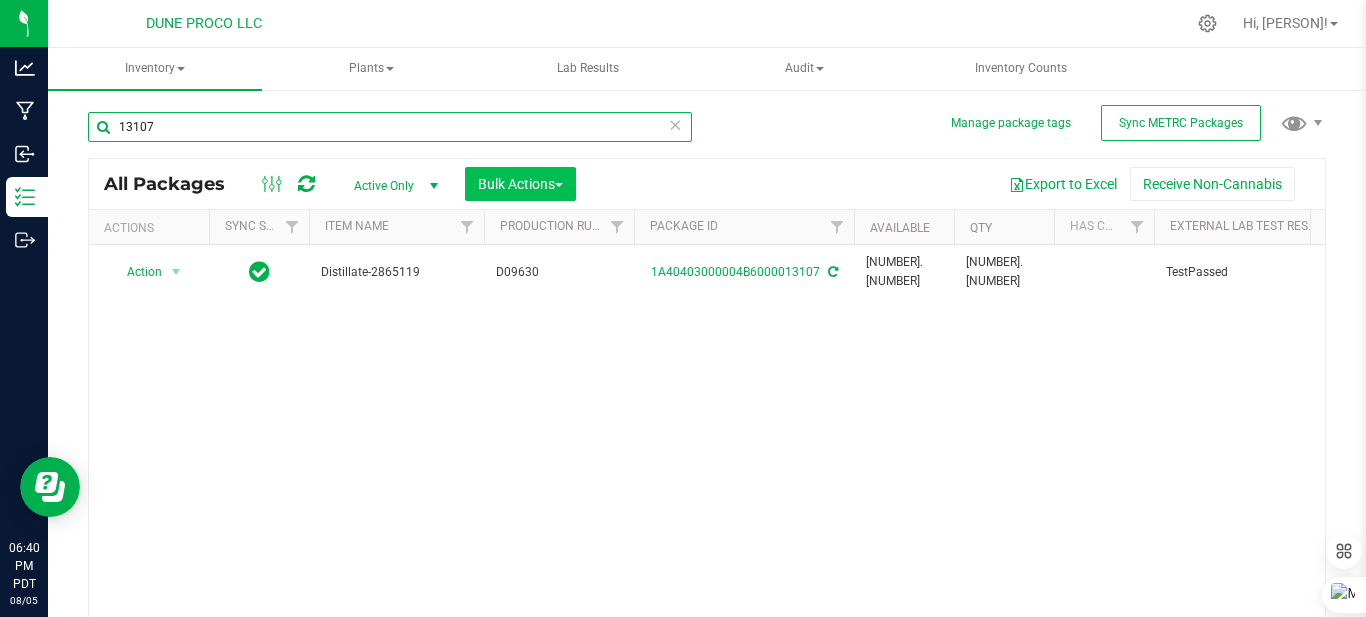 type on "13107" 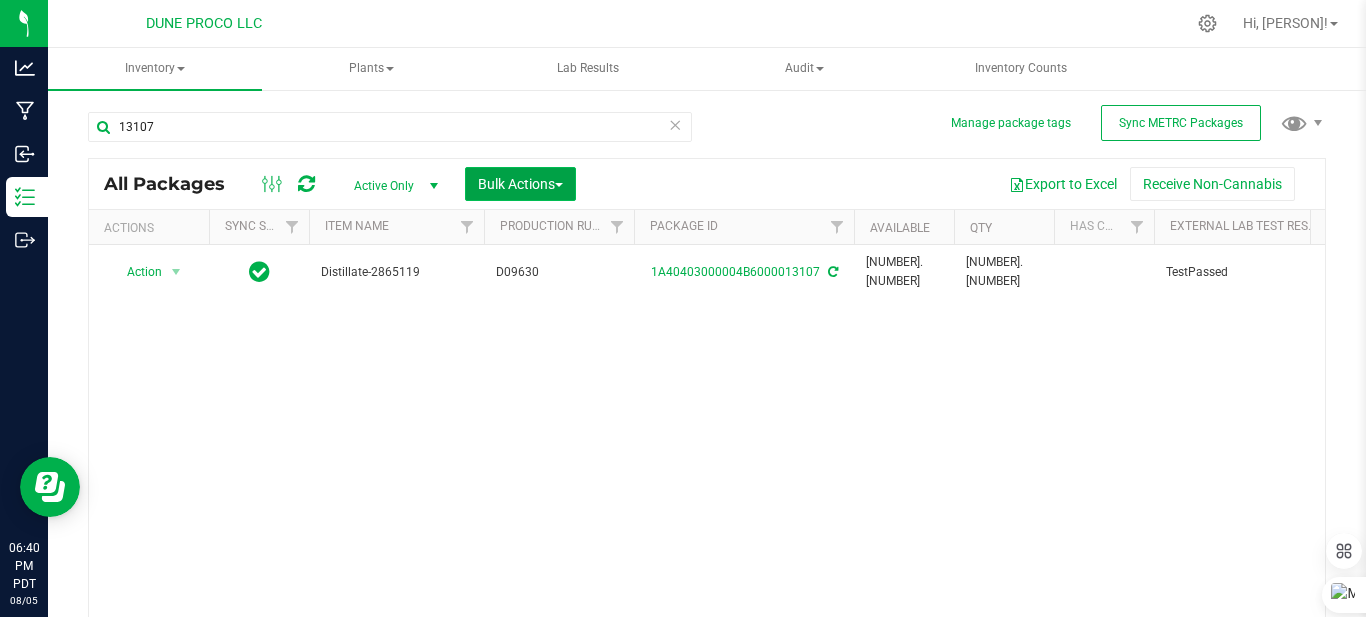 click on "Bulk Actions" at bounding box center (520, 184) 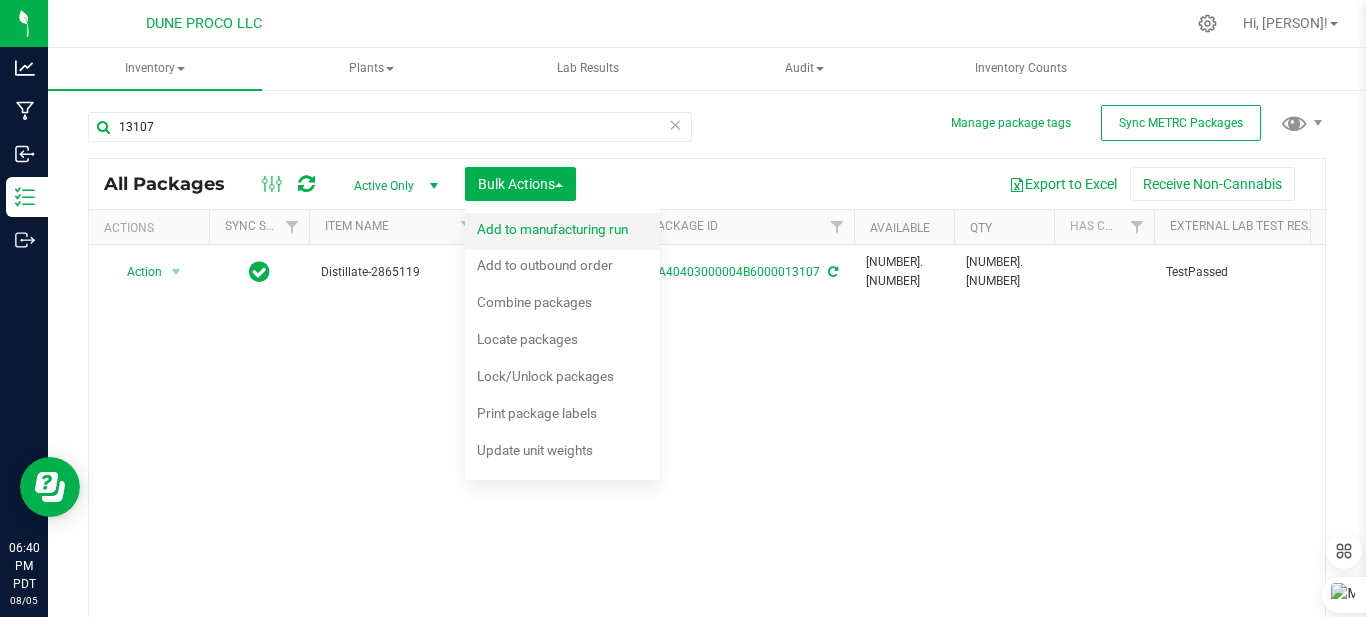 click on "Add to manufacturing run" at bounding box center [552, 229] 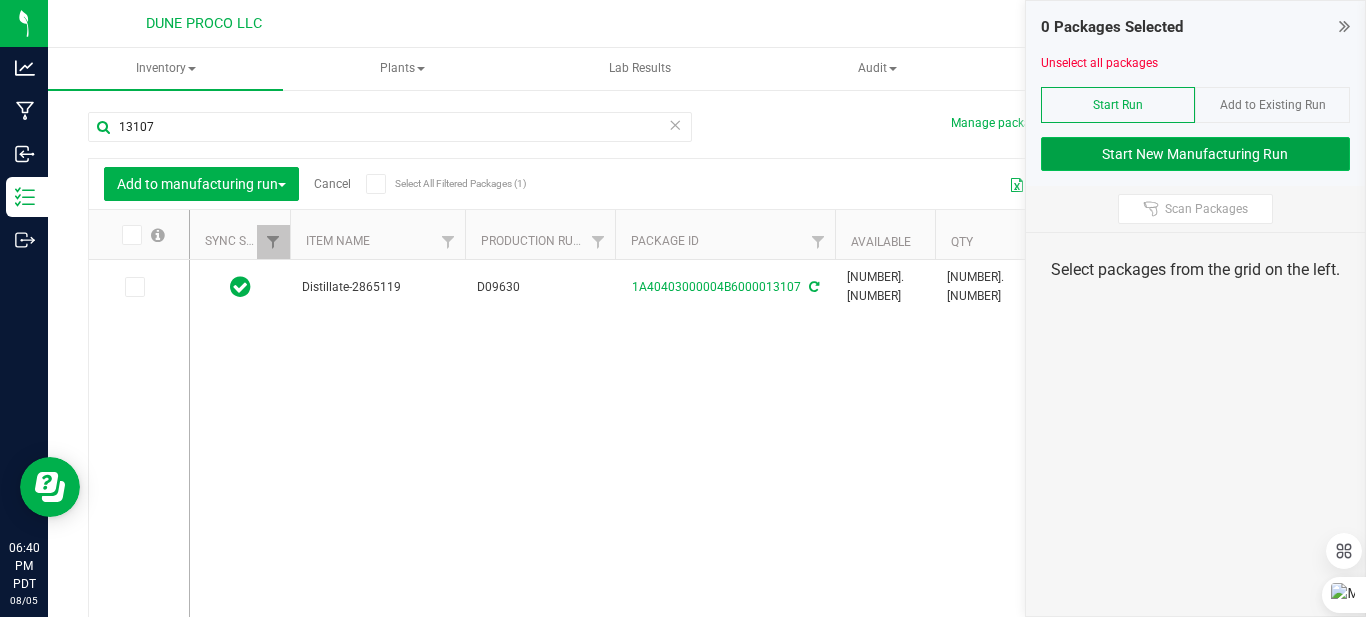 click on "Start New Manufacturing Run" at bounding box center (1196, 154) 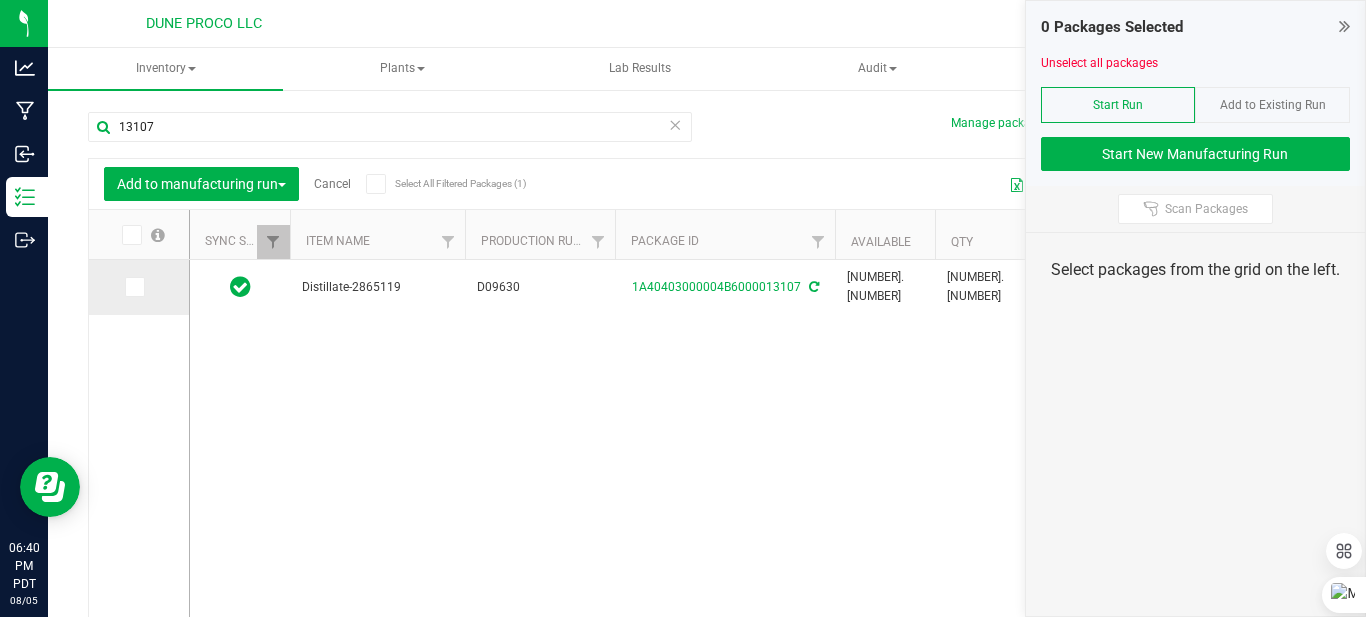 click at bounding box center [133, 287] 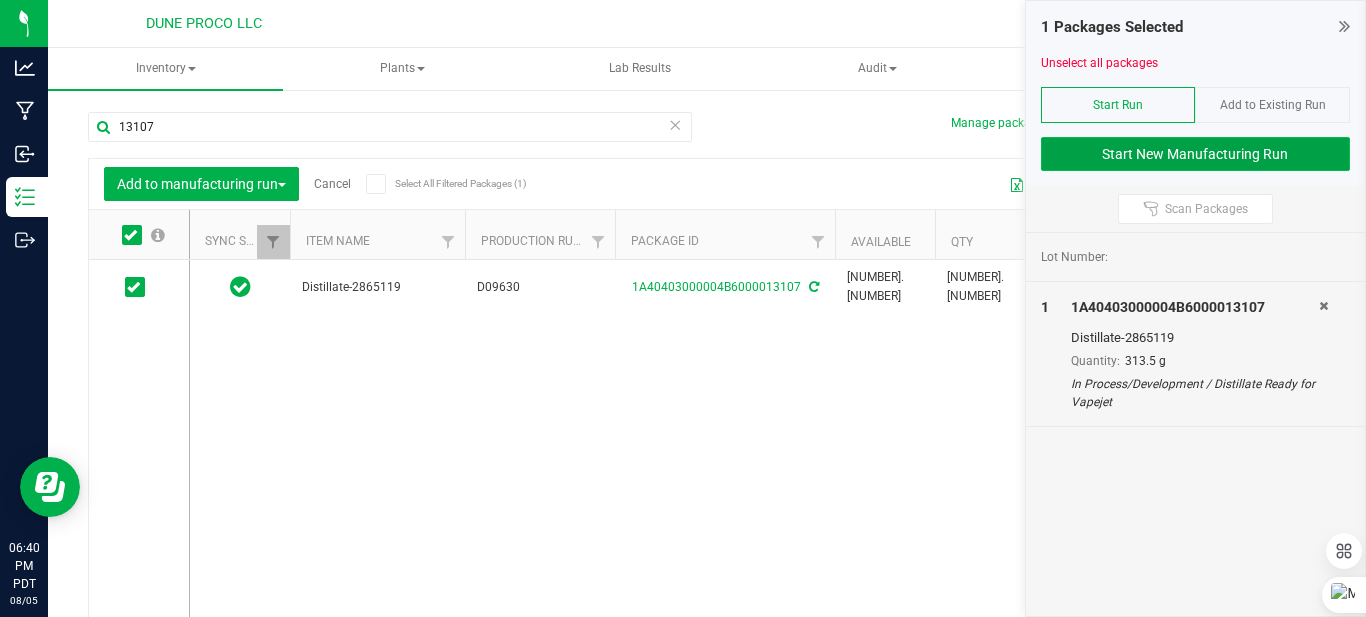 click on "Start New Manufacturing Run" at bounding box center [1196, 154] 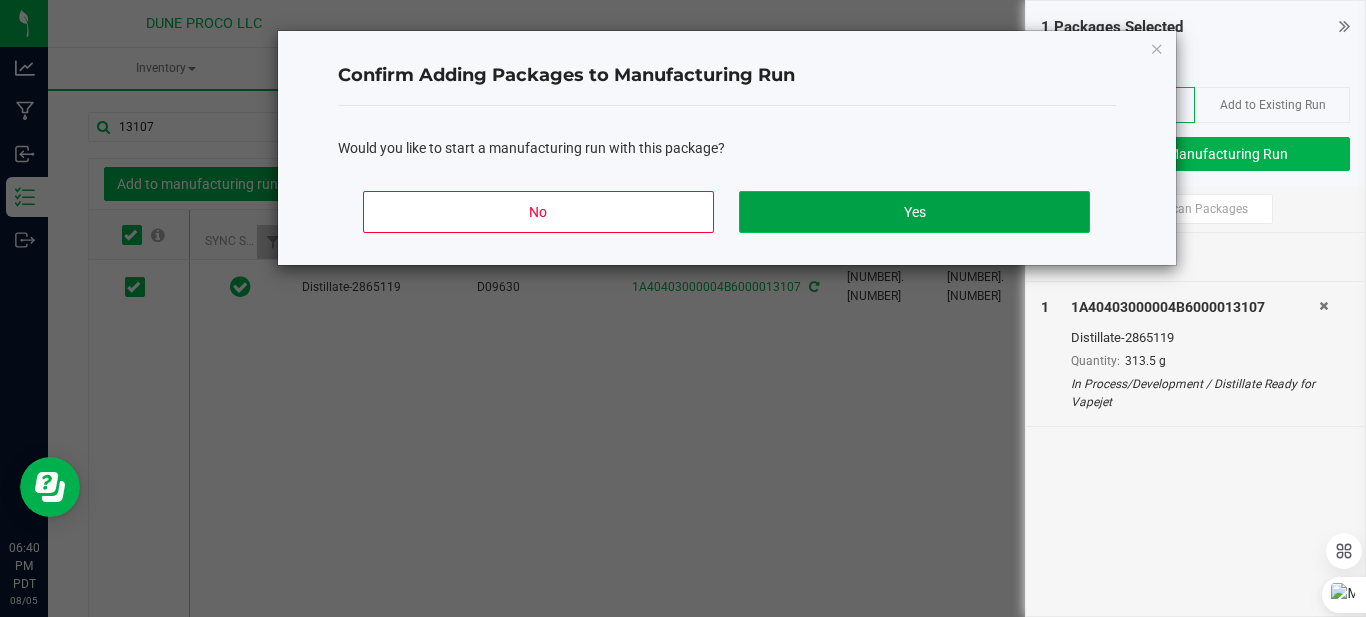 click on "Yes" 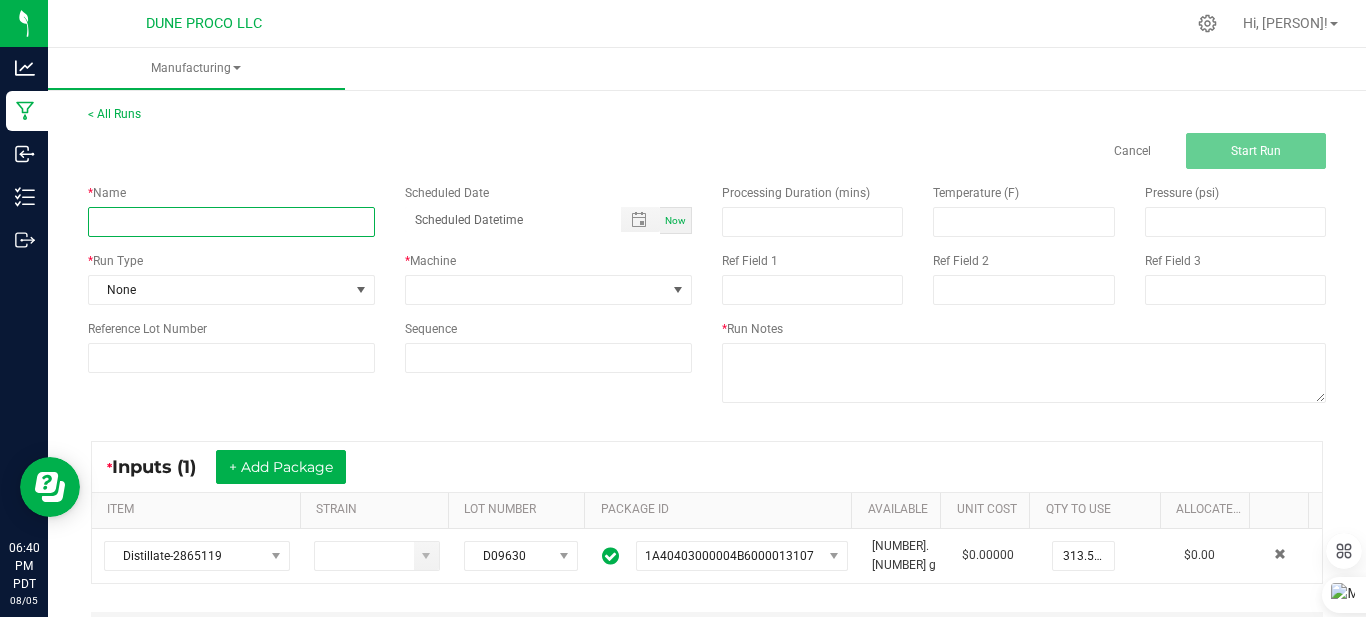 click at bounding box center (231, 222) 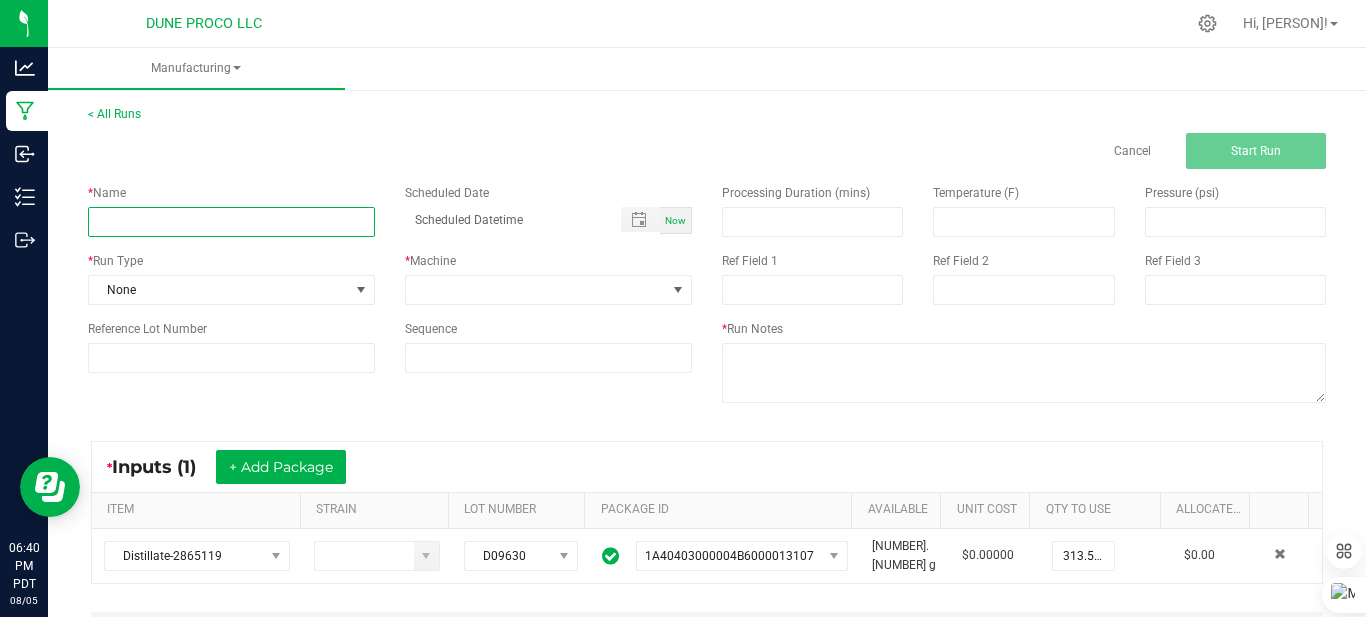type on "Pineapple Runtz JiKo Oil" 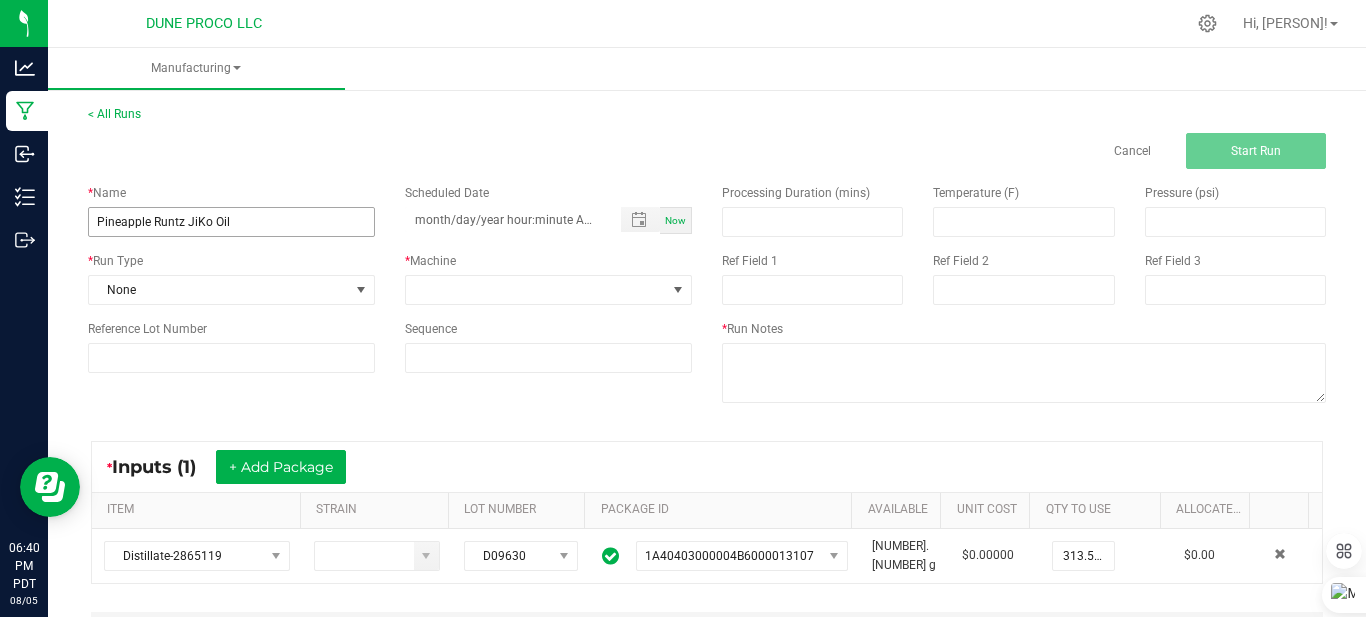 type on "month/day/year hour:minute AM" 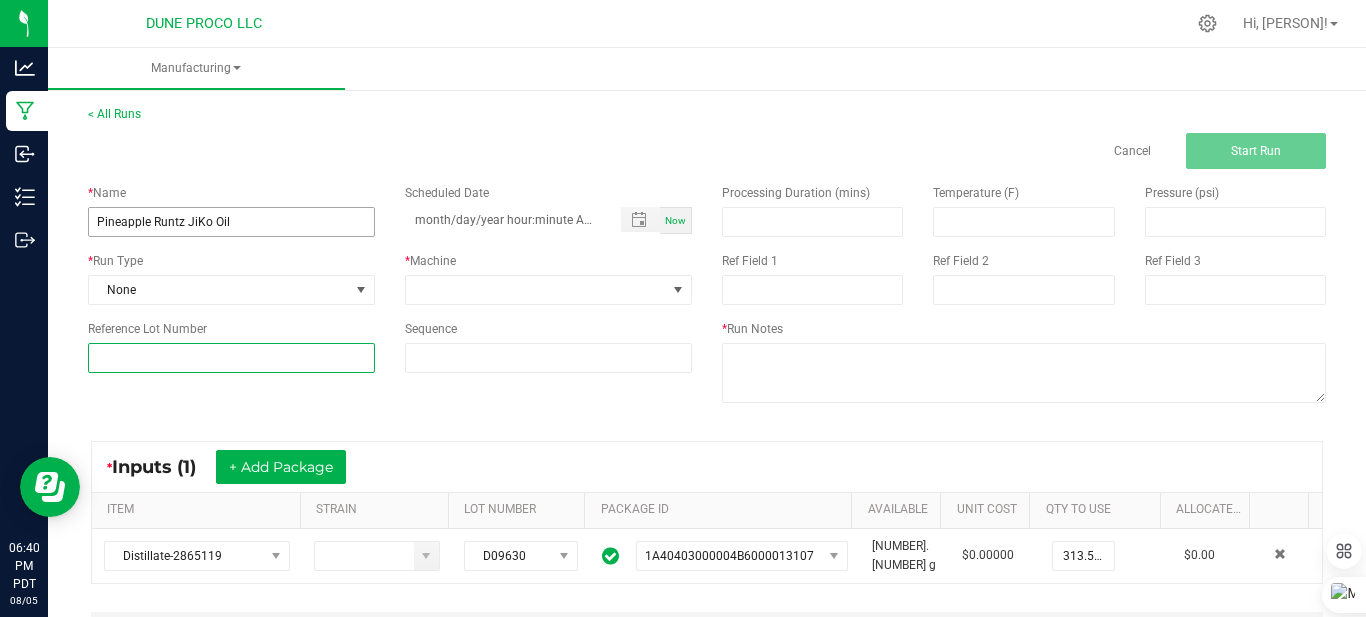 type on "[PRODUCT_CODE]" 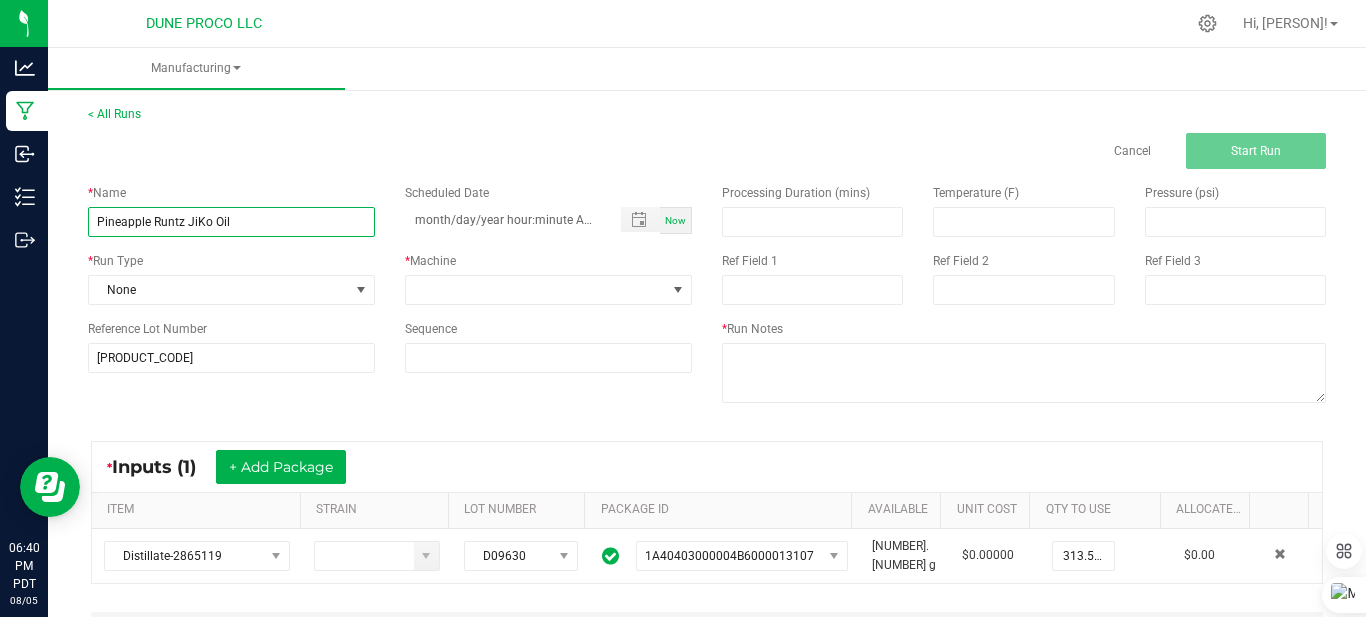 type on "month/day/year hour:minute AM" 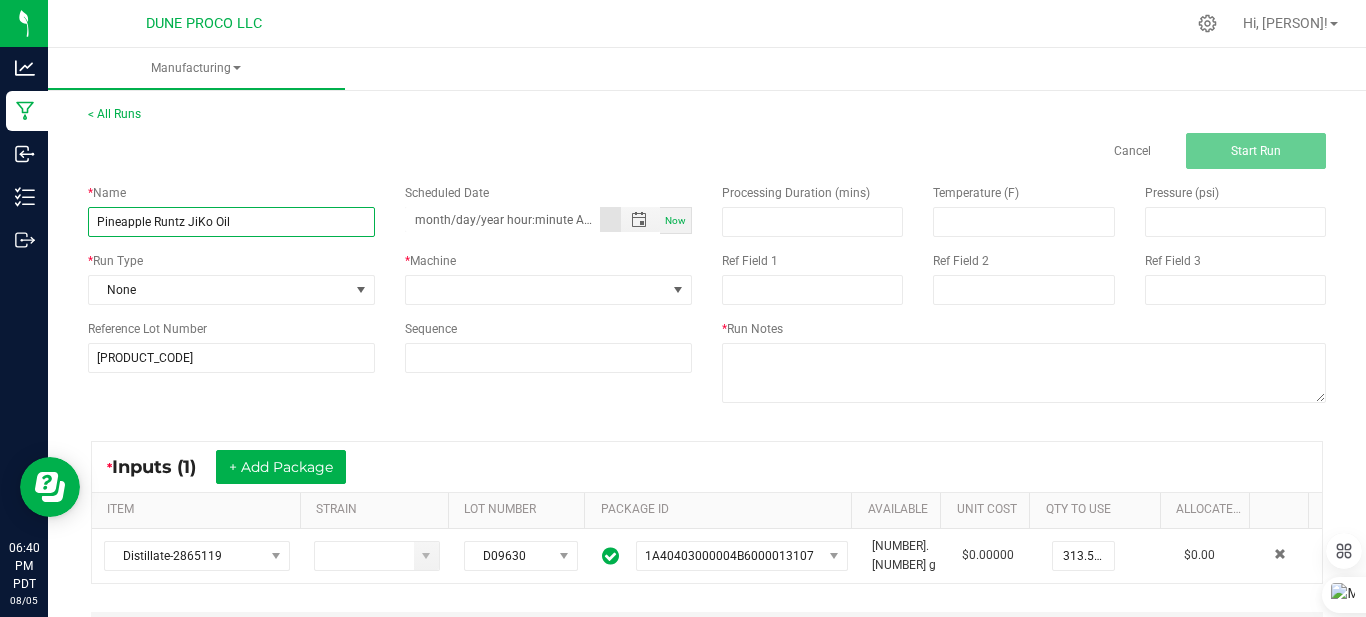 type 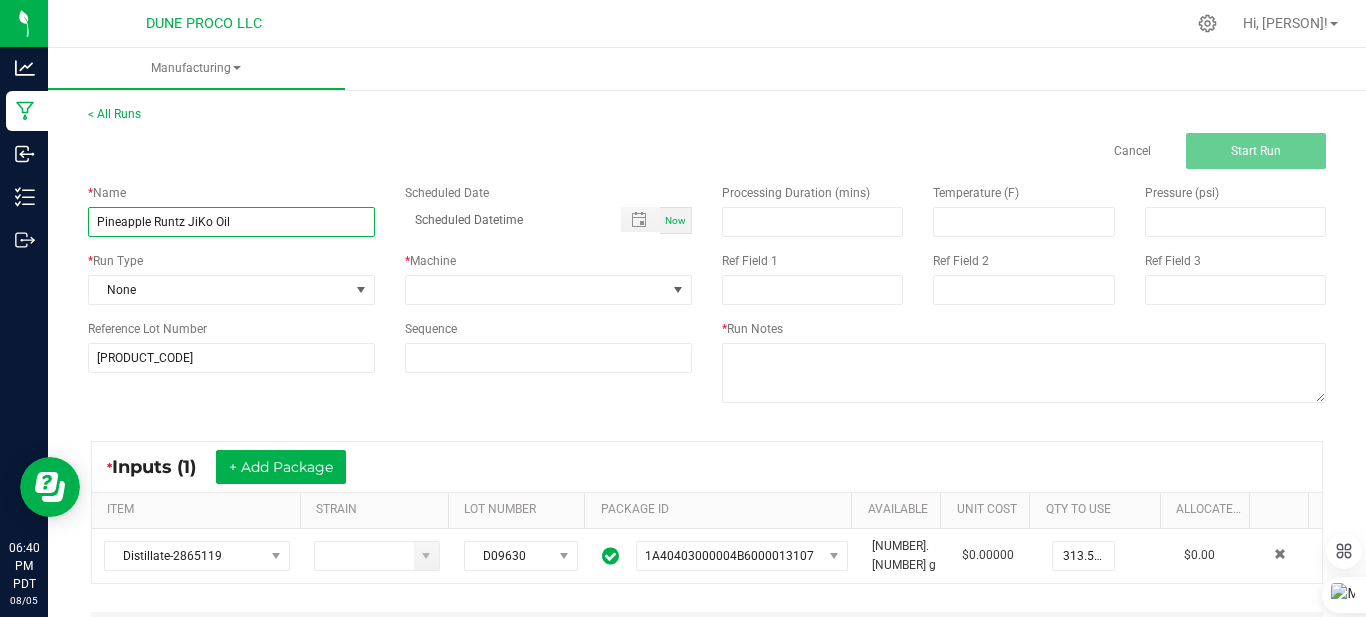 click on "Pineapple Runtz JiKo Oil" at bounding box center [231, 222] 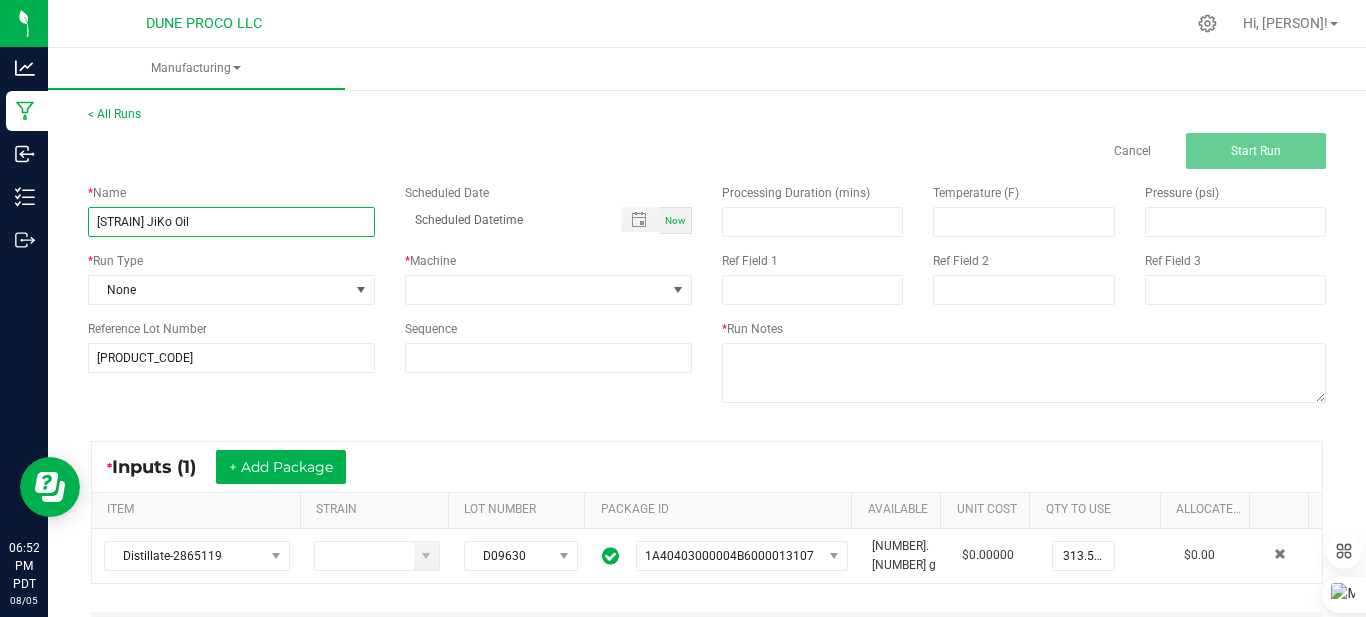 type on "[STRAIN] JiKo Oil" 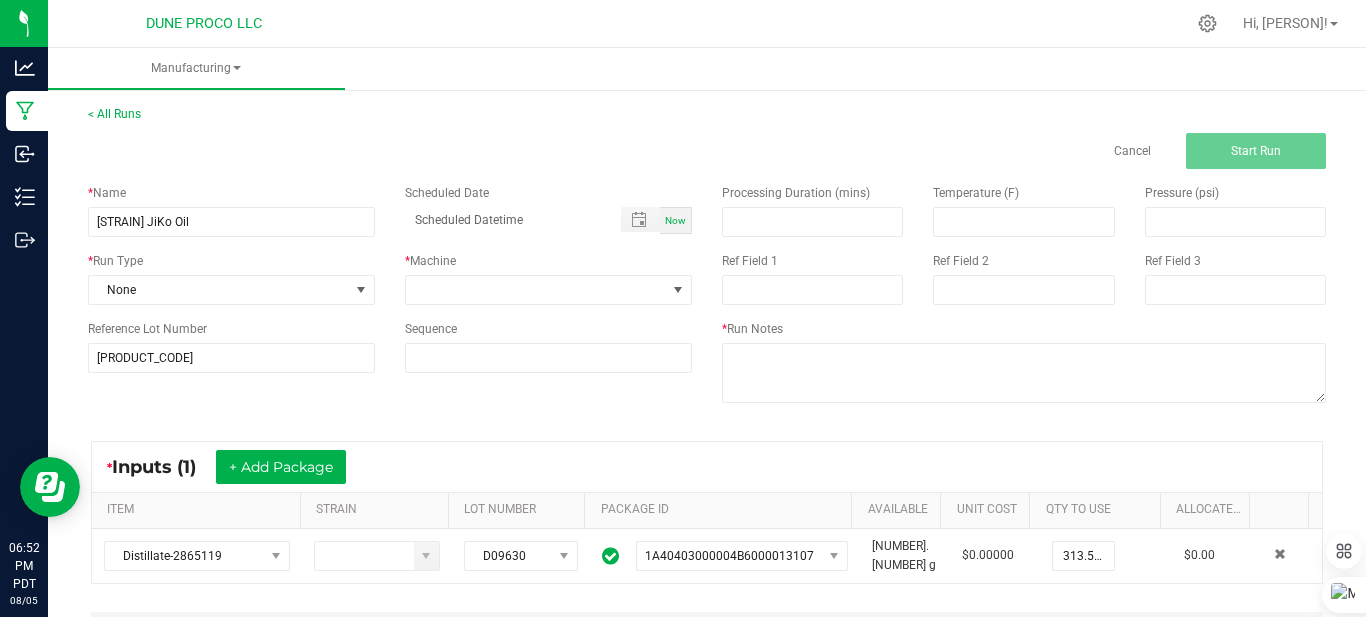 click on "Now" at bounding box center (675, 220) 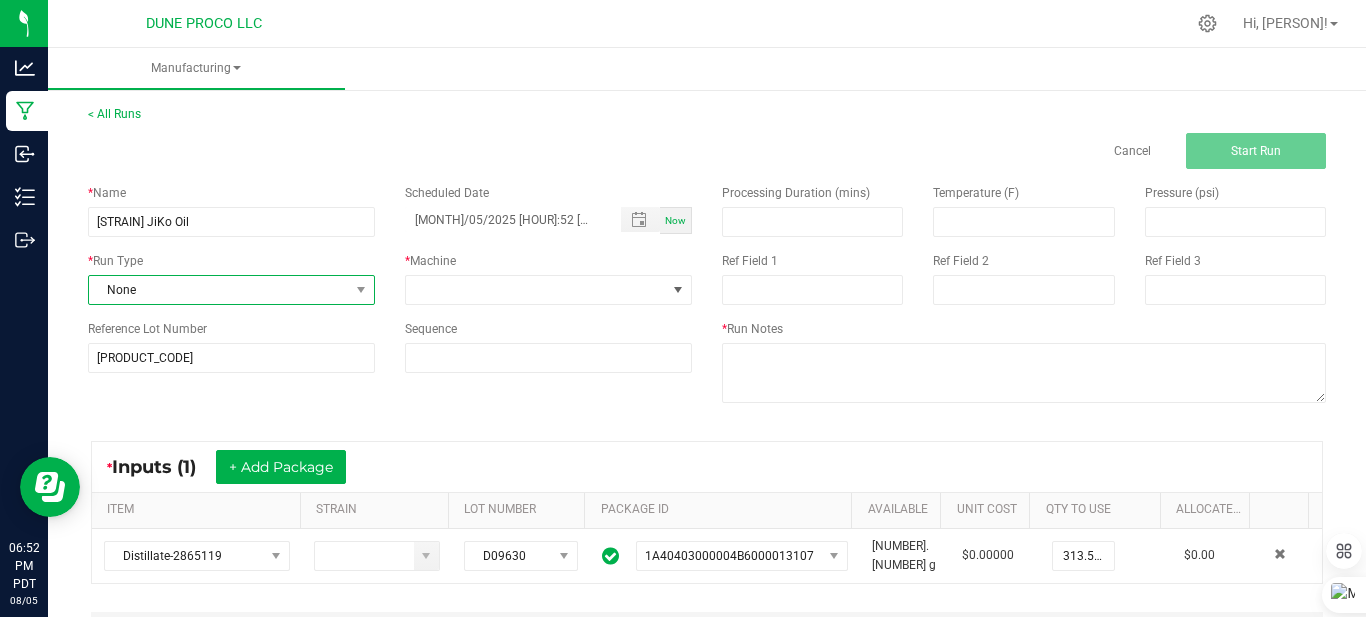 click on "None" at bounding box center (219, 290) 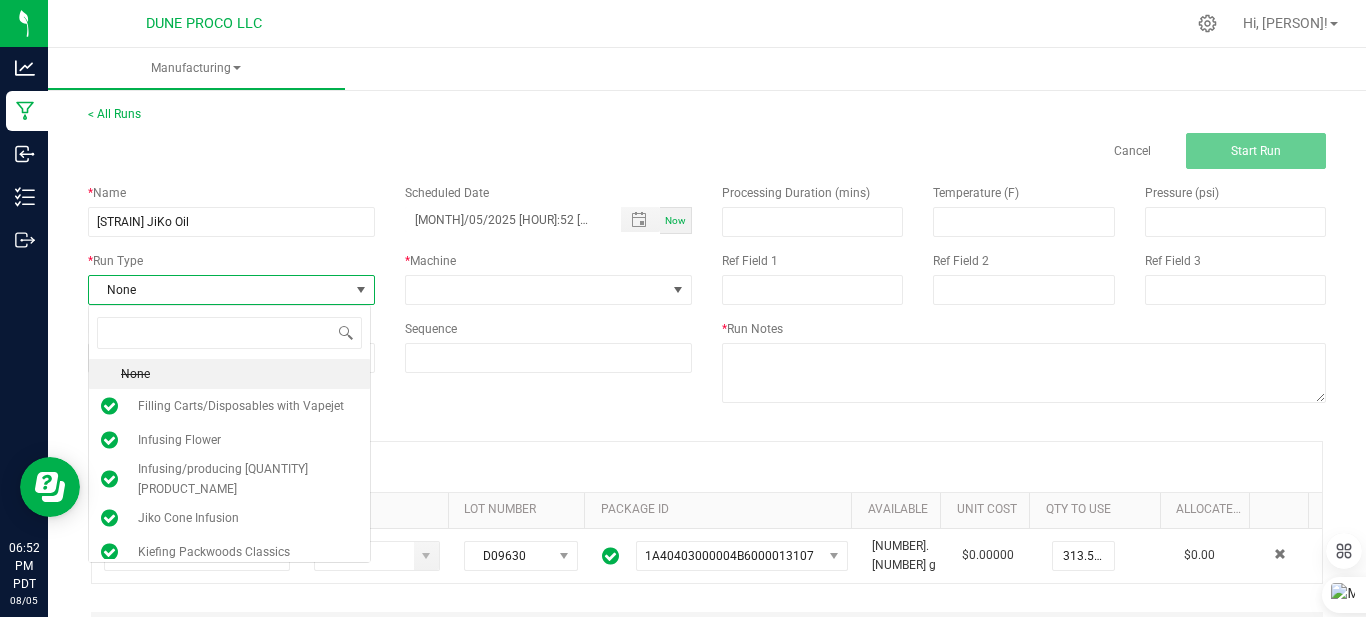scroll, scrollTop: 99970, scrollLeft: 99717, axis: both 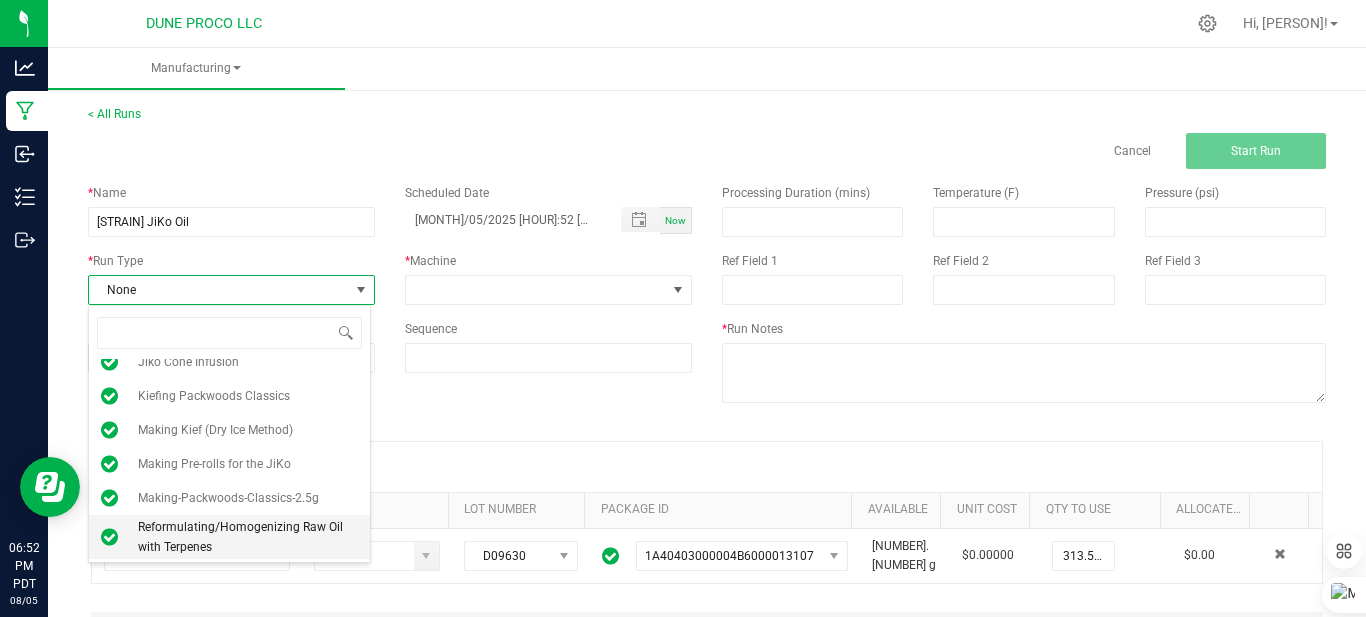 click on "Reformulating/Homogenizing Raw Oil with Terpenes" at bounding box center (248, 537) 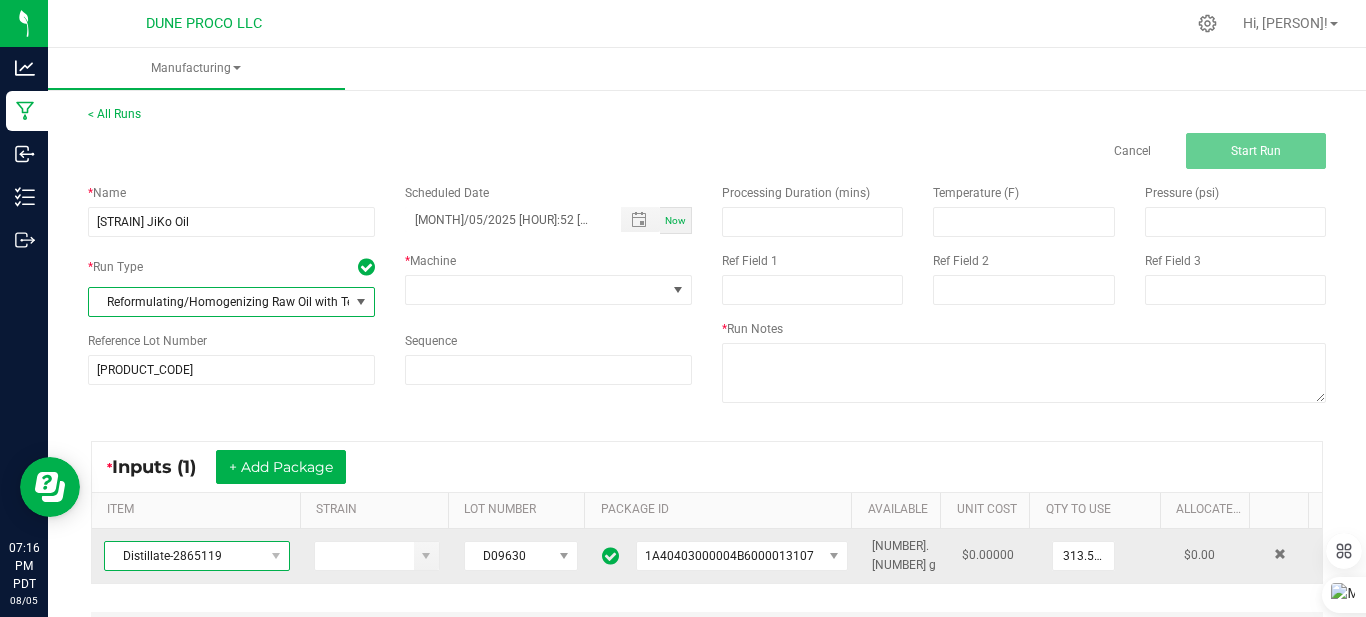 drag, startPoint x: 237, startPoint y: 561, endPoint x: 220, endPoint y: 560, distance: 17.029387 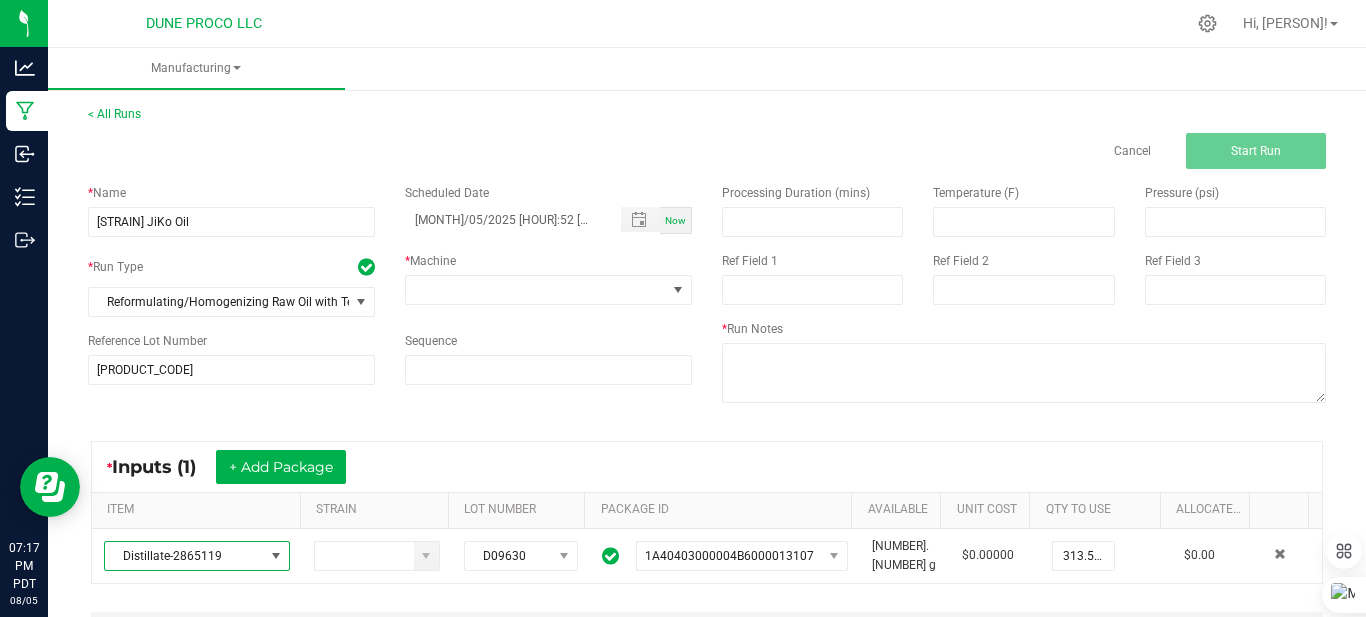 drag, startPoint x: 220, startPoint y: 560, endPoint x: 758, endPoint y: 121, distance: 694.38104 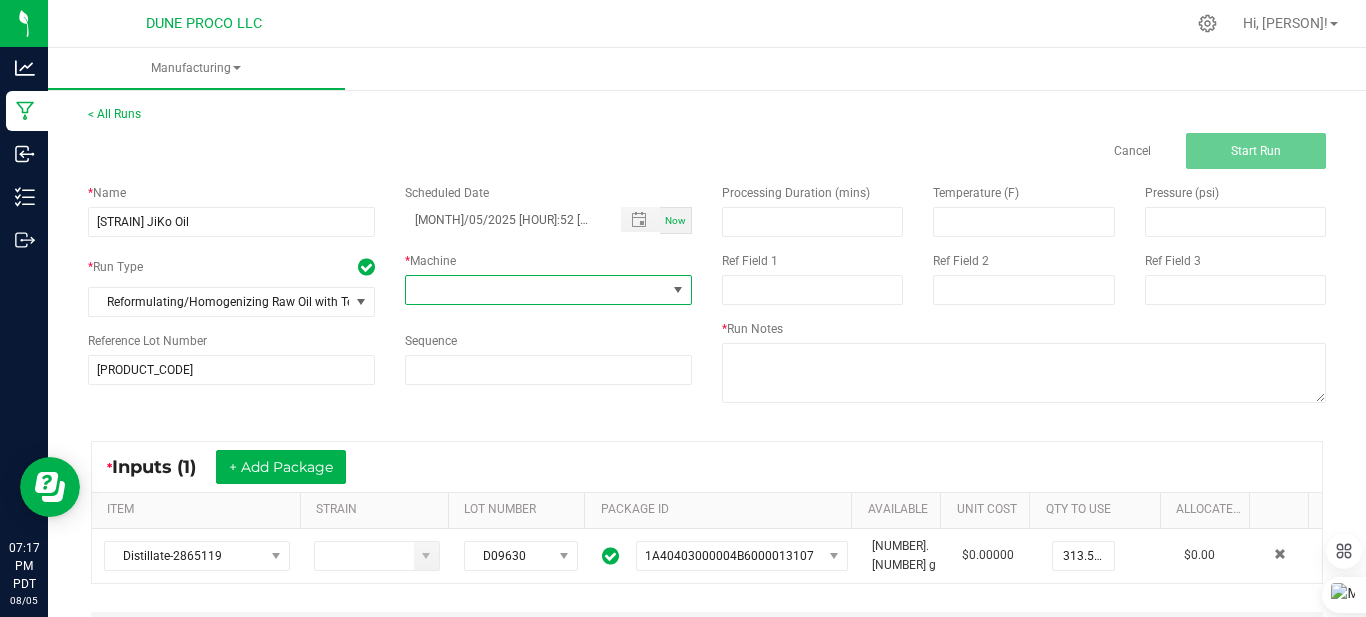 click at bounding box center [536, 290] 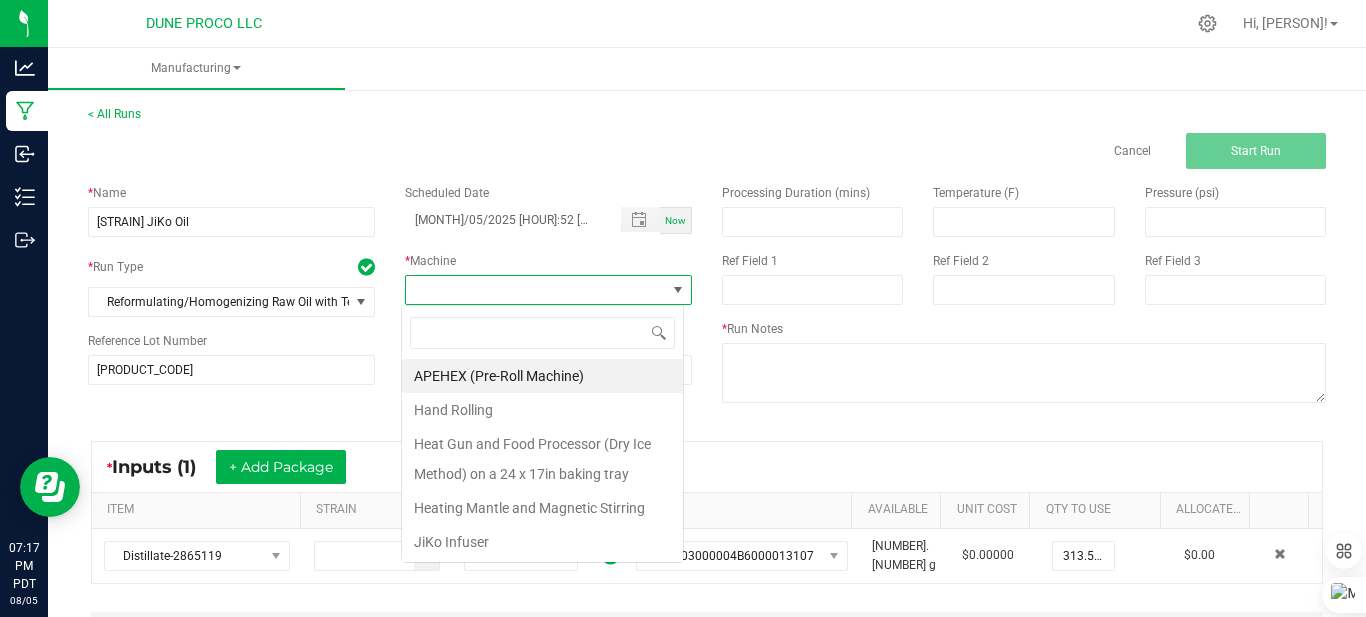 scroll, scrollTop: 99970, scrollLeft: 99717, axis: both 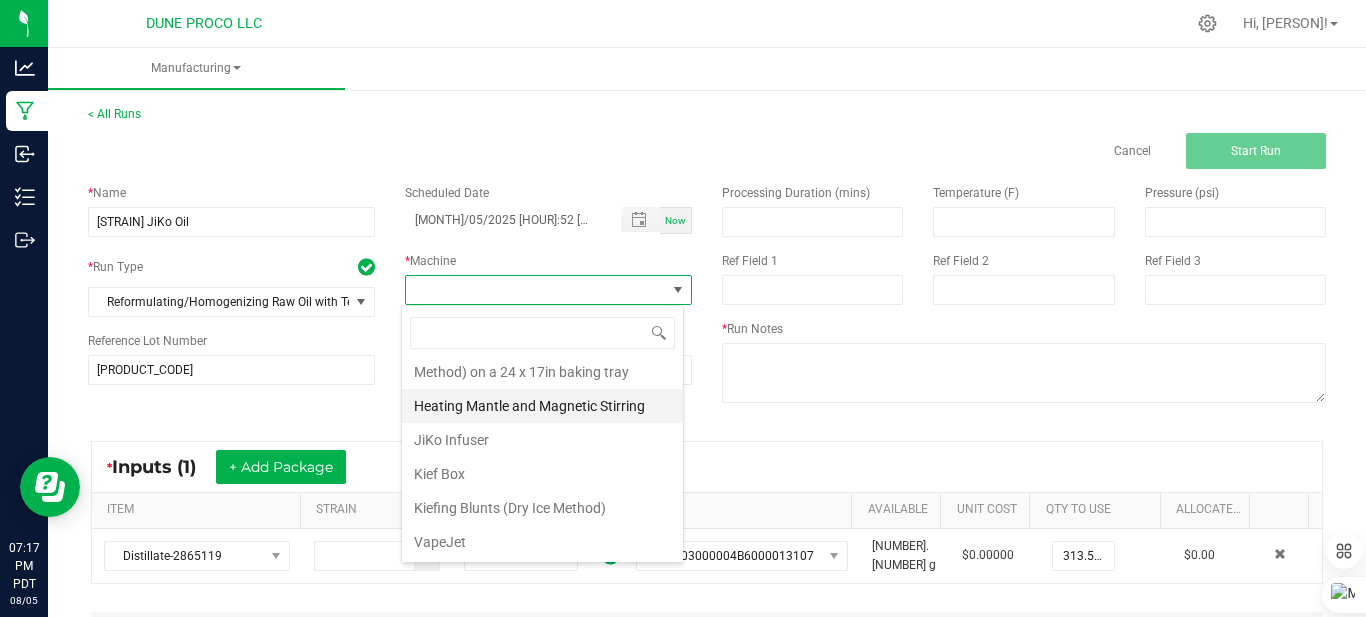 click on "Heating Mantle and Magnetic Stirring" at bounding box center [542, 406] 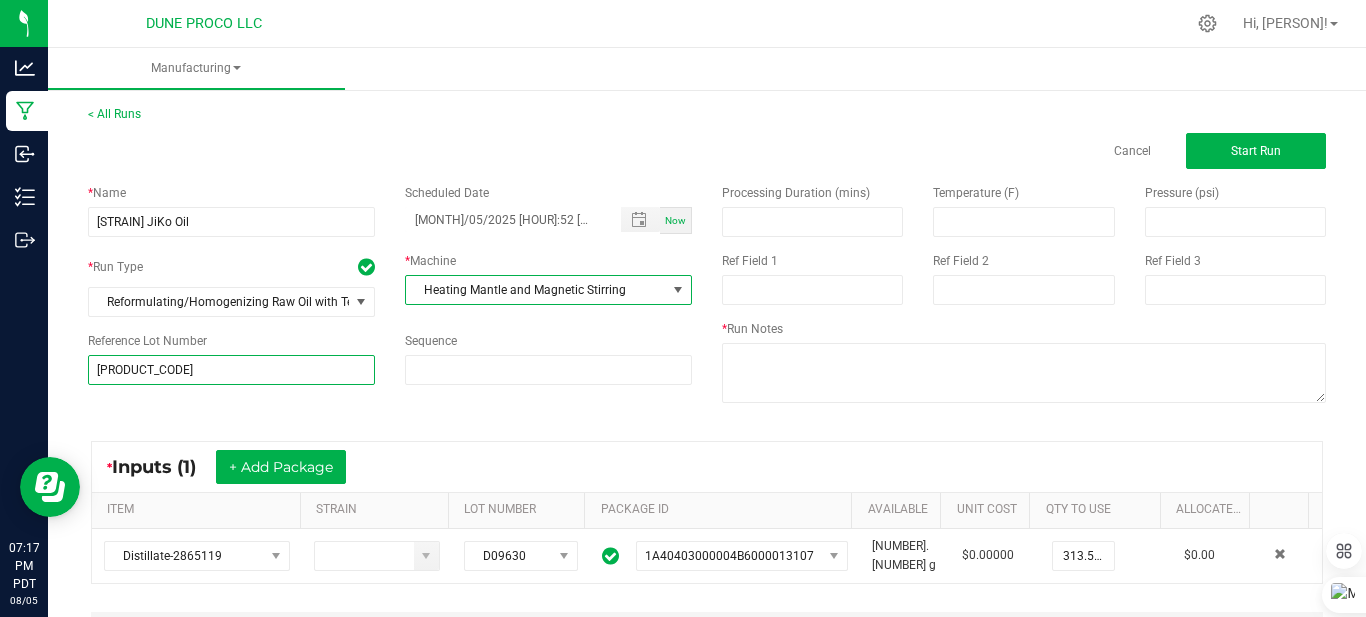 click on "[PRODUCT_CODE]" at bounding box center [231, 370] 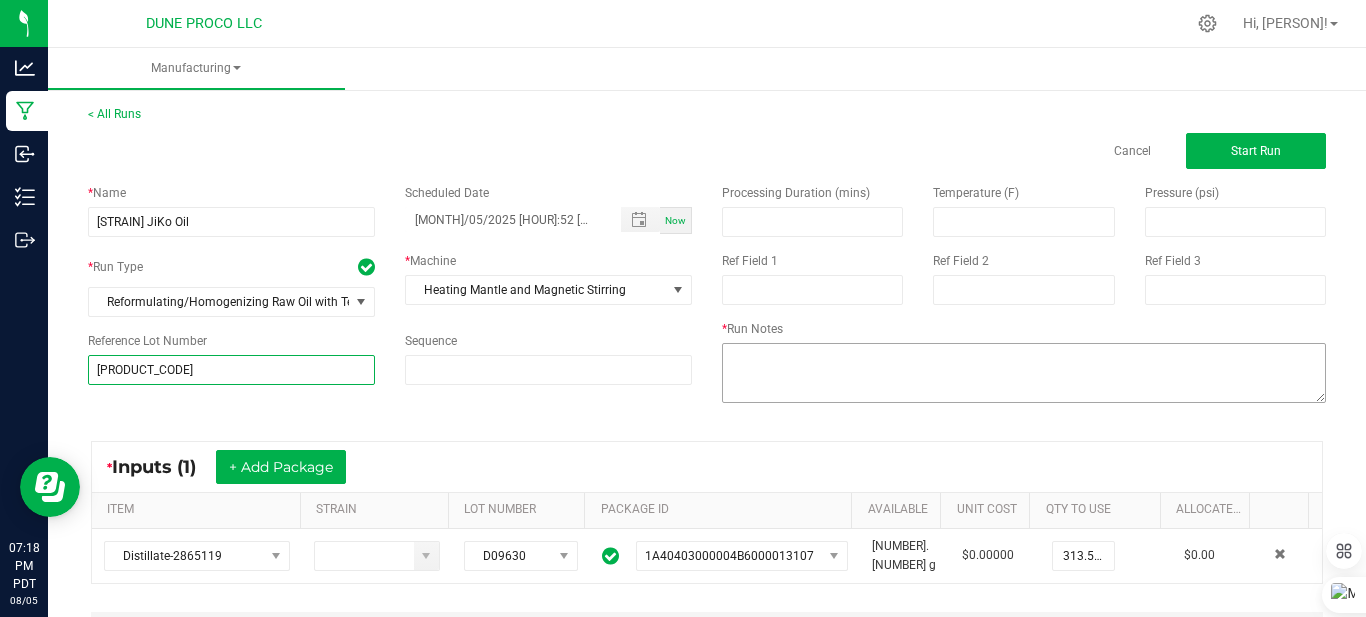 type on "[PRODUCT_CODE]" 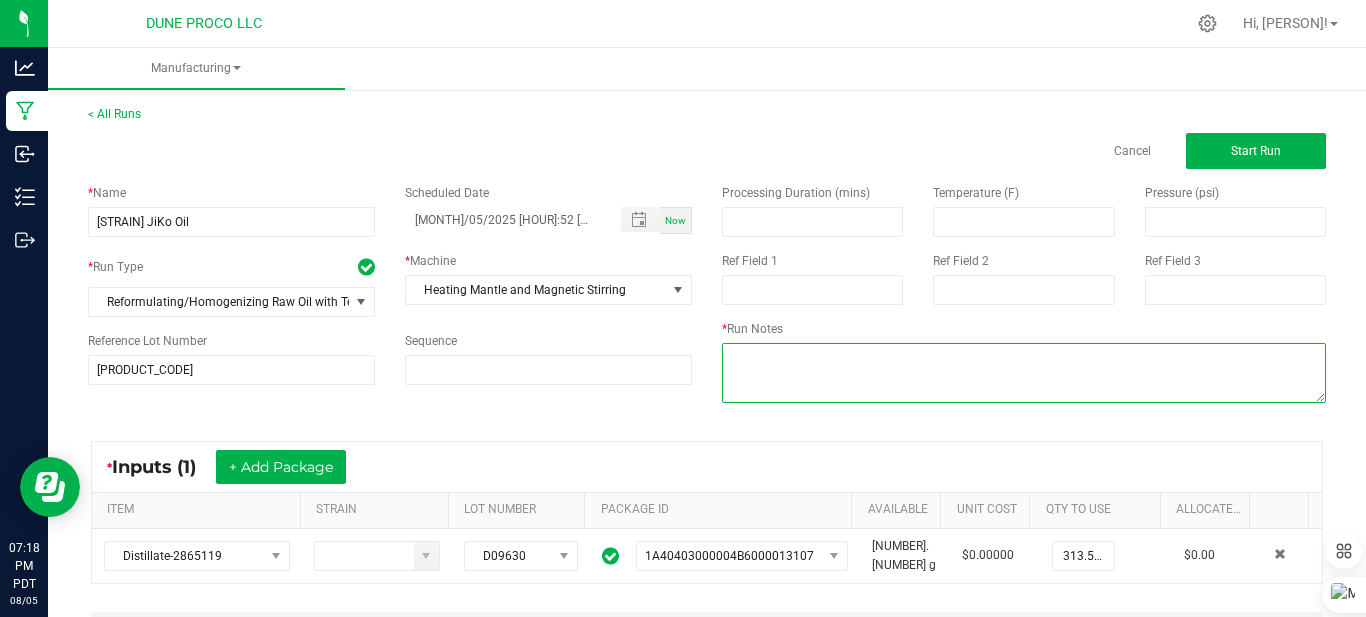 click at bounding box center (1024, 373) 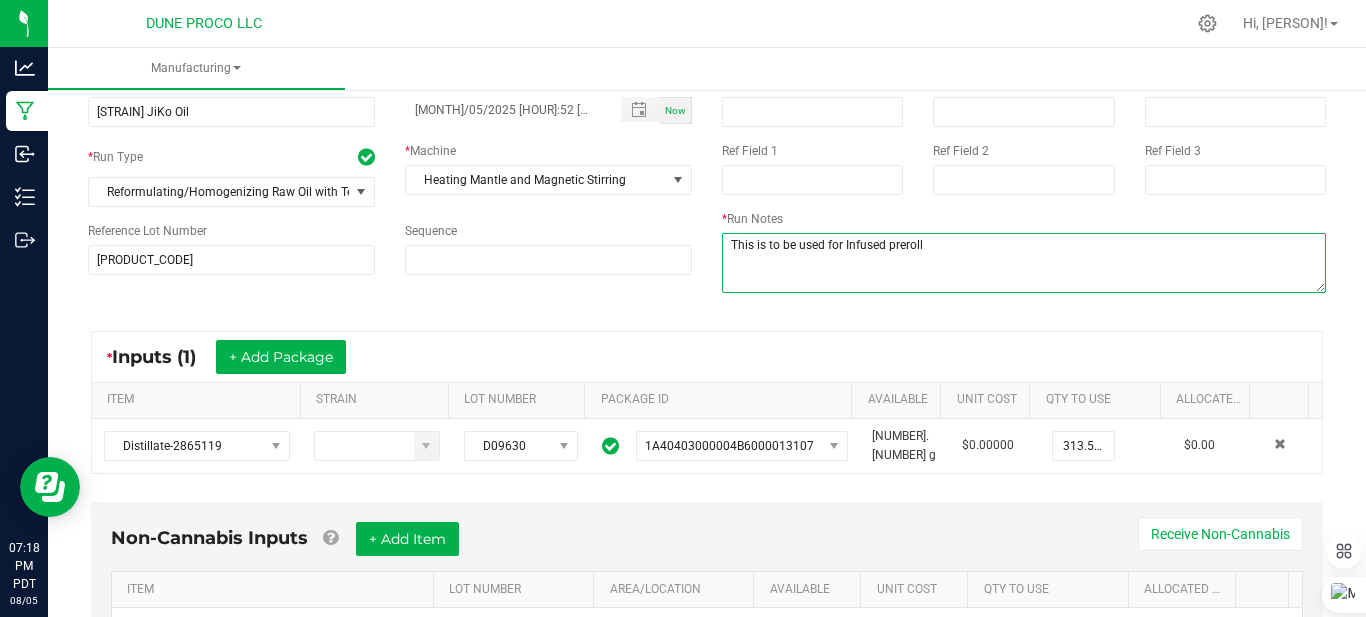 scroll, scrollTop: 207, scrollLeft: 0, axis: vertical 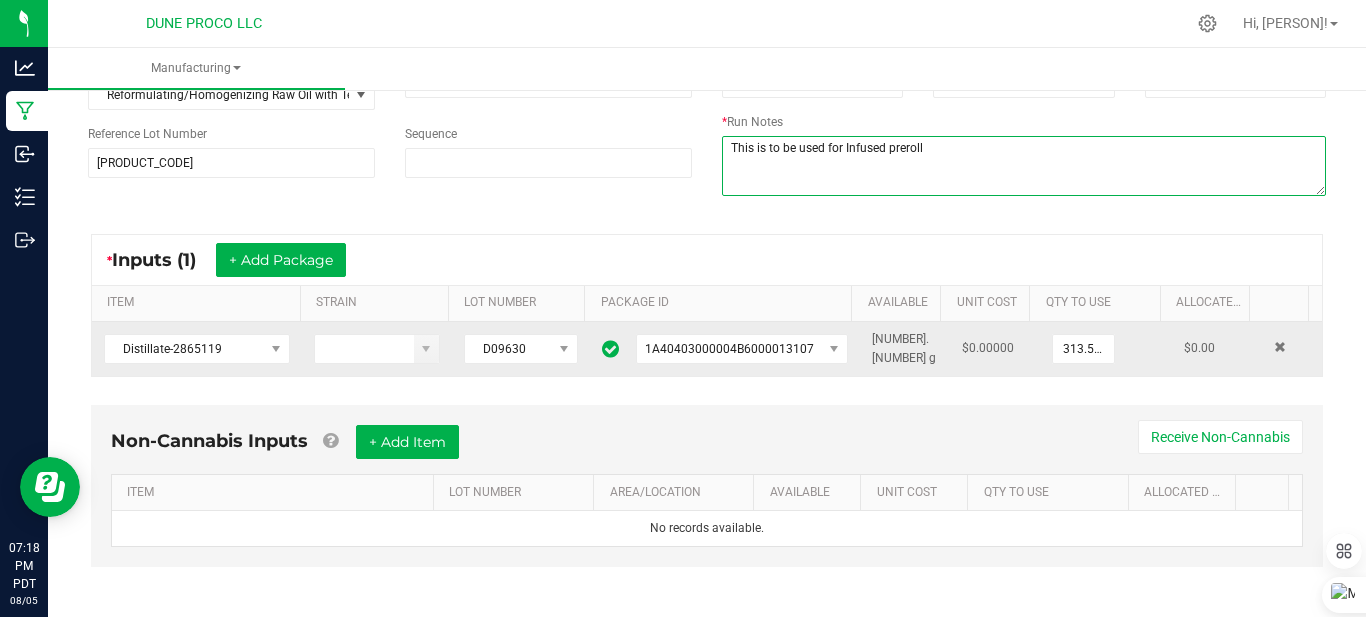 type on "This is to be used for Infused preroll" 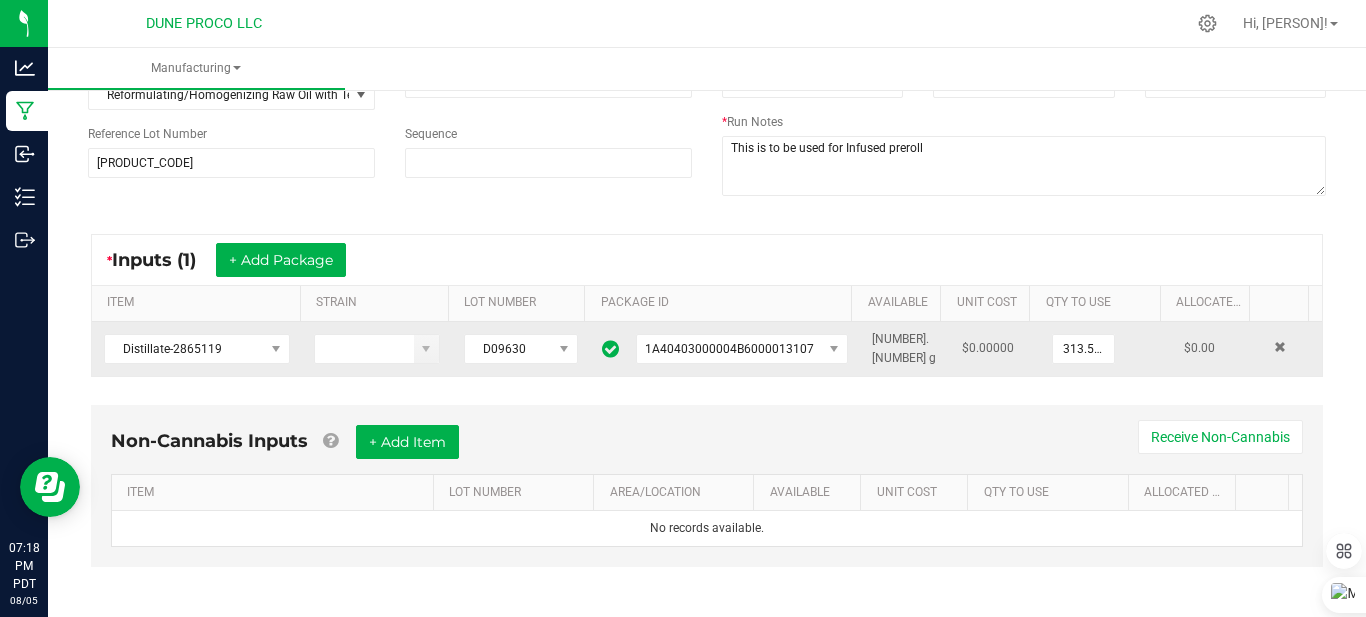 click on "g" at bounding box center (932, 358) 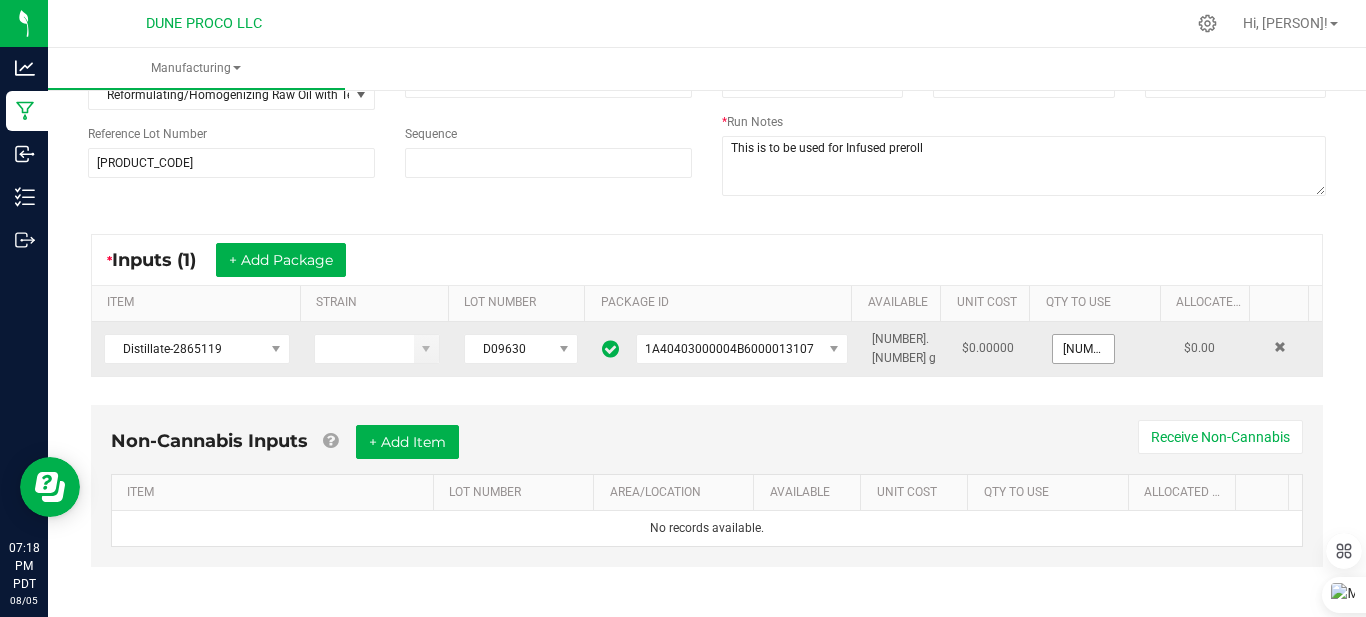 click on "[NUMBER].[NUMBER]" at bounding box center [1083, 349] 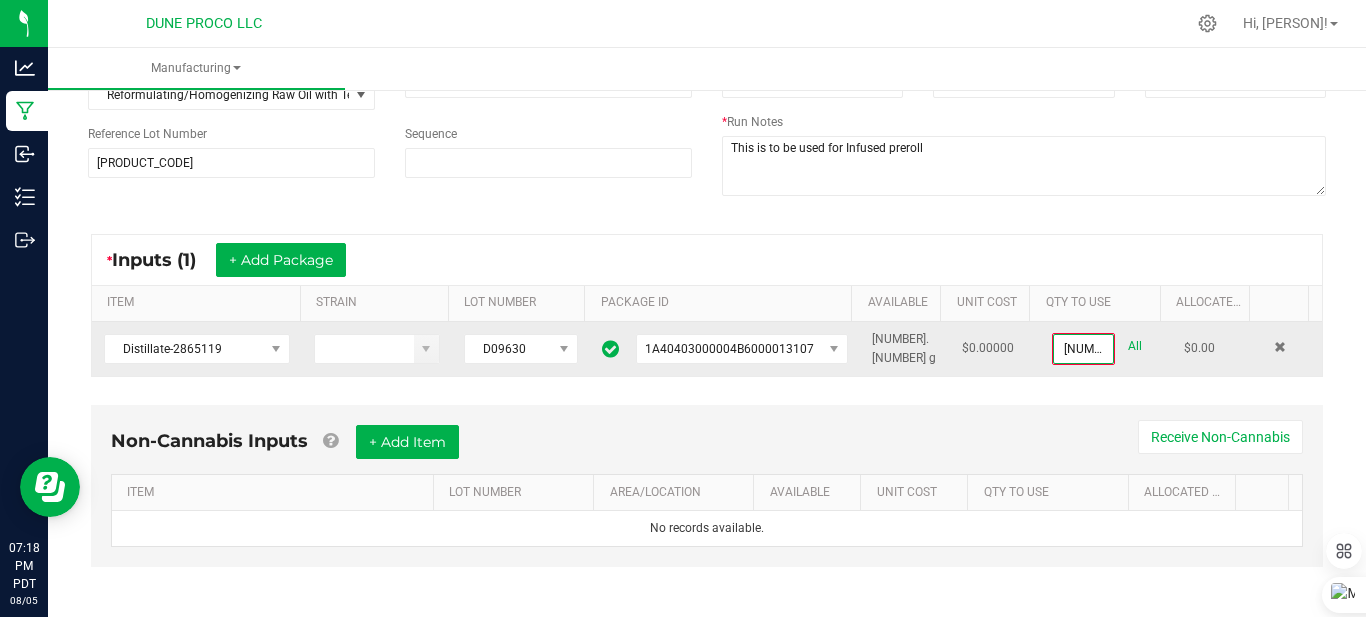 type on "0" 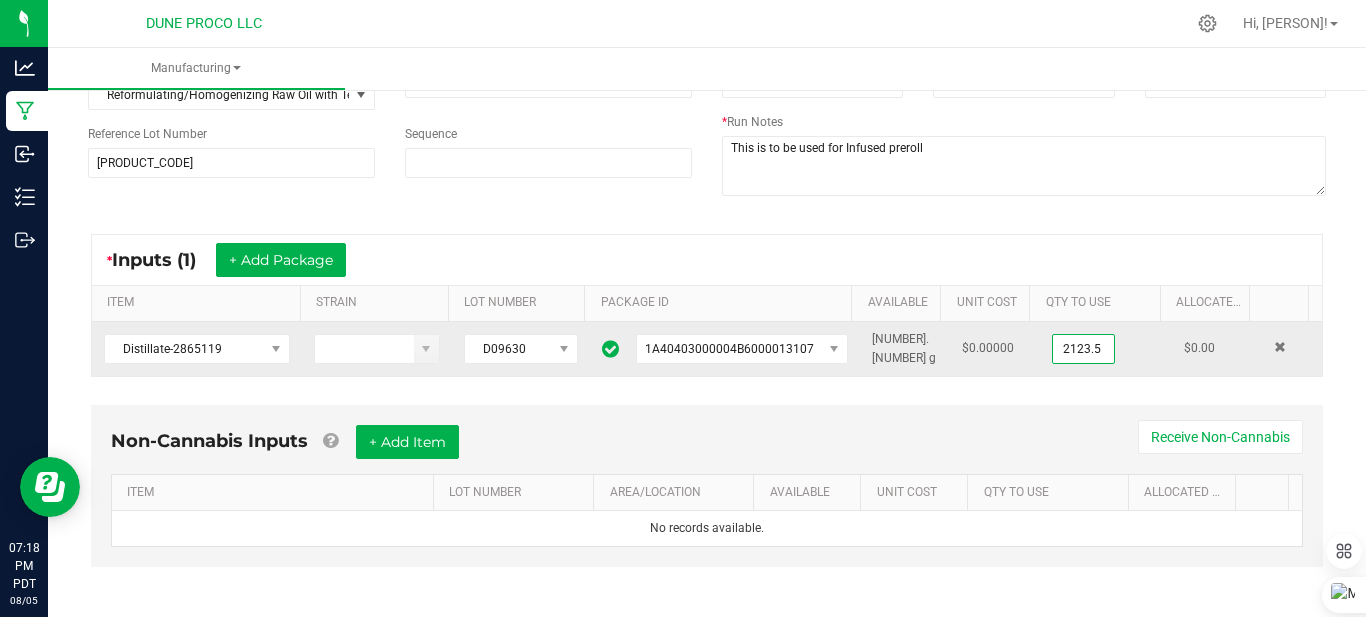 click on "2123.5" at bounding box center (1083, 349) 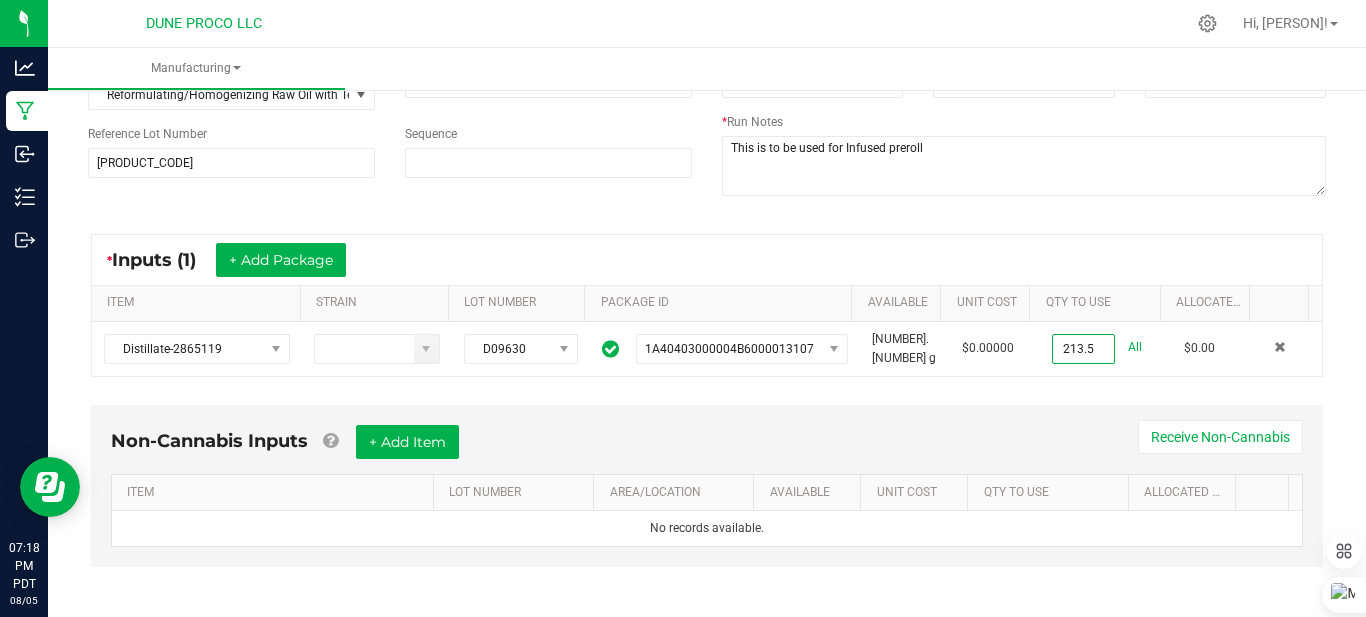 type on "[NUMBER].[NUMBER] g" 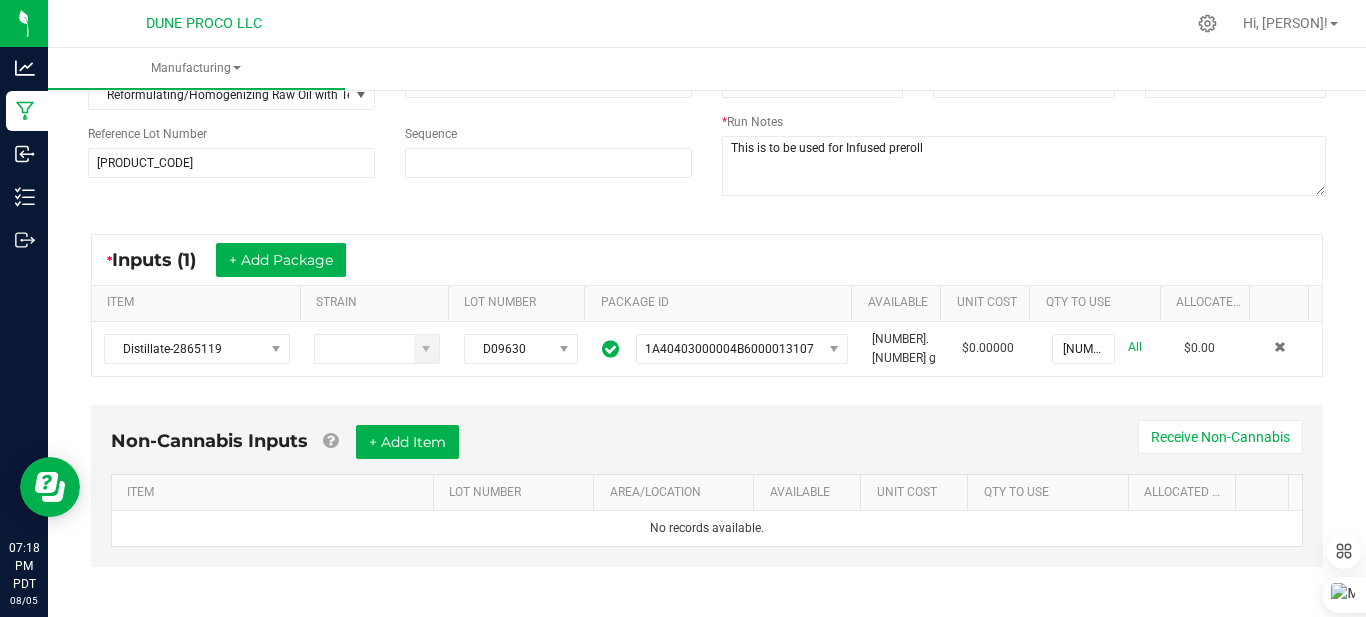 click on "*   Inputs (1)   + Add Package  ITEM STRAIN LOT NUMBER PACKAGE ID AVAILABLE Unit Cost QTY TO USE Allocated Cost Distillate-2865119 D09630
1A40403000004B6000013107 313.5   g  $0.00000  213.5000 g All  $0.00" at bounding box center (707, 305) 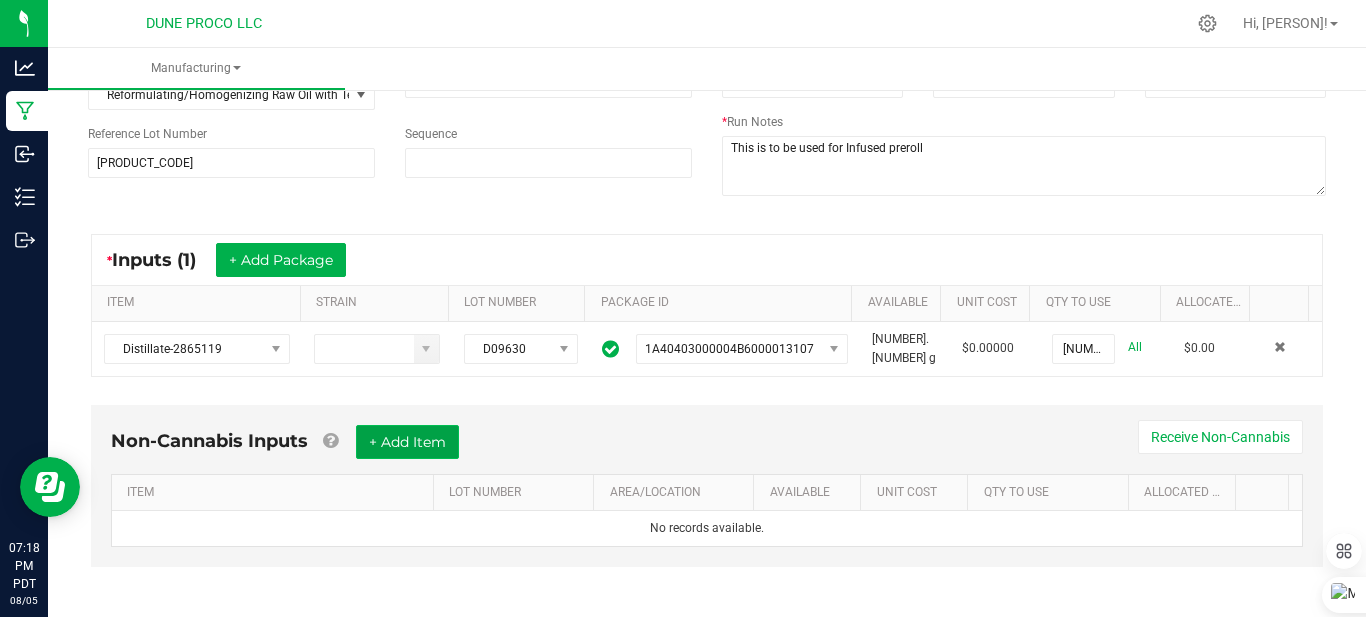 click on "+ Add Item" at bounding box center [407, 442] 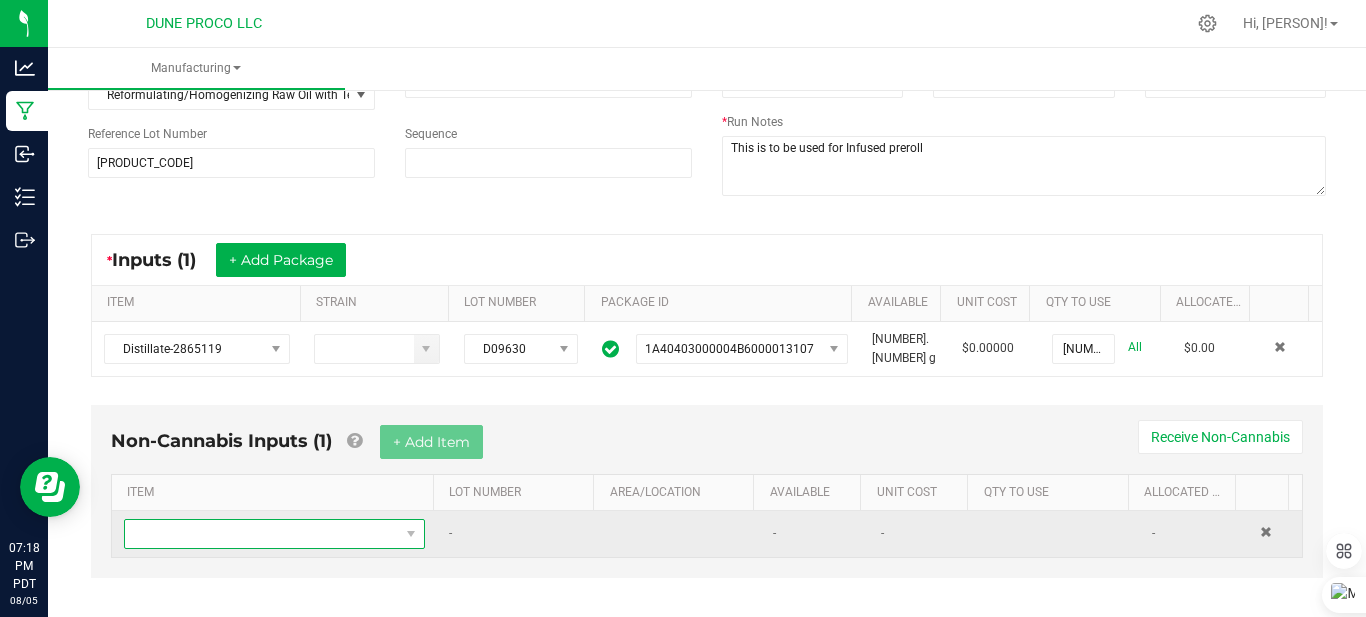 click at bounding box center (262, 534) 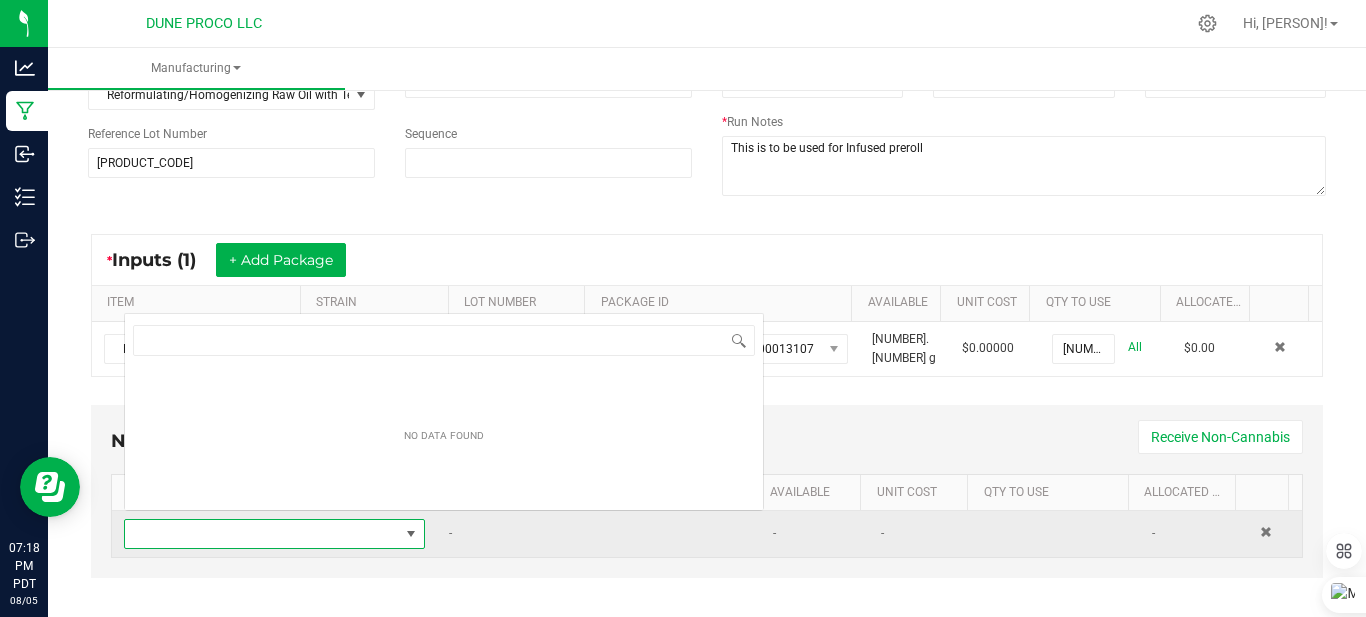 scroll, scrollTop: 0, scrollLeft: 0, axis: both 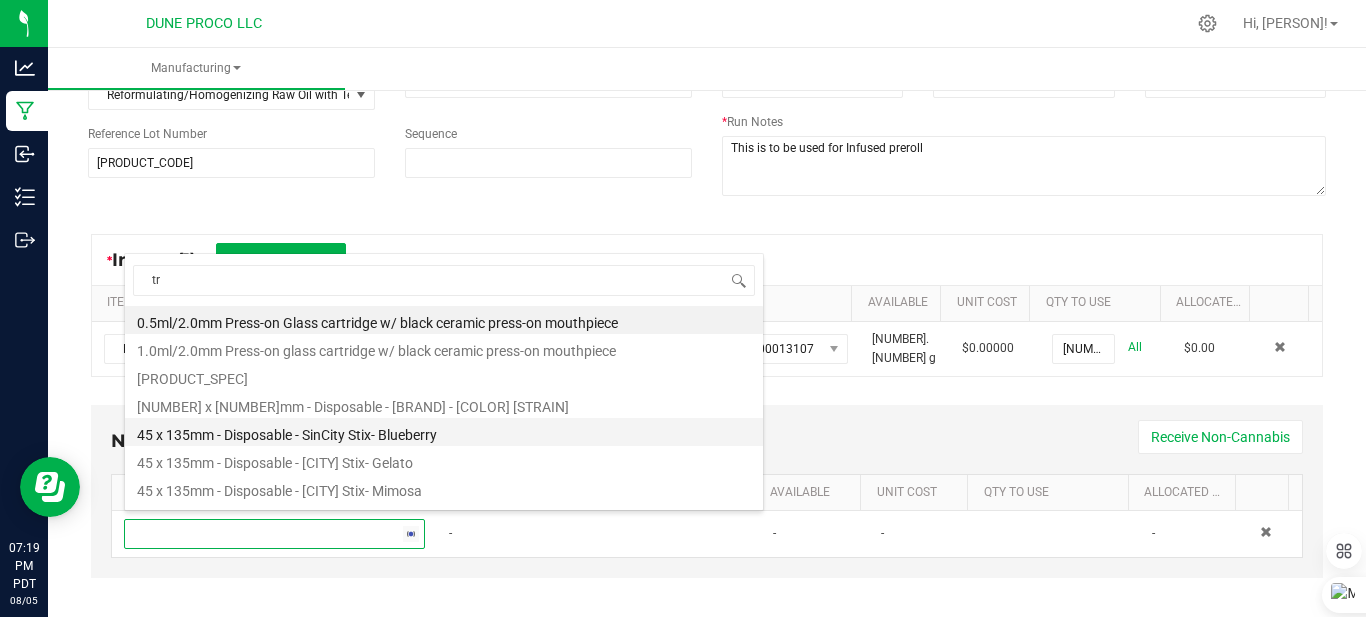 type on "tru" 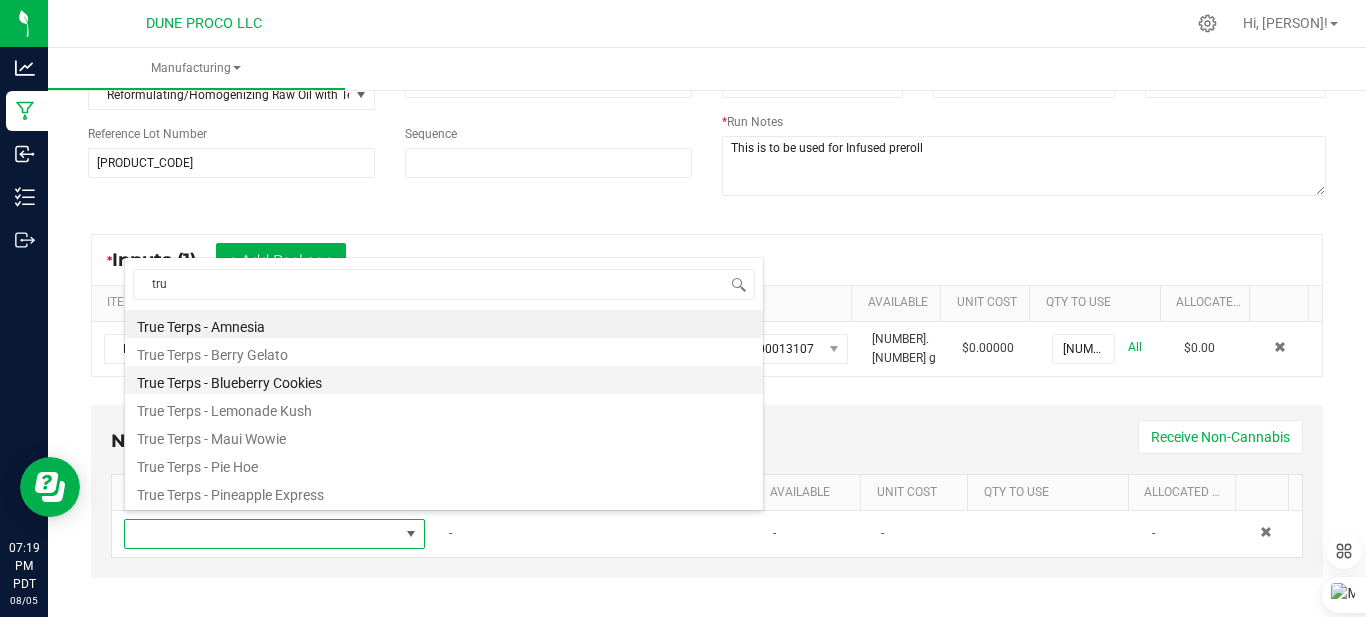 click on "True Terps - Blueberry Cookies" at bounding box center (444, 380) 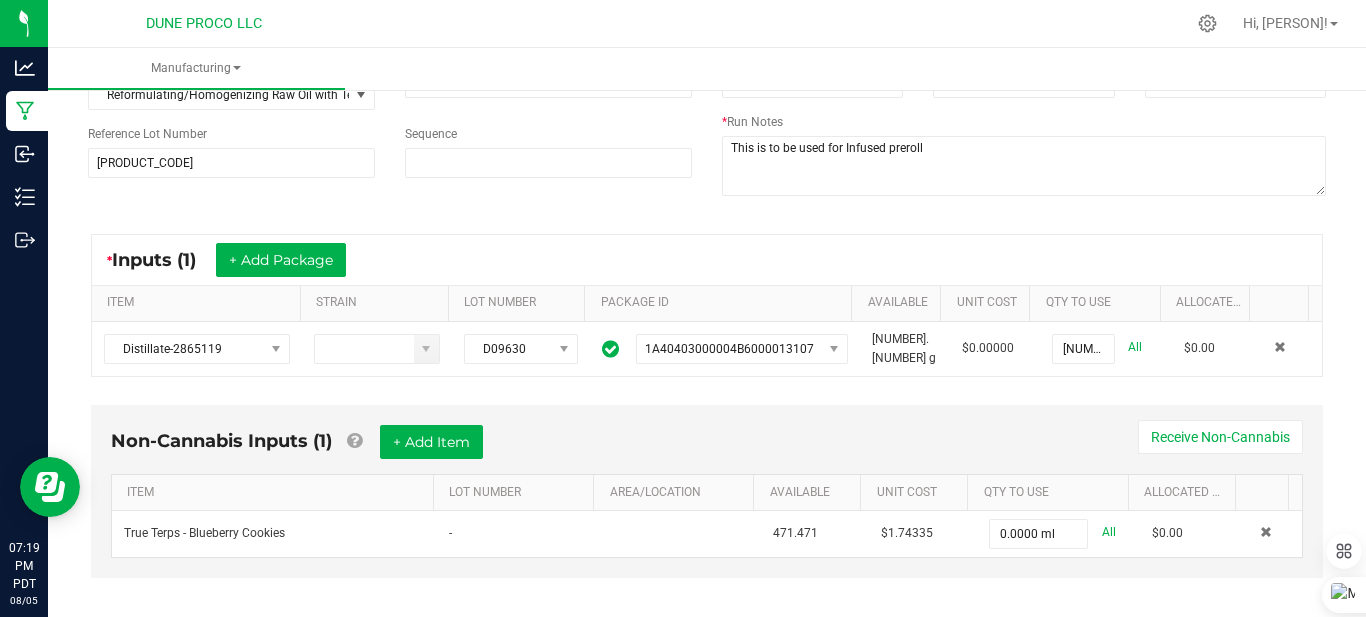 type on "0" 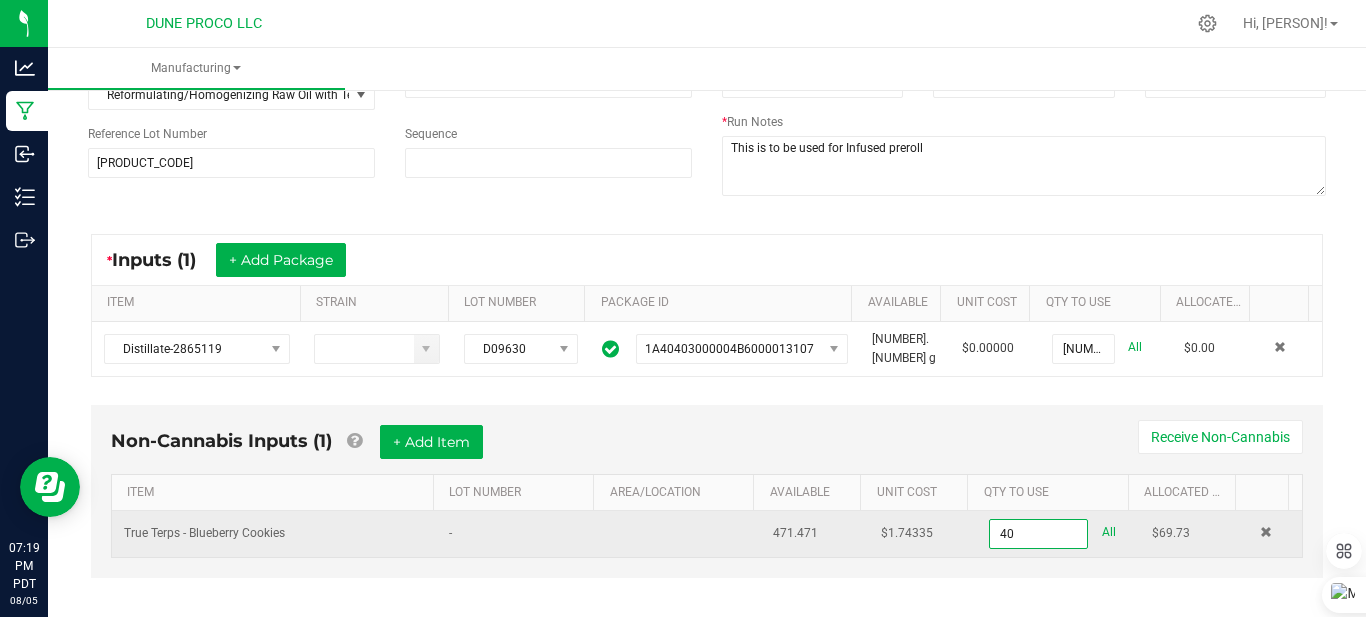 type on "[NUMBER].0000 ml" 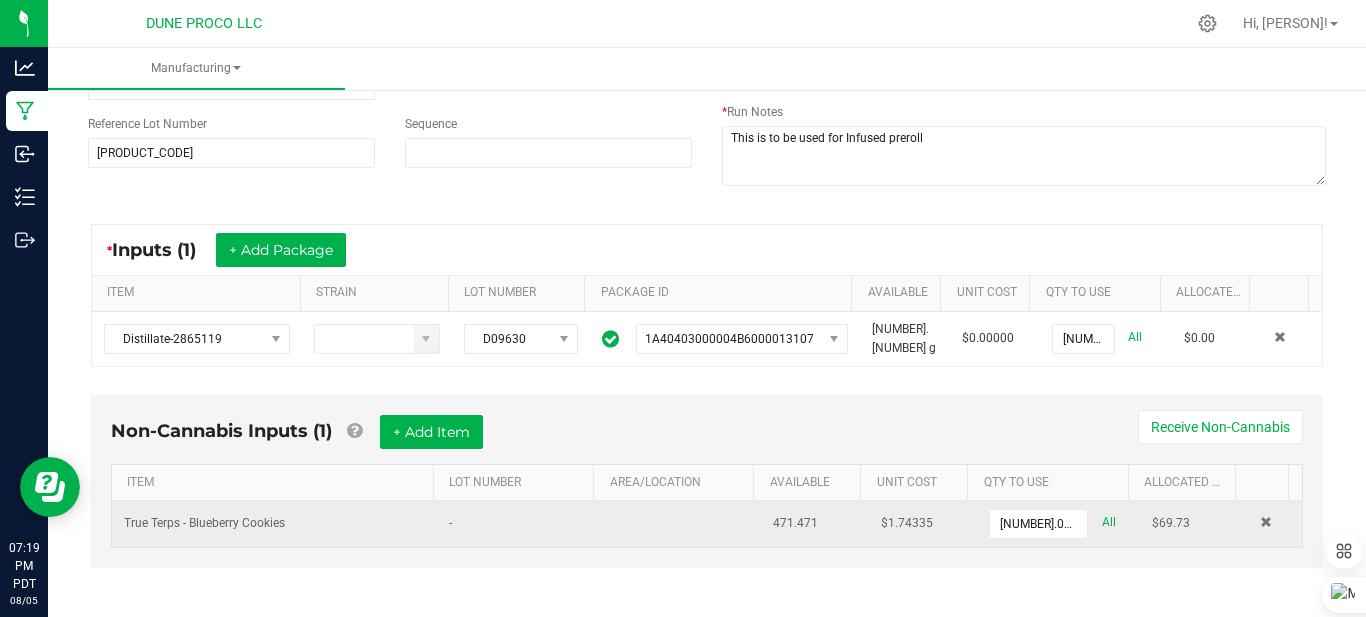 scroll, scrollTop: 218, scrollLeft: 0, axis: vertical 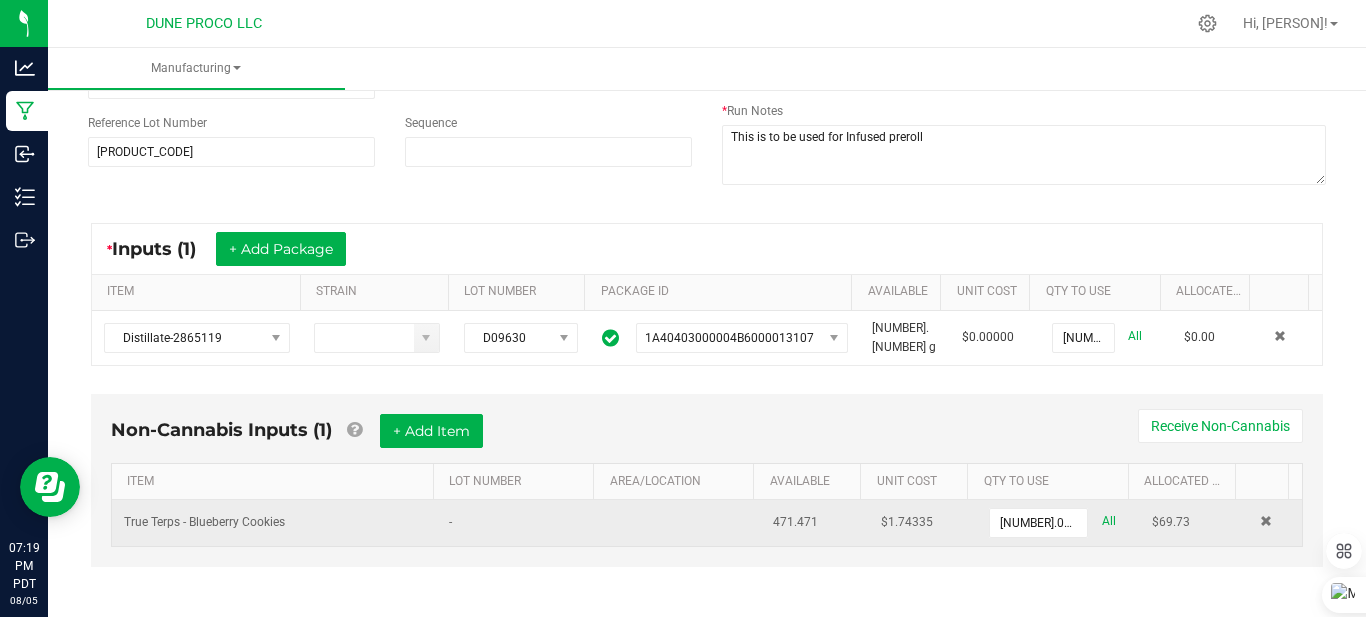 drag, startPoint x: 655, startPoint y: 530, endPoint x: 560, endPoint y: 513, distance: 96.50906 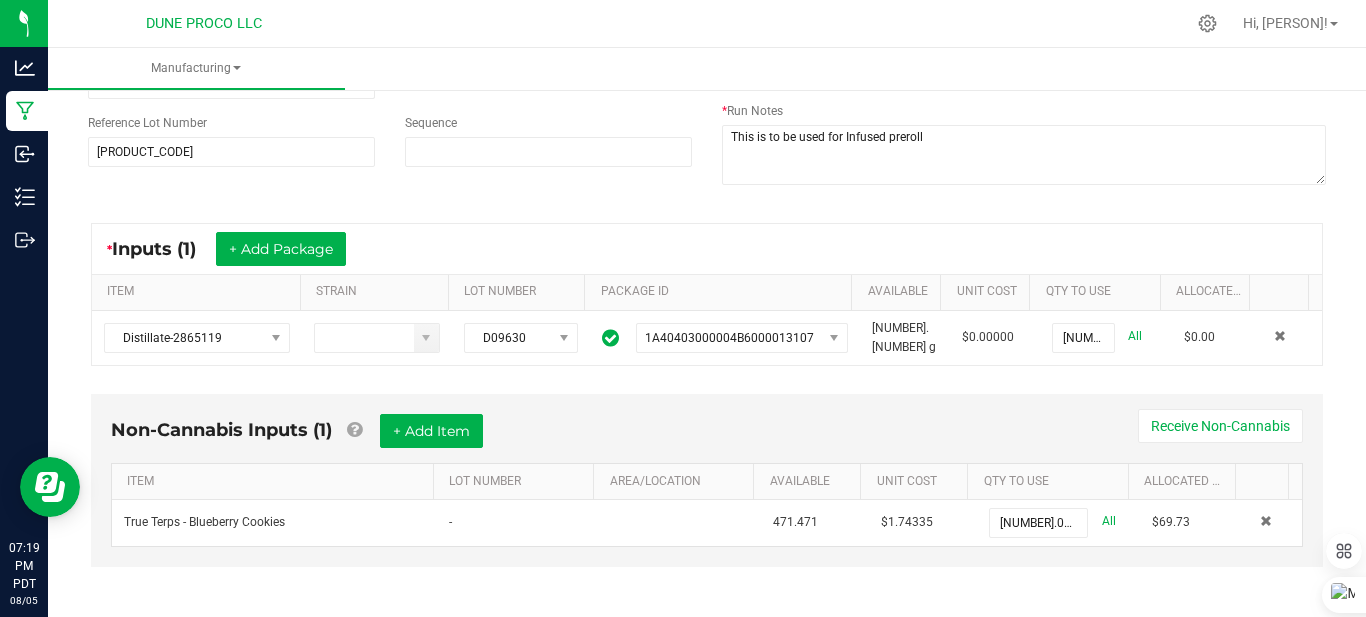 scroll, scrollTop: 0, scrollLeft: 0, axis: both 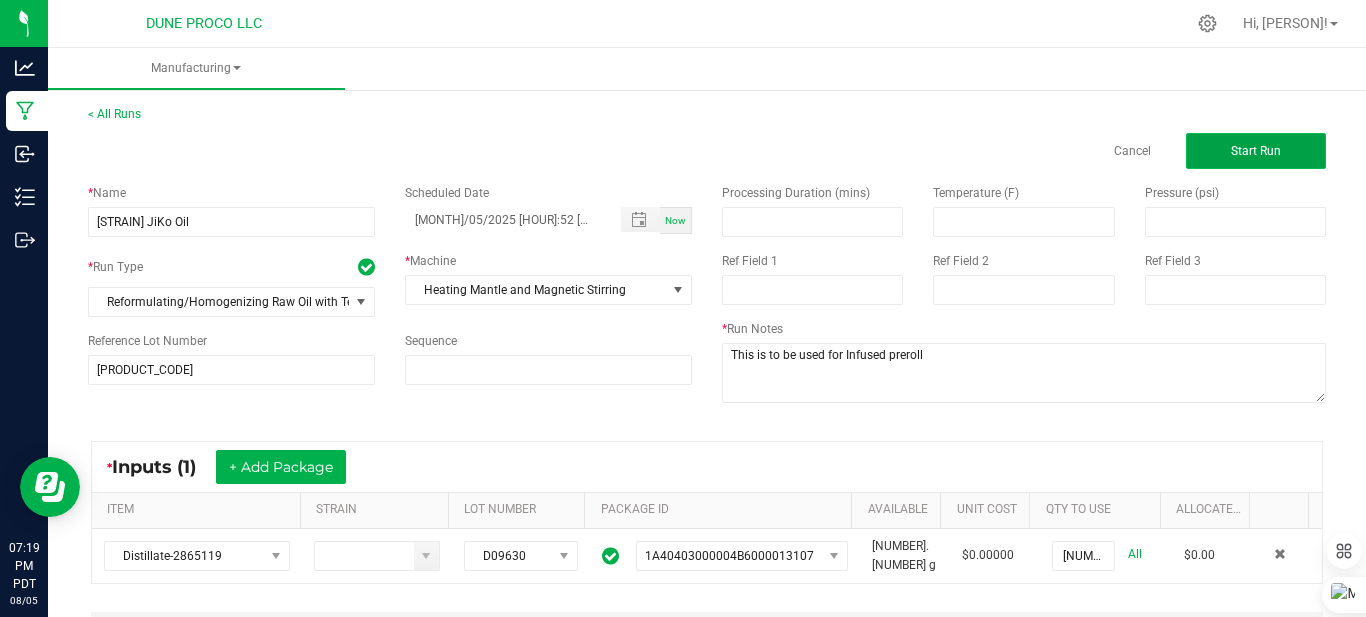 click on "Start Run" 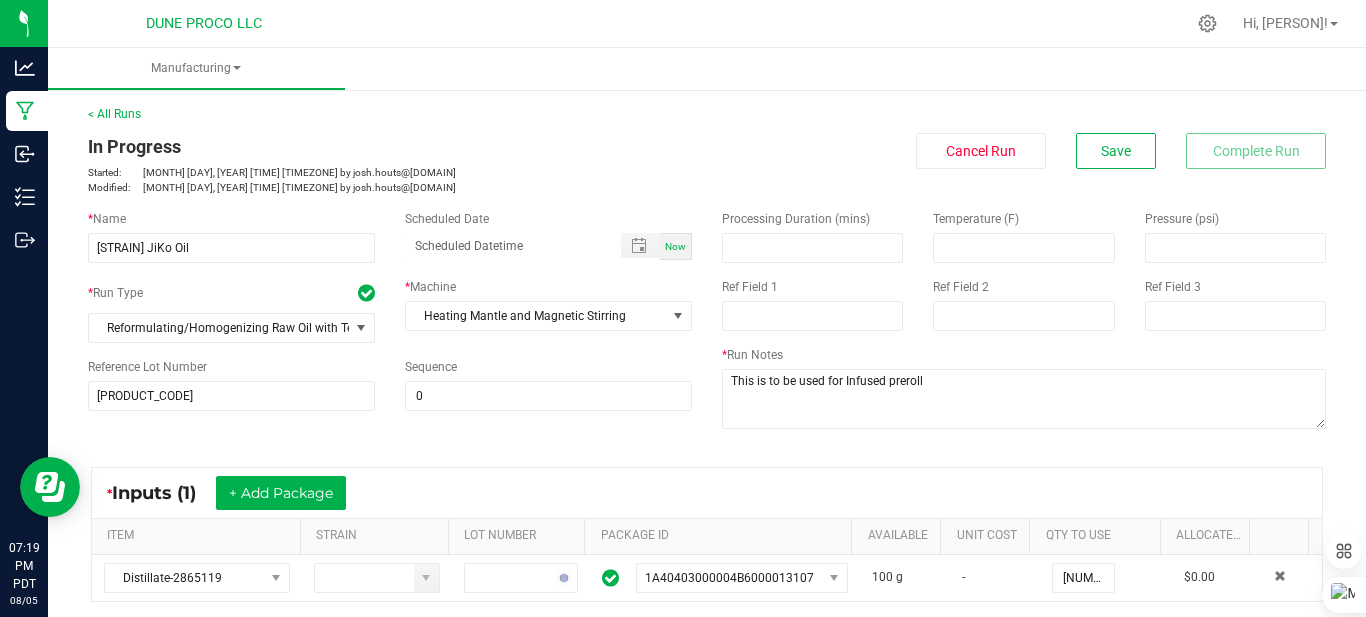 type on "[MONTH]/05/2025 [HOUR]:52 [TIMEZONE]" 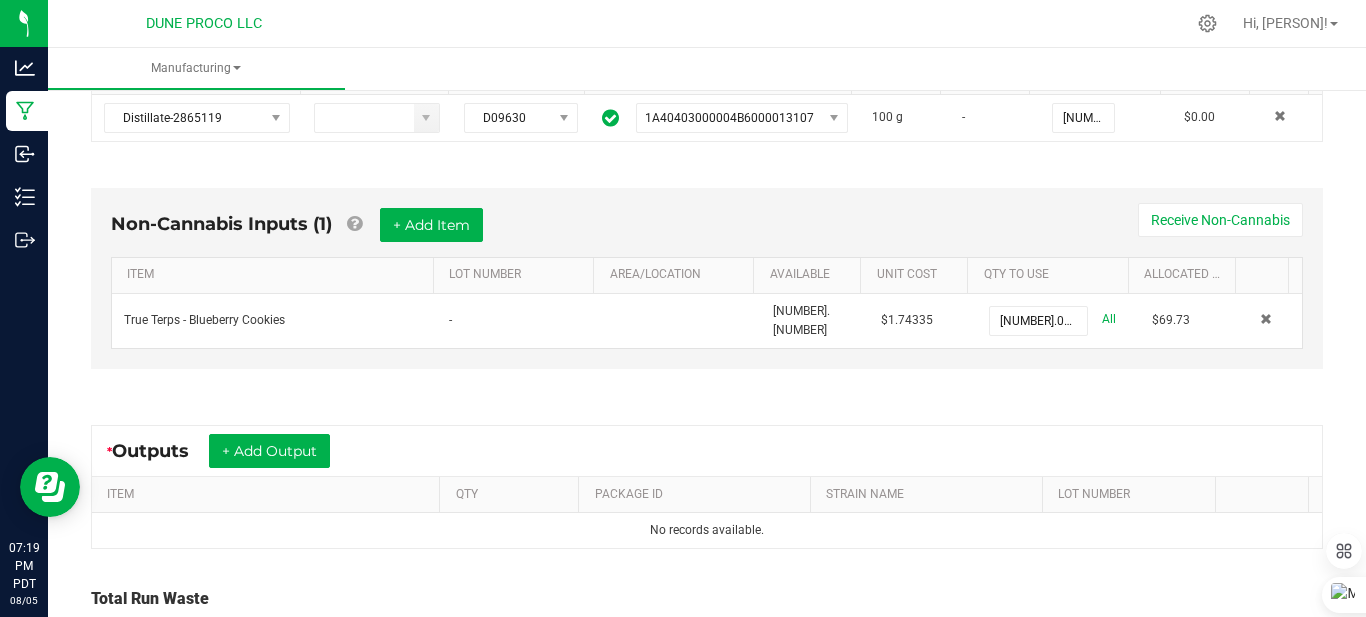 scroll, scrollTop: 500, scrollLeft: 0, axis: vertical 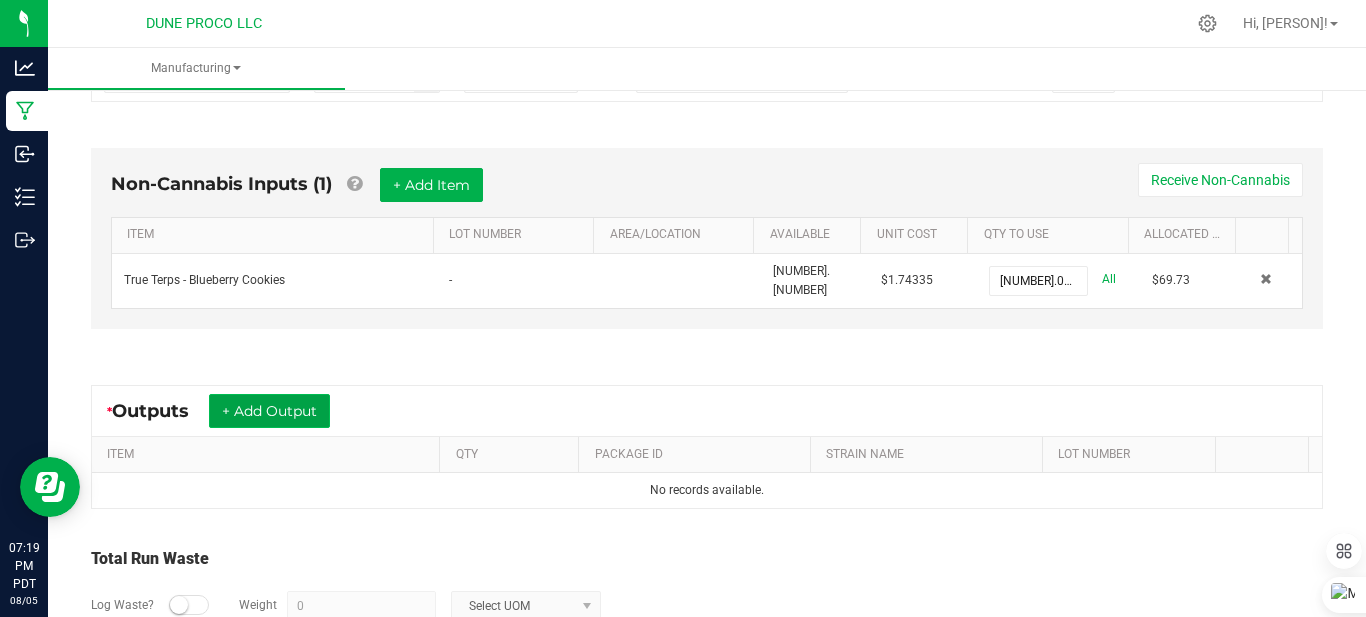 click on "+ Add Output" at bounding box center (269, 411) 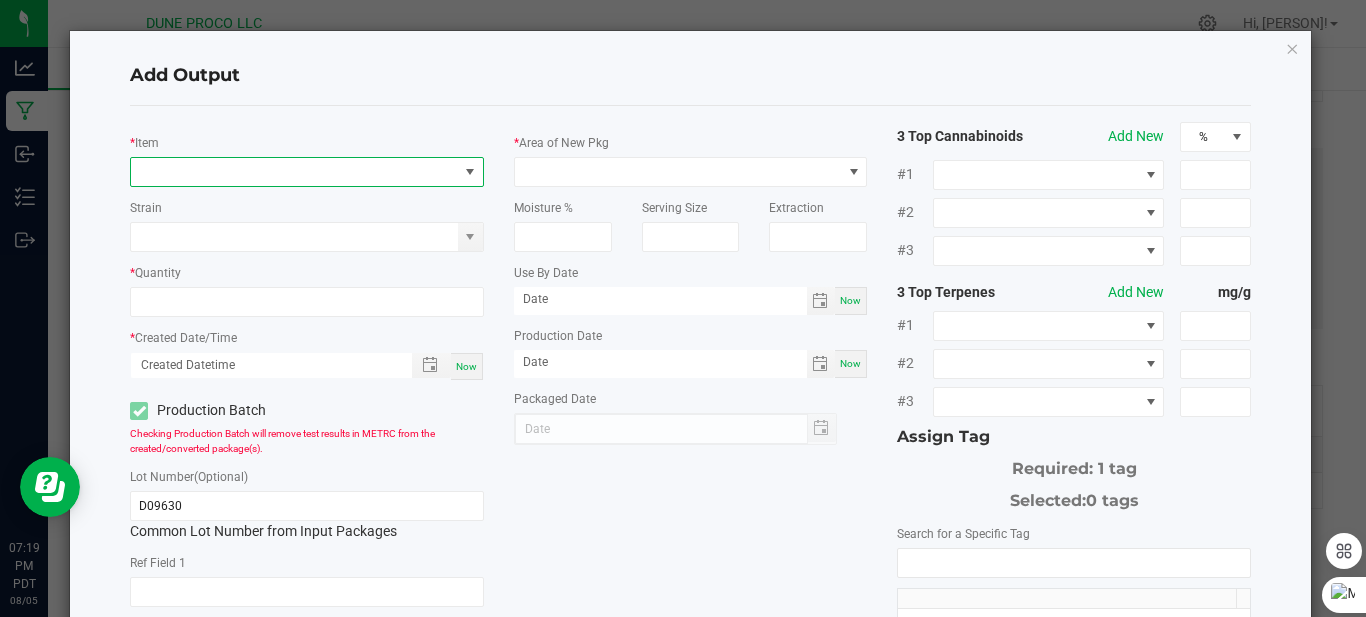 click at bounding box center [294, 172] 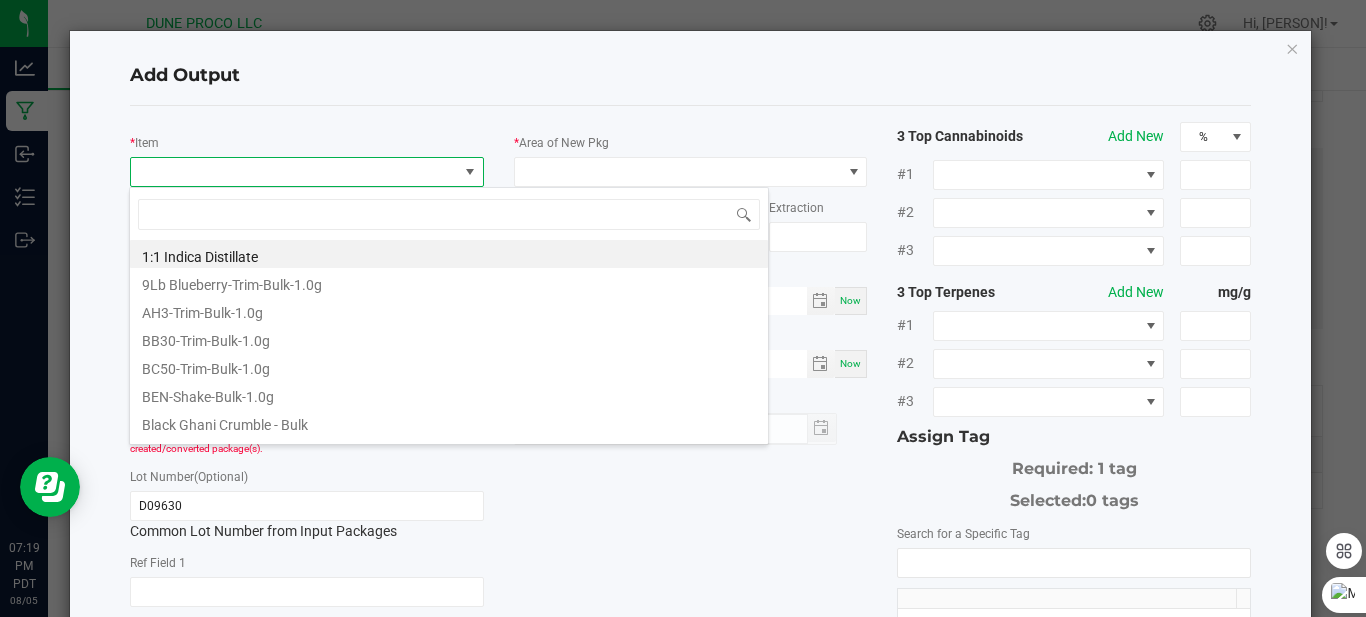 scroll, scrollTop: 99970, scrollLeft: 99651, axis: both 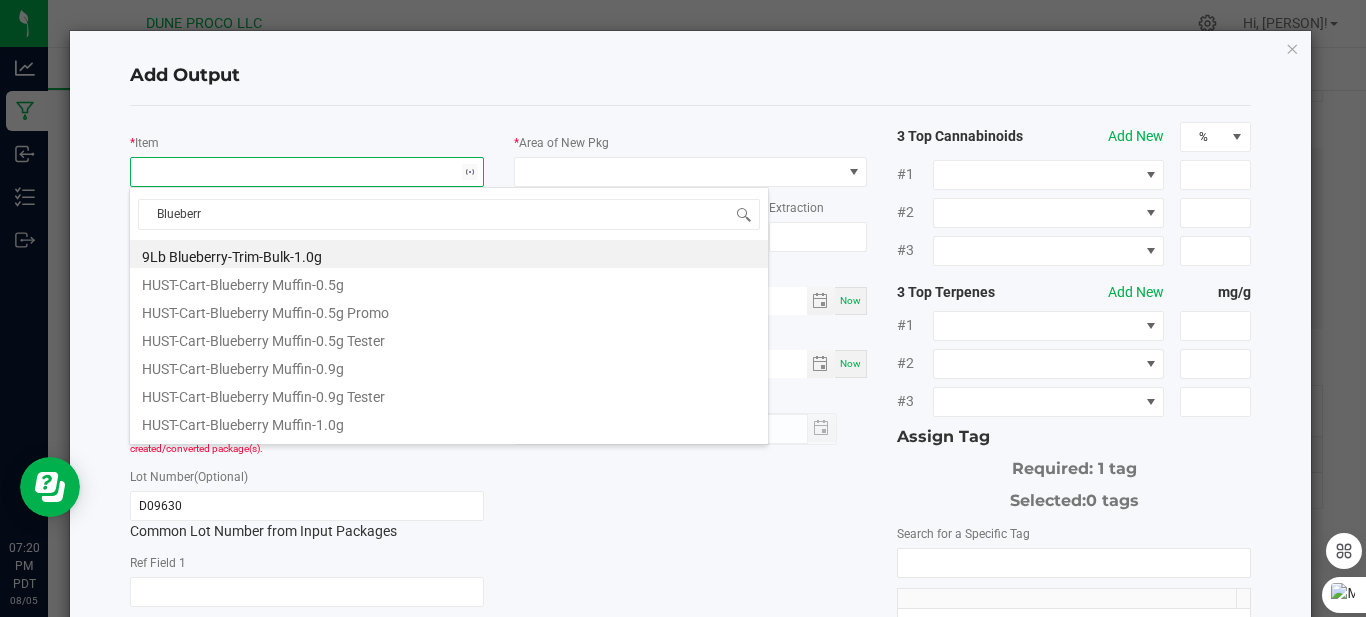 type on "Blueberry" 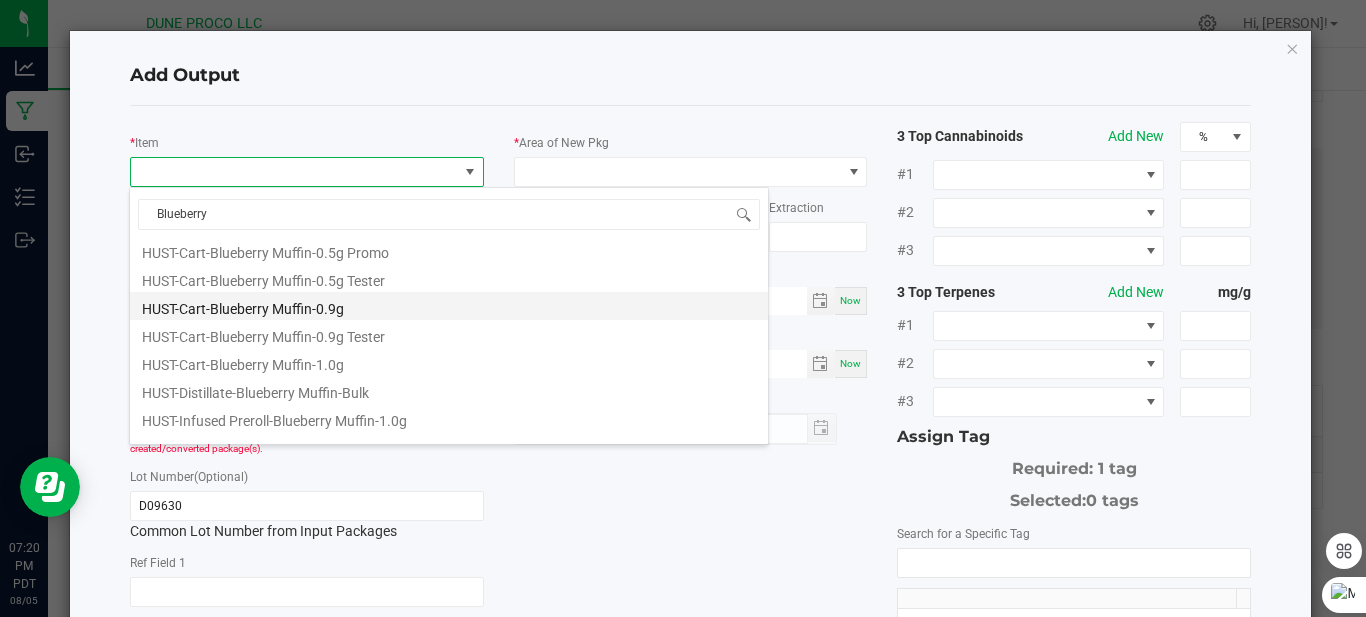 scroll, scrollTop: 80, scrollLeft: 0, axis: vertical 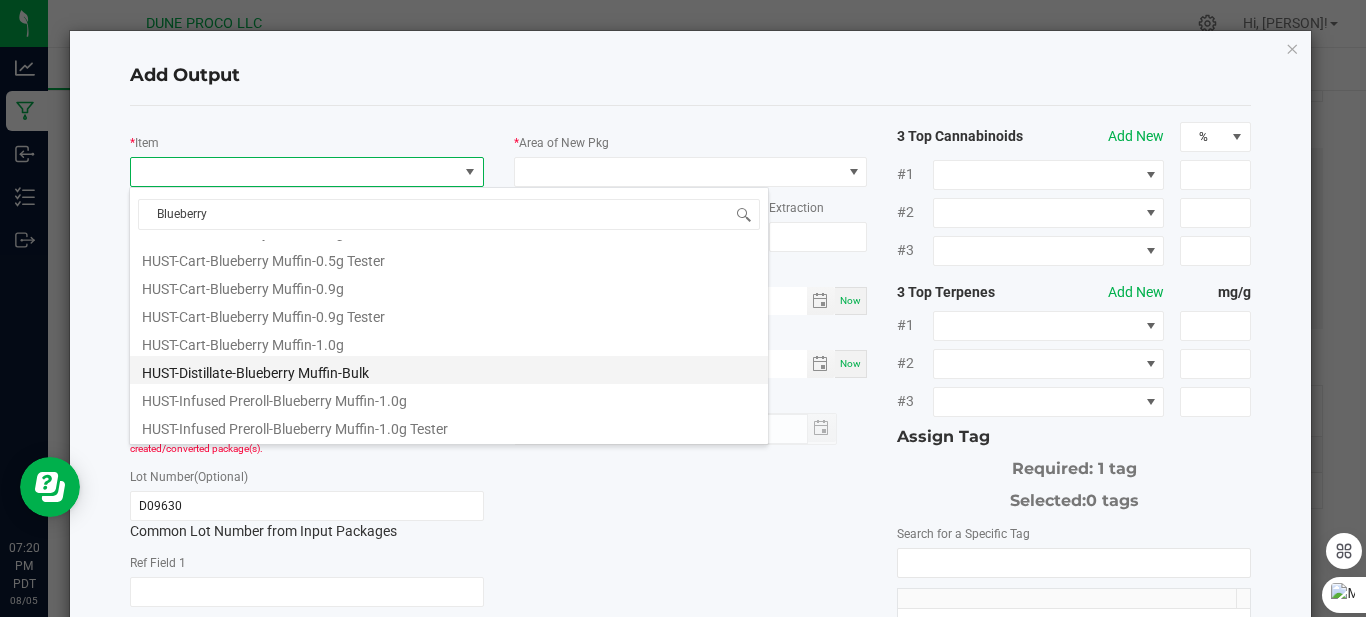 click on "HUST-Distillate-Blueberry Muffin-Bulk" at bounding box center [449, 370] 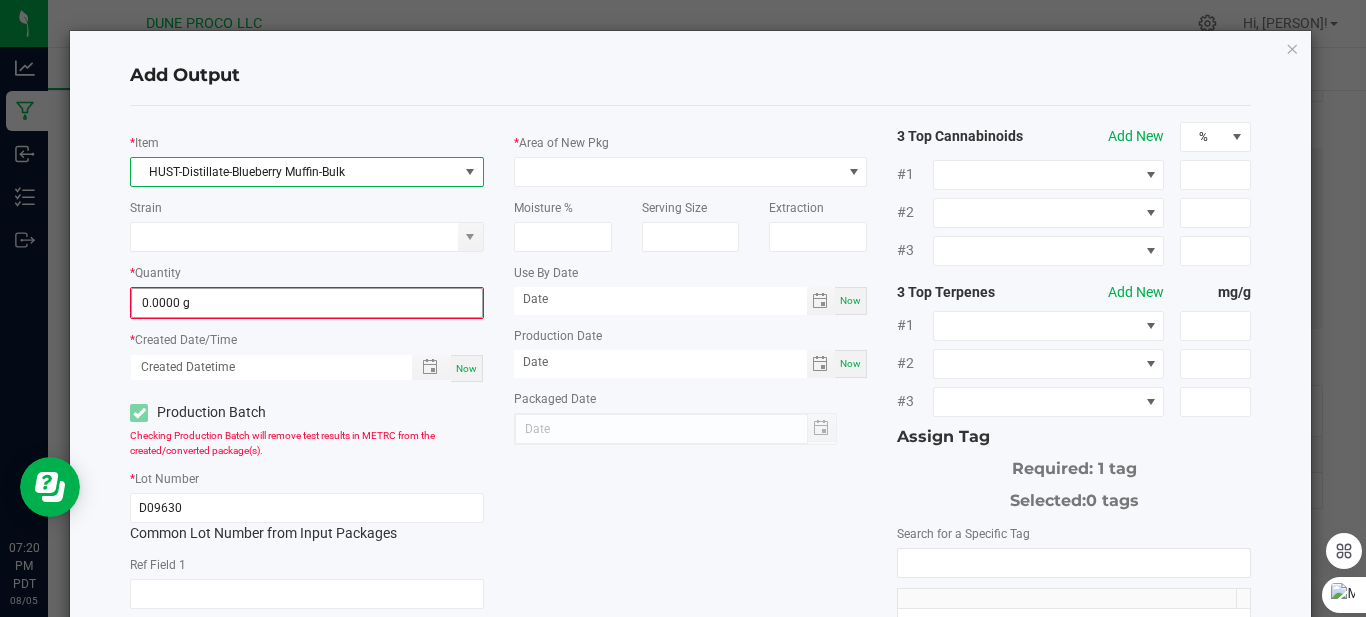 type on "0" 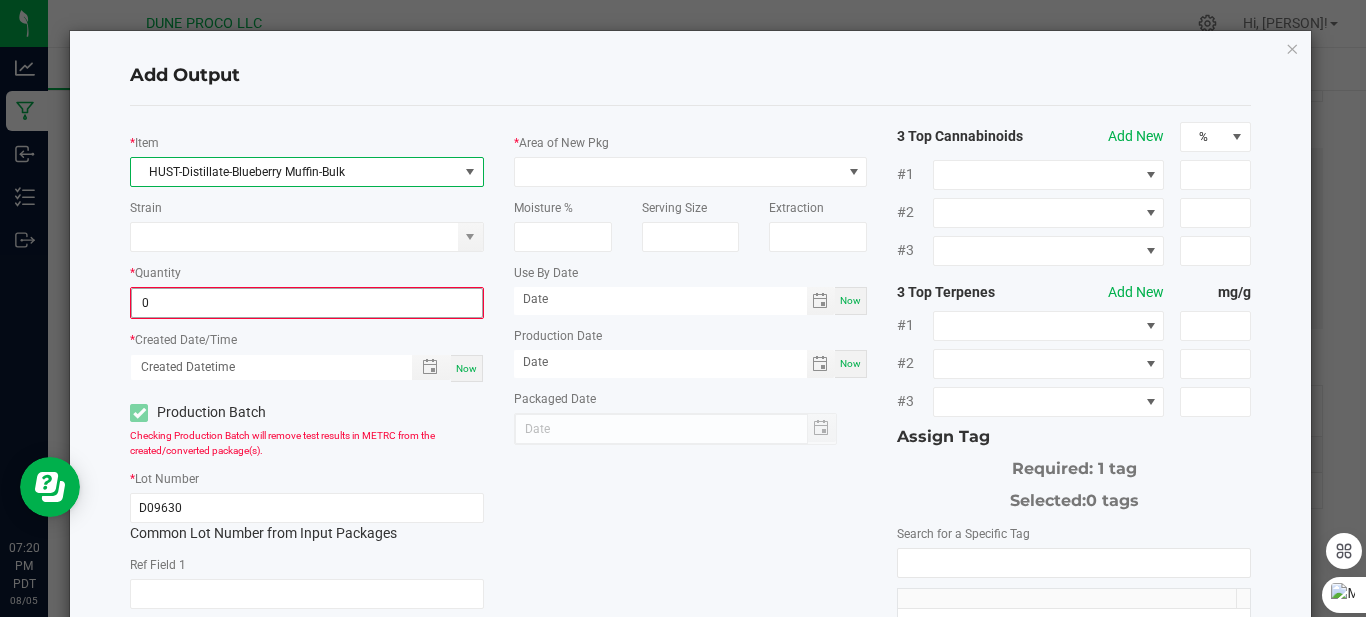 click on "0" at bounding box center [307, 303] 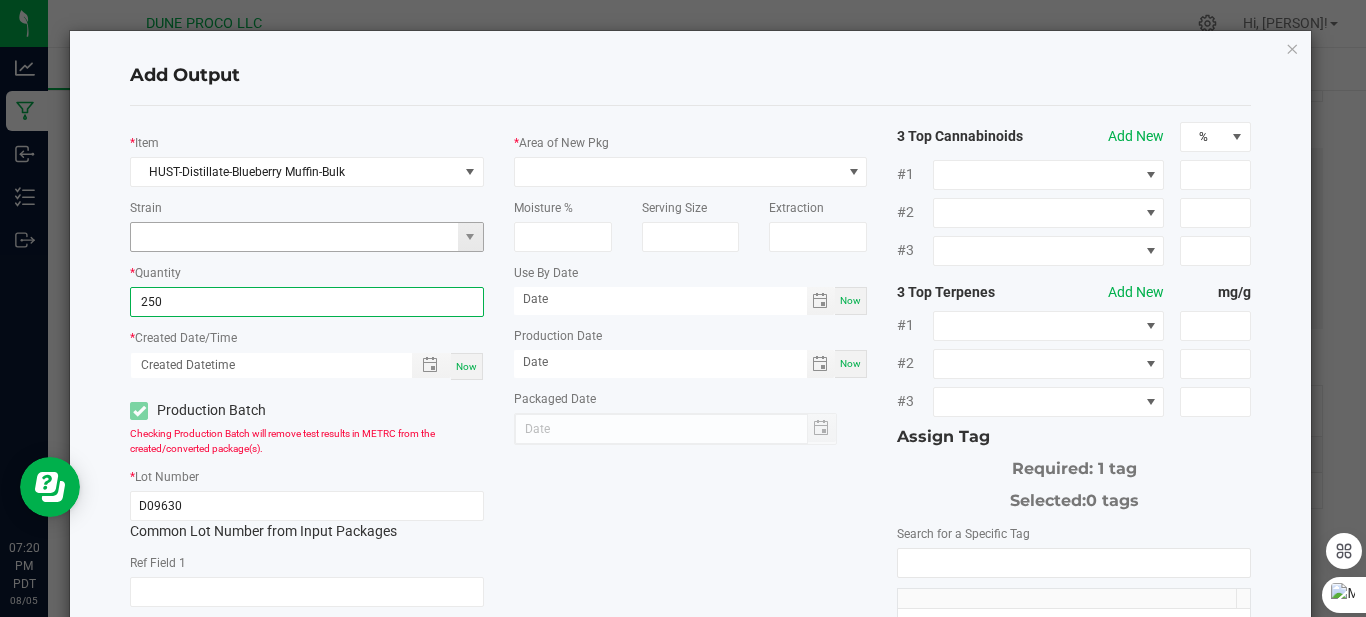 type on "250.0000 g" 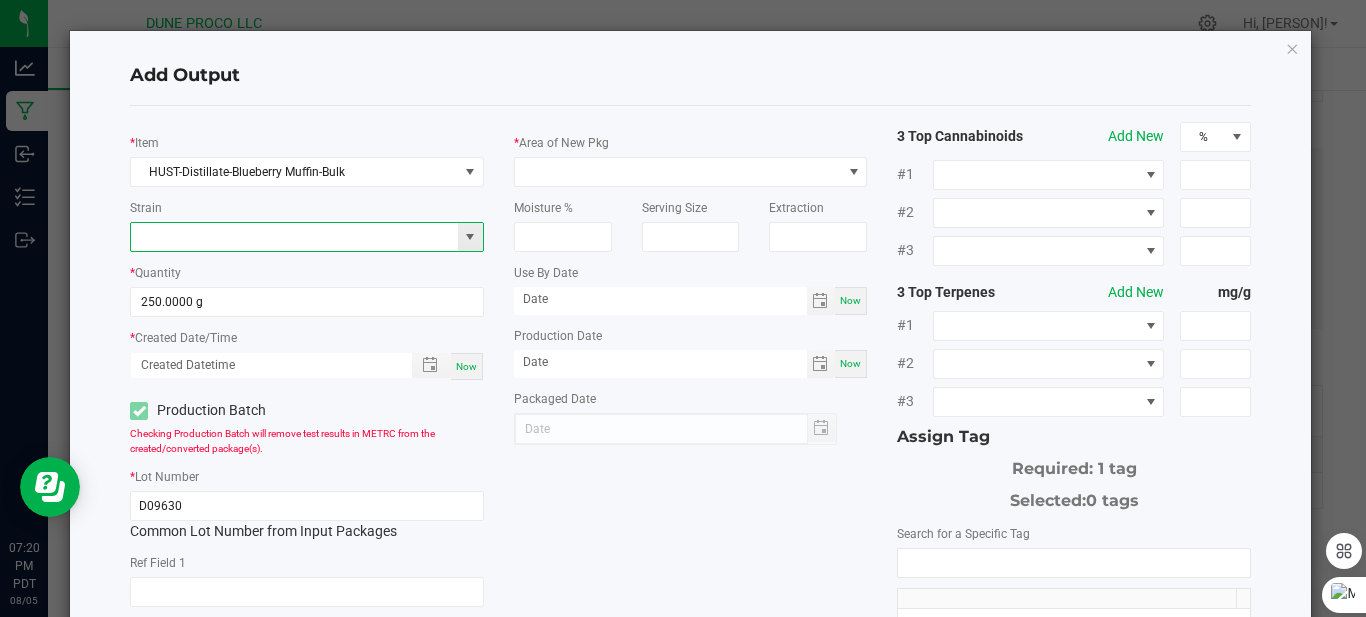 click at bounding box center (294, 237) 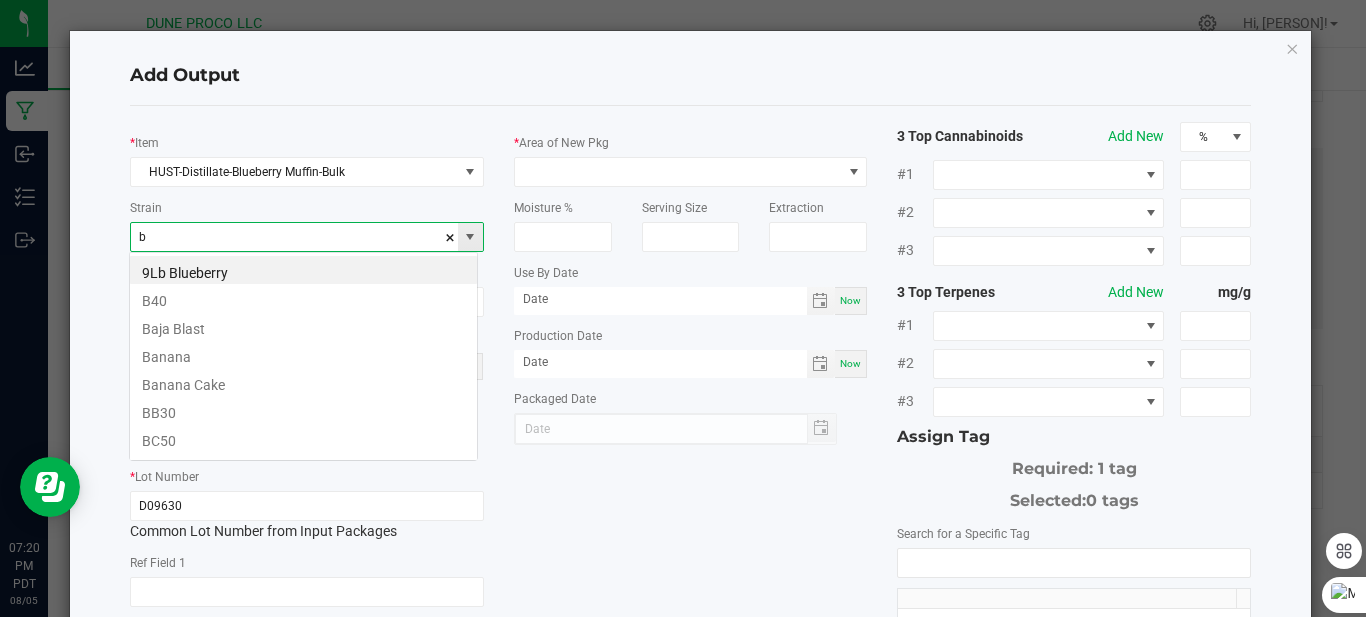 scroll, scrollTop: 99970, scrollLeft: 99651, axis: both 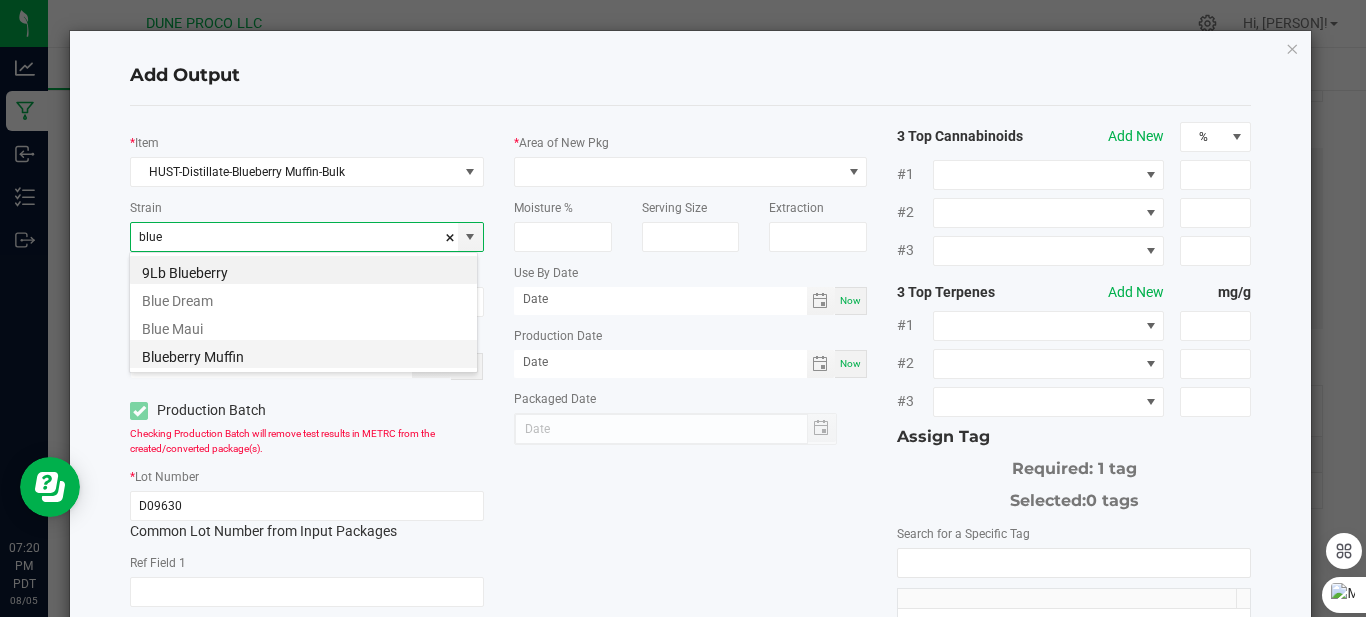 click on "Blueberry Muffin" at bounding box center (303, 354) 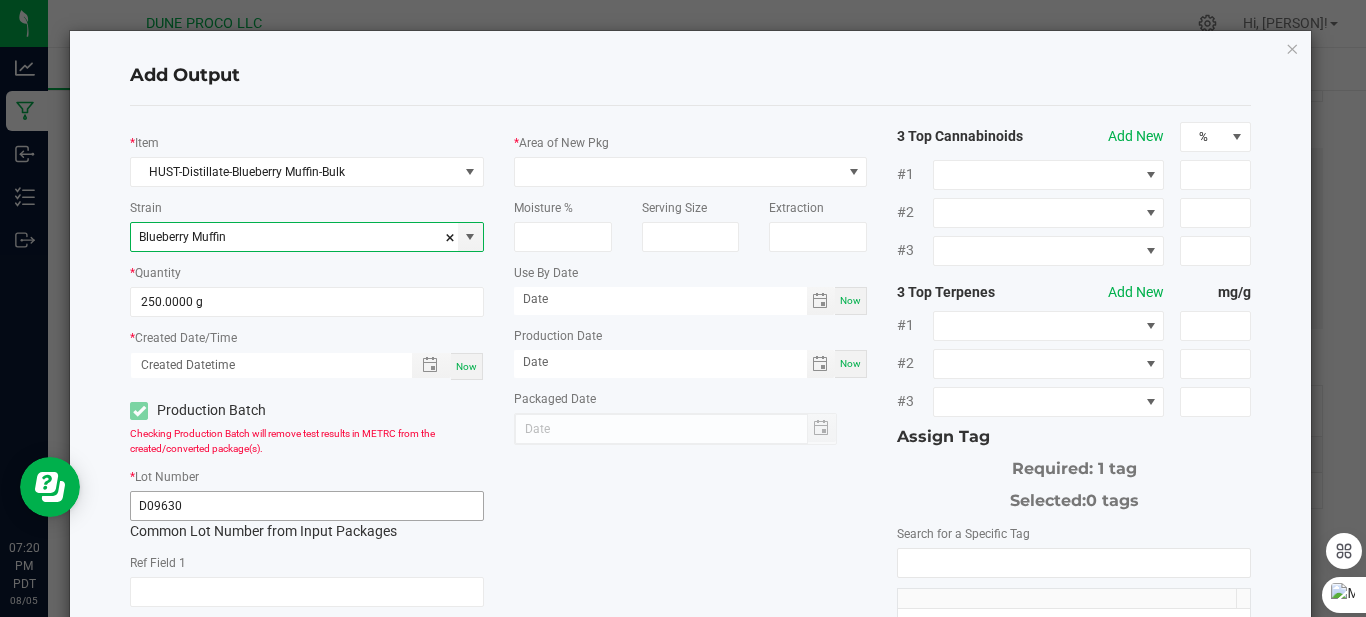 type on "Blueberry Muffin" 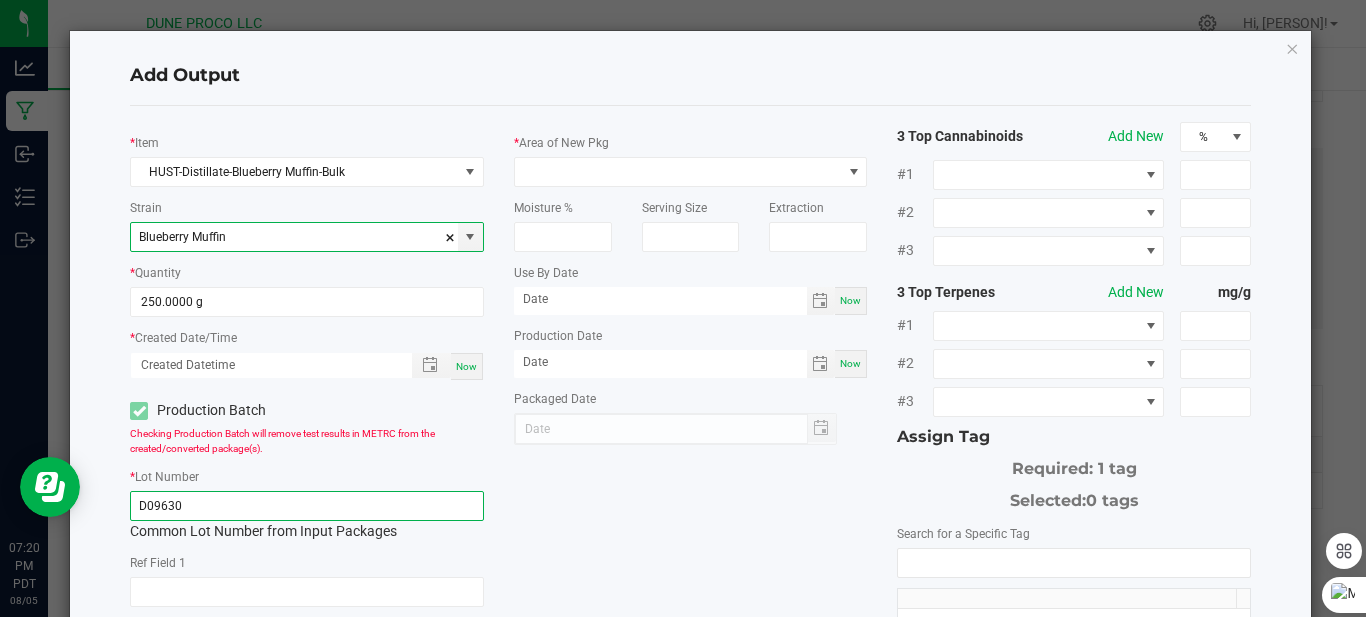click on "D09630" 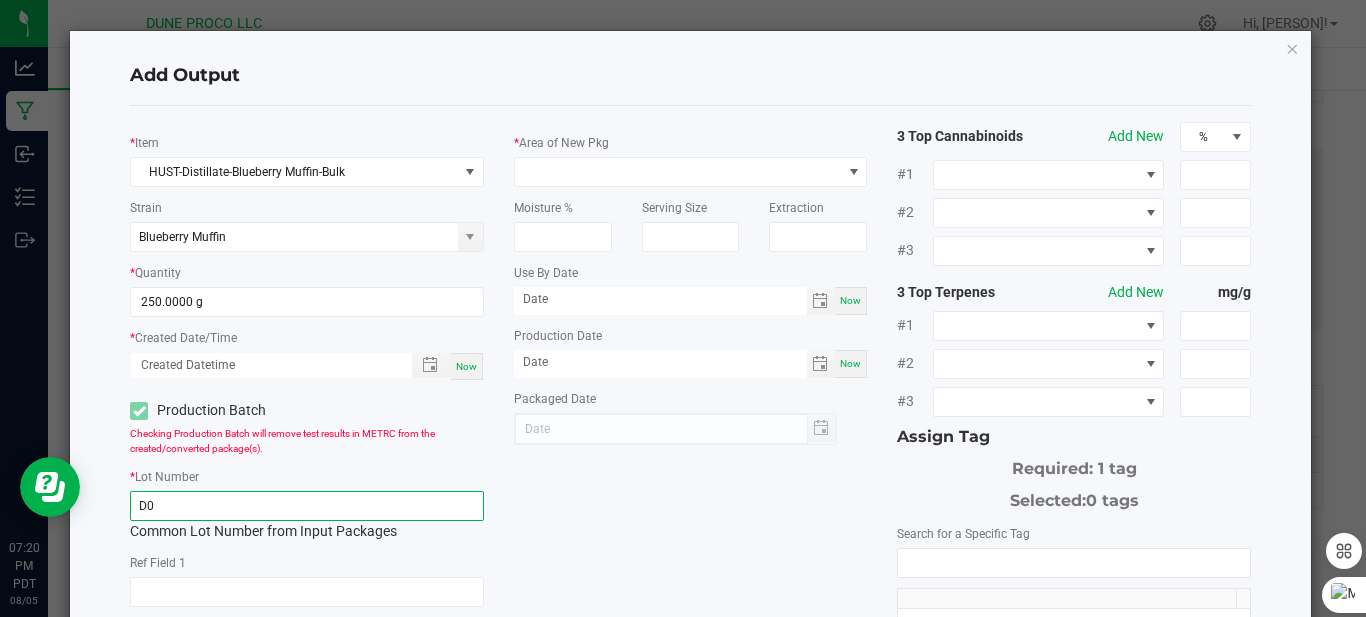type on "D" 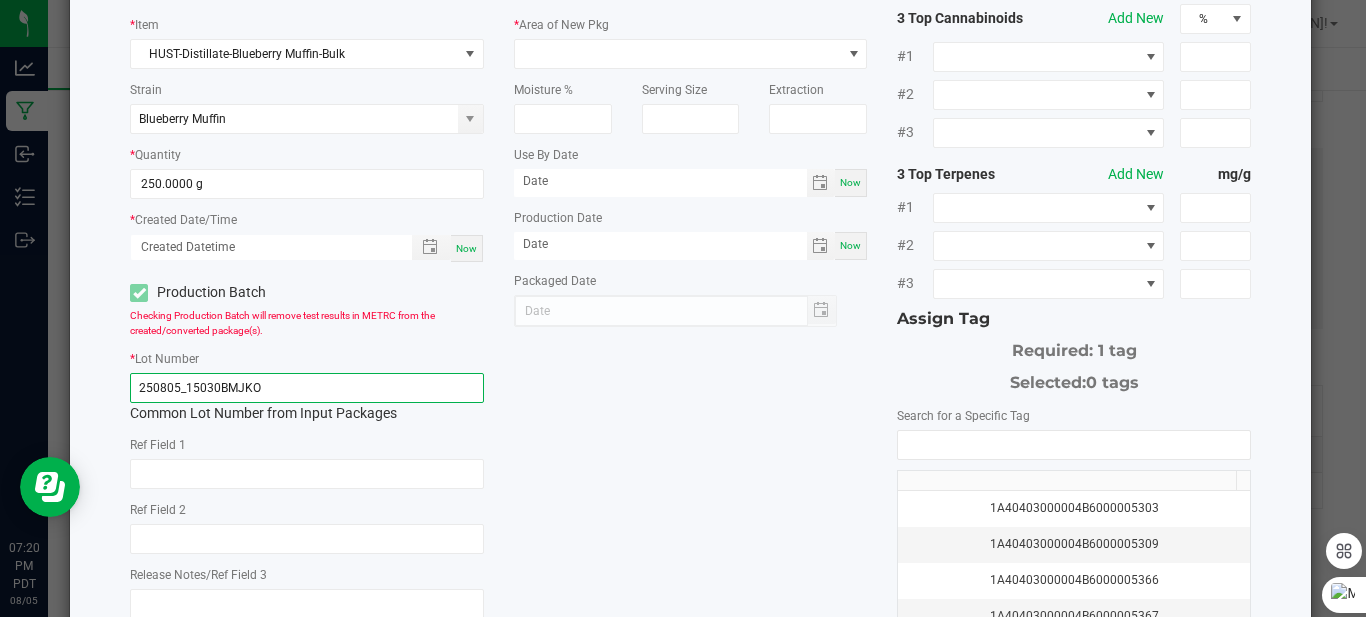 scroll, scrollTop: 338, scrollLeft: 0, axis: vertical 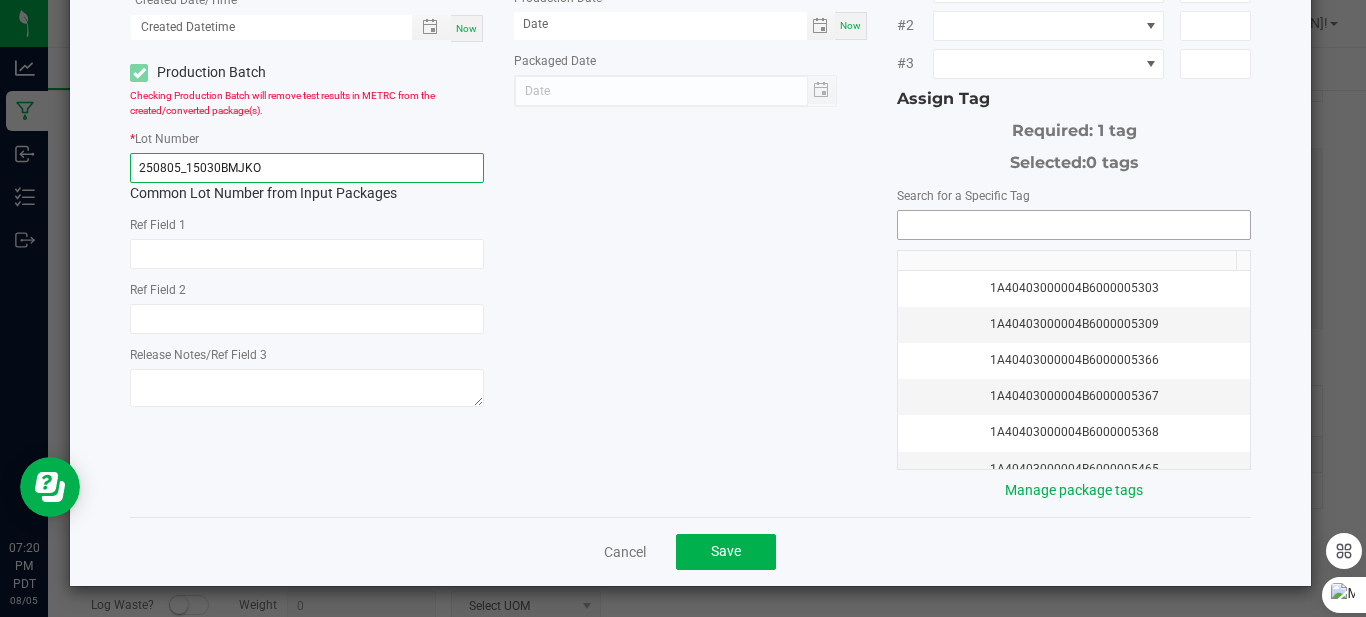 type on "250805_15030BMJKO" 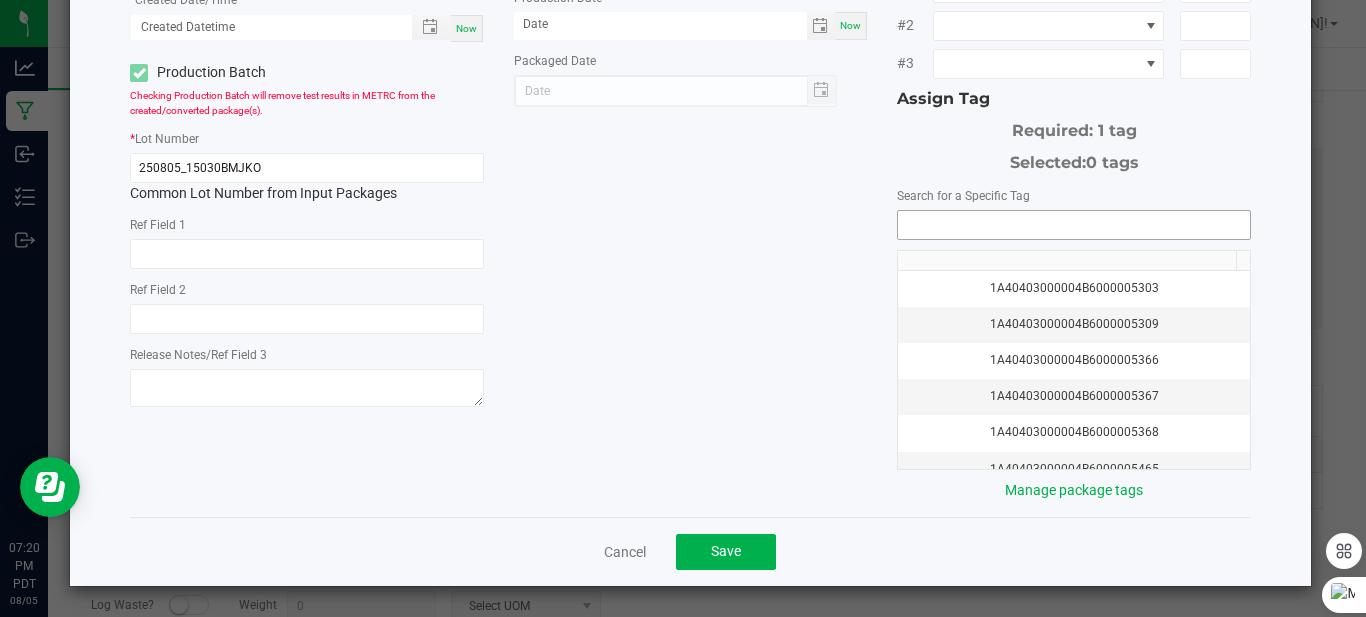 click at bounding box center (1074, 225) 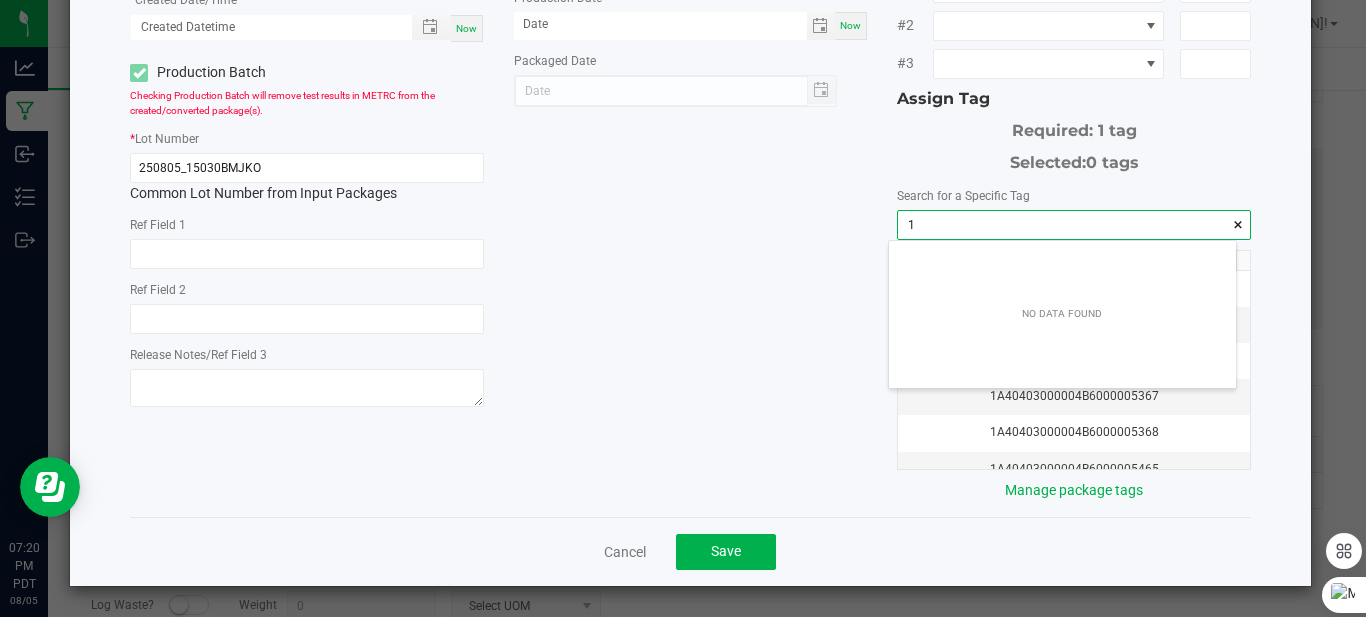 scroll, scrollTop: 99972, scrollLeft: 99653, axis: both 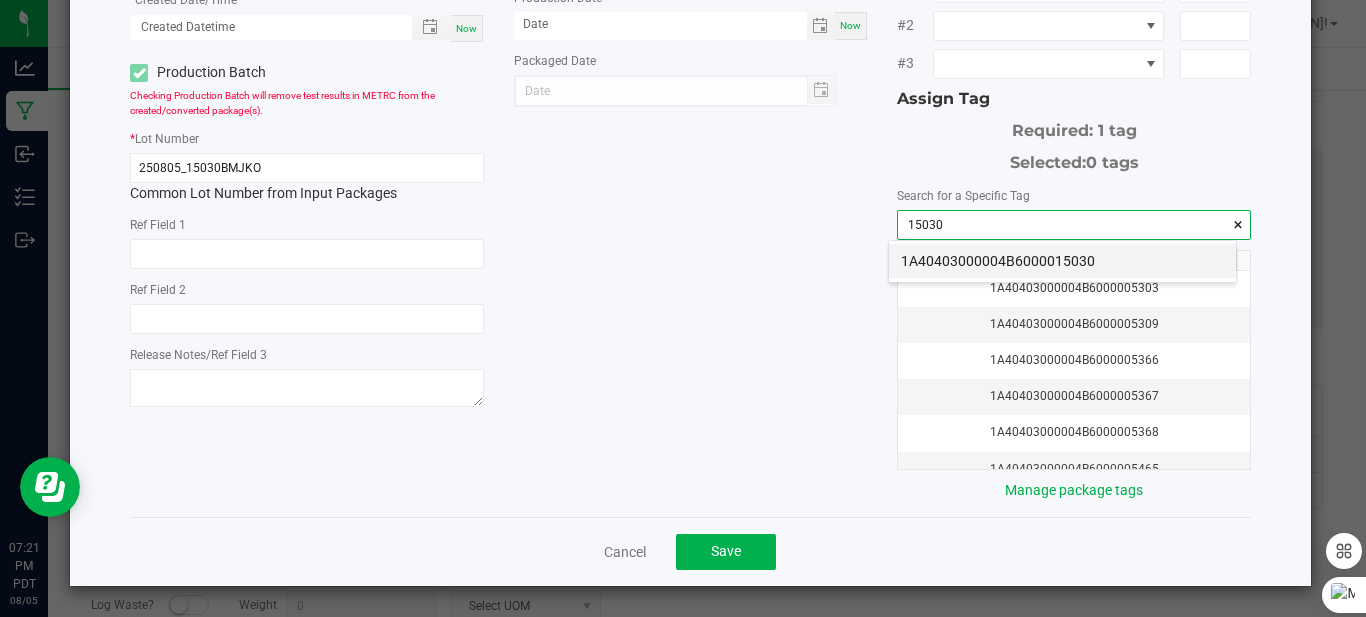click on "1A40403000004B6000015030" at bounding box center (1062, 261) 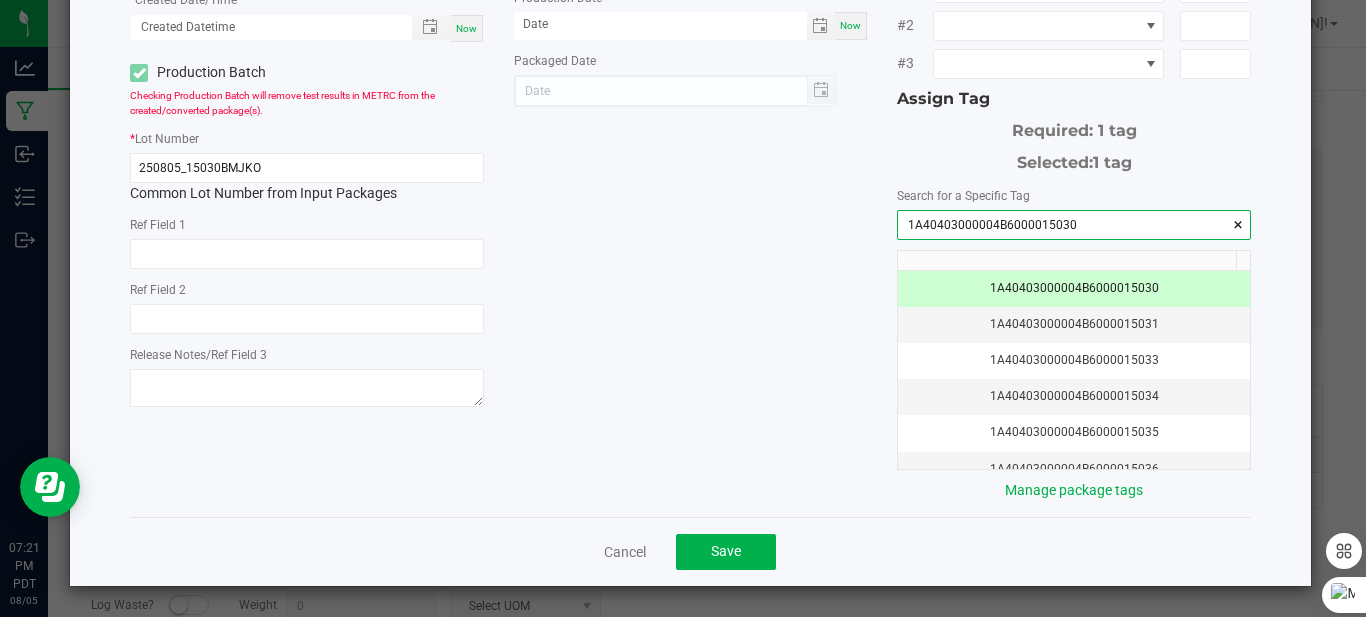 type on "1A40403000004B6000015030" 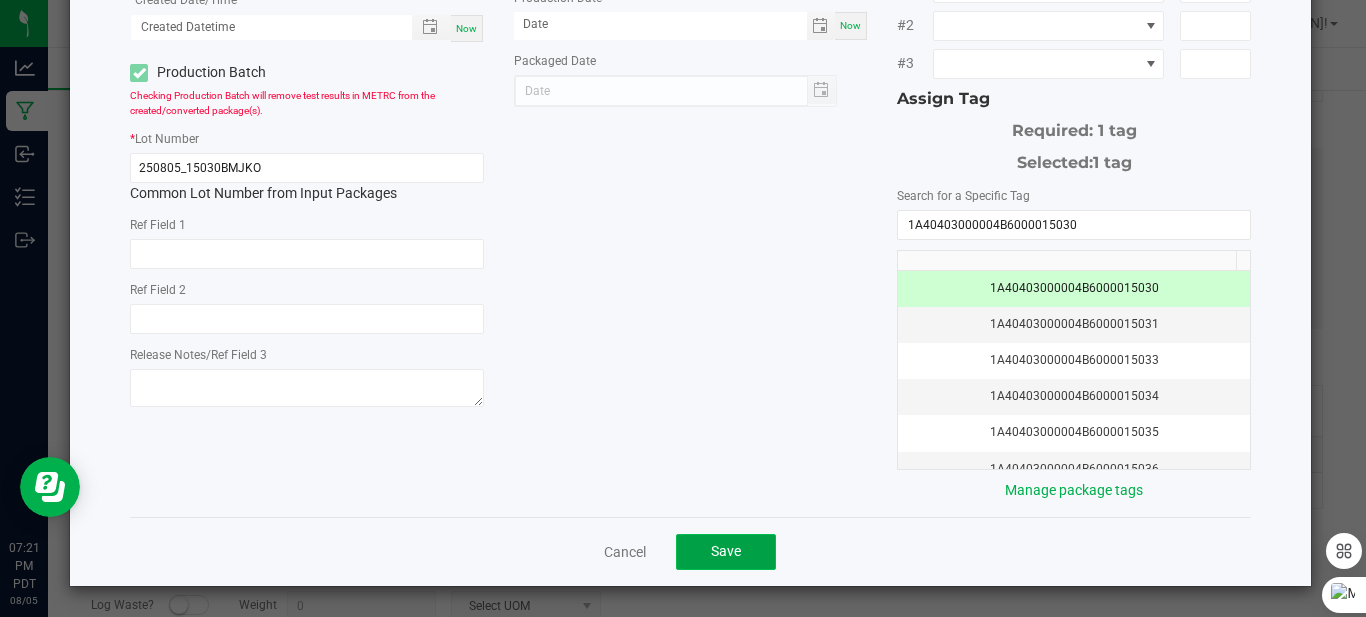 click on "Save" 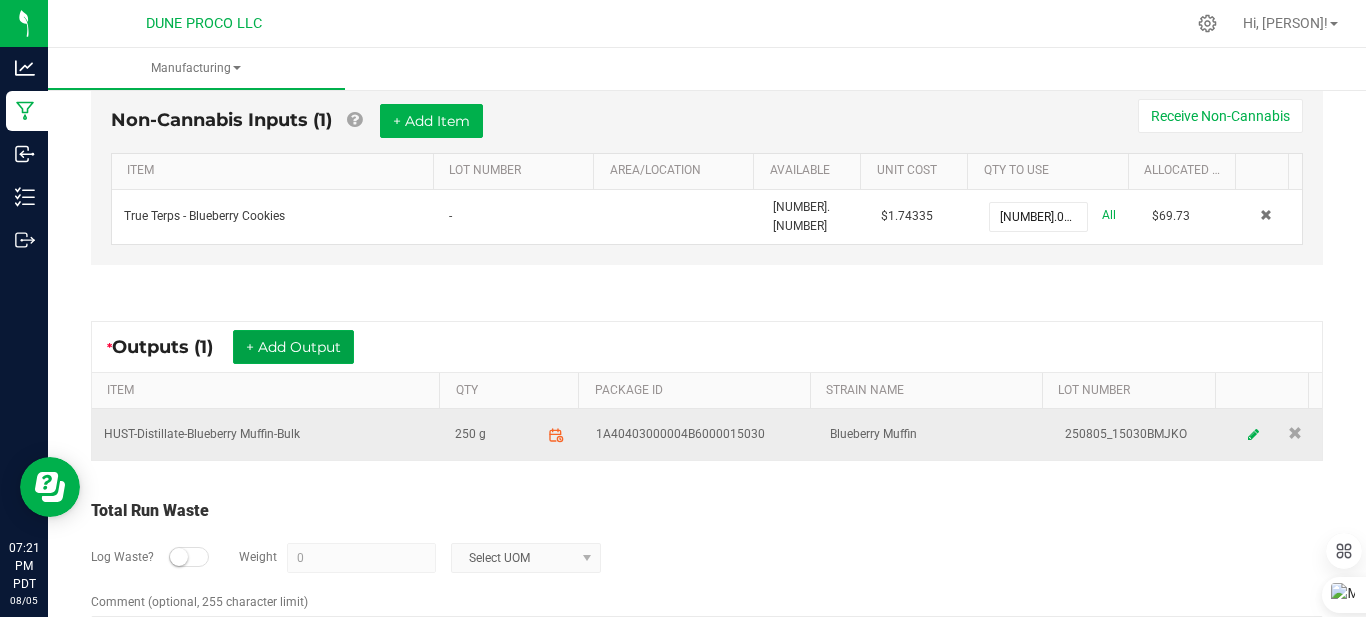scroll, scrollTop: 628, scrollLeft: 0, axis: vertical 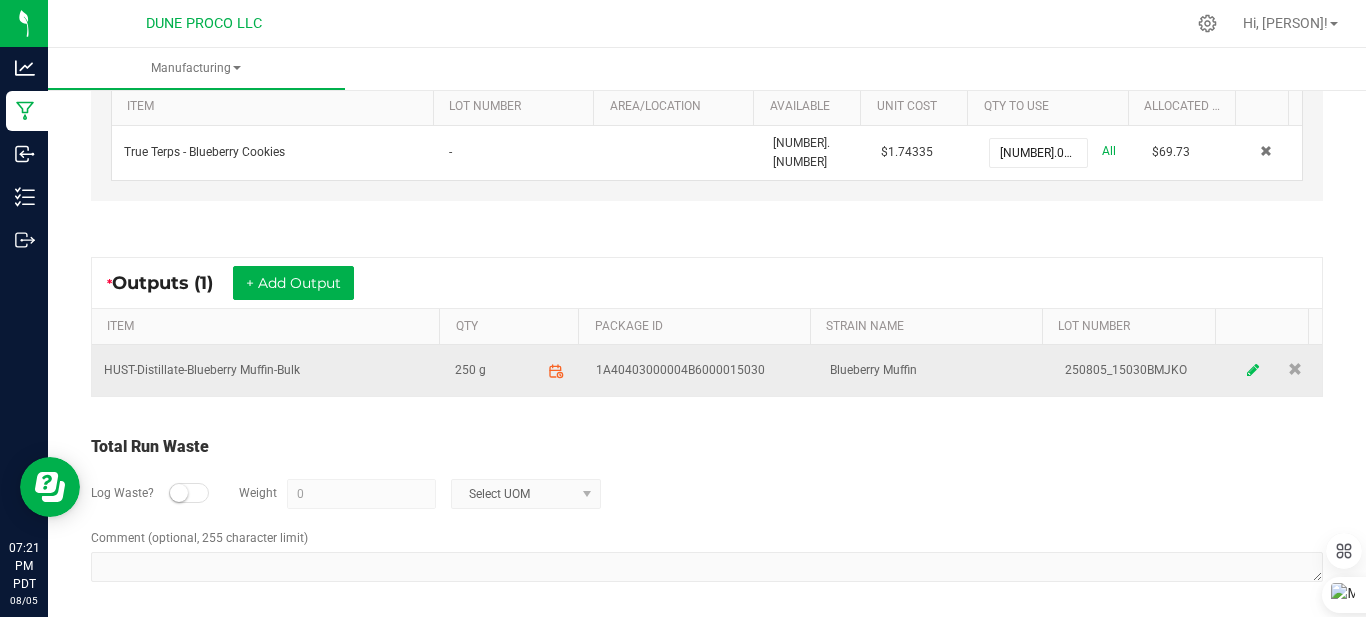 click at bounding box center [1254, 370] 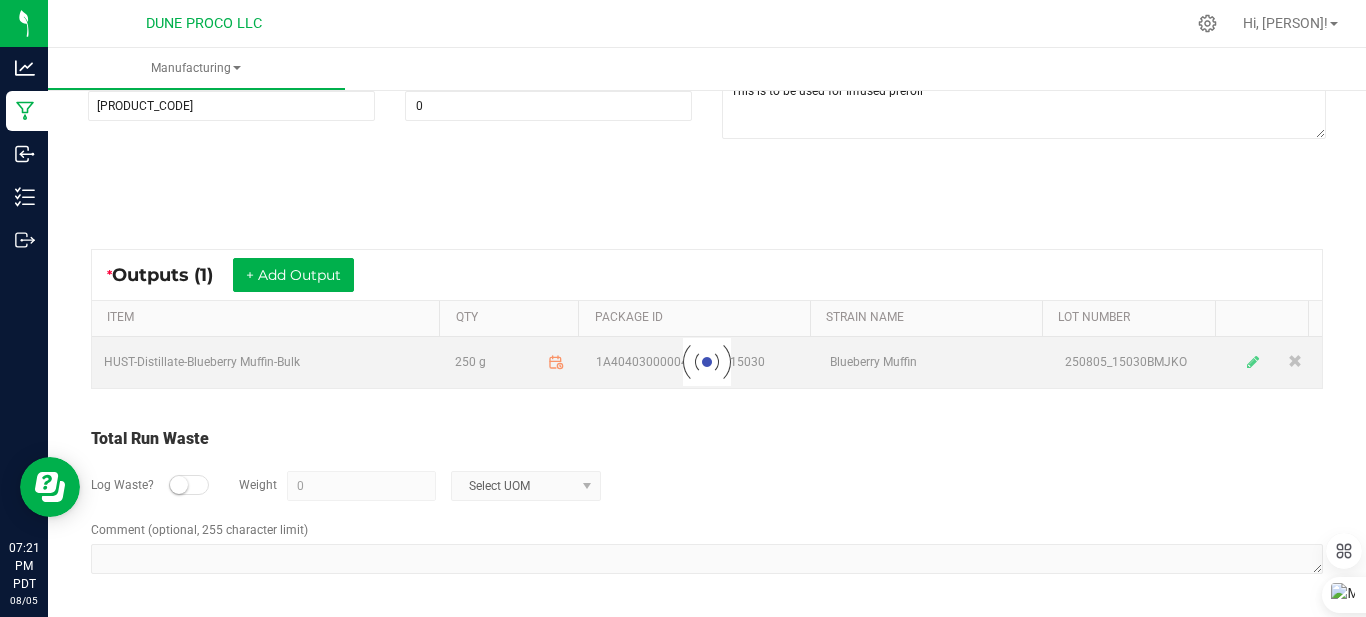 scroll, scrollTop: 290, scrollLeft: 0, axis: vertical 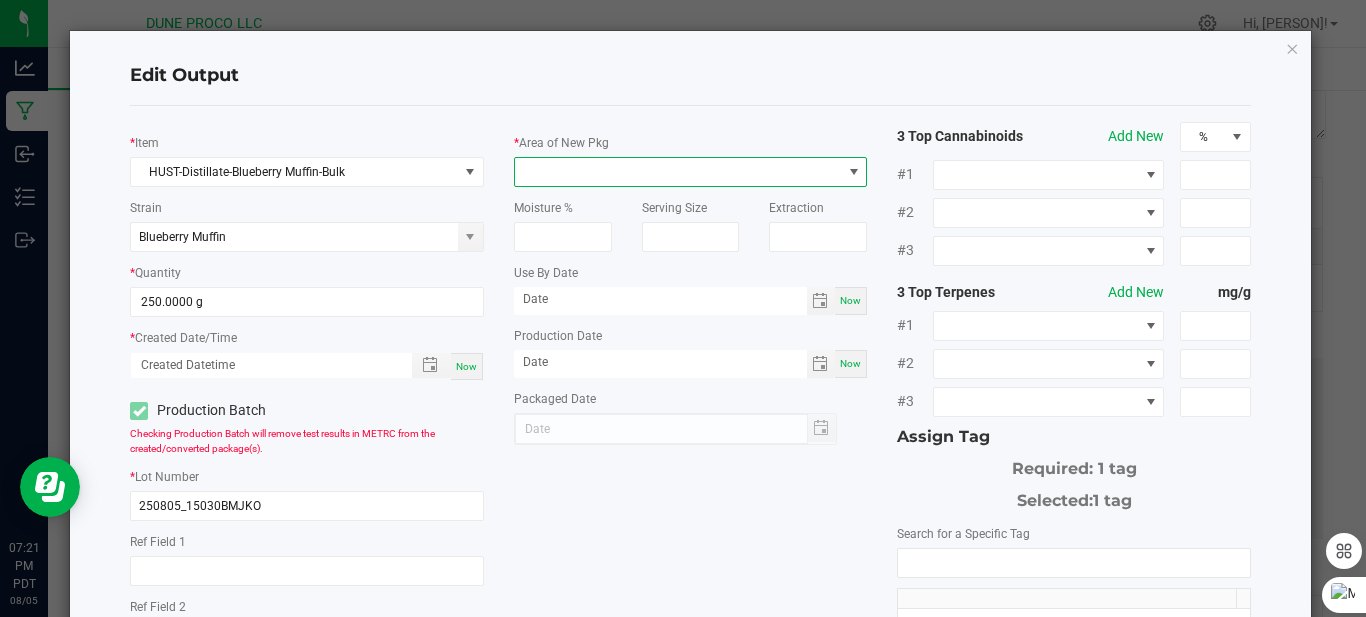 click at bounding box center [853, 172] 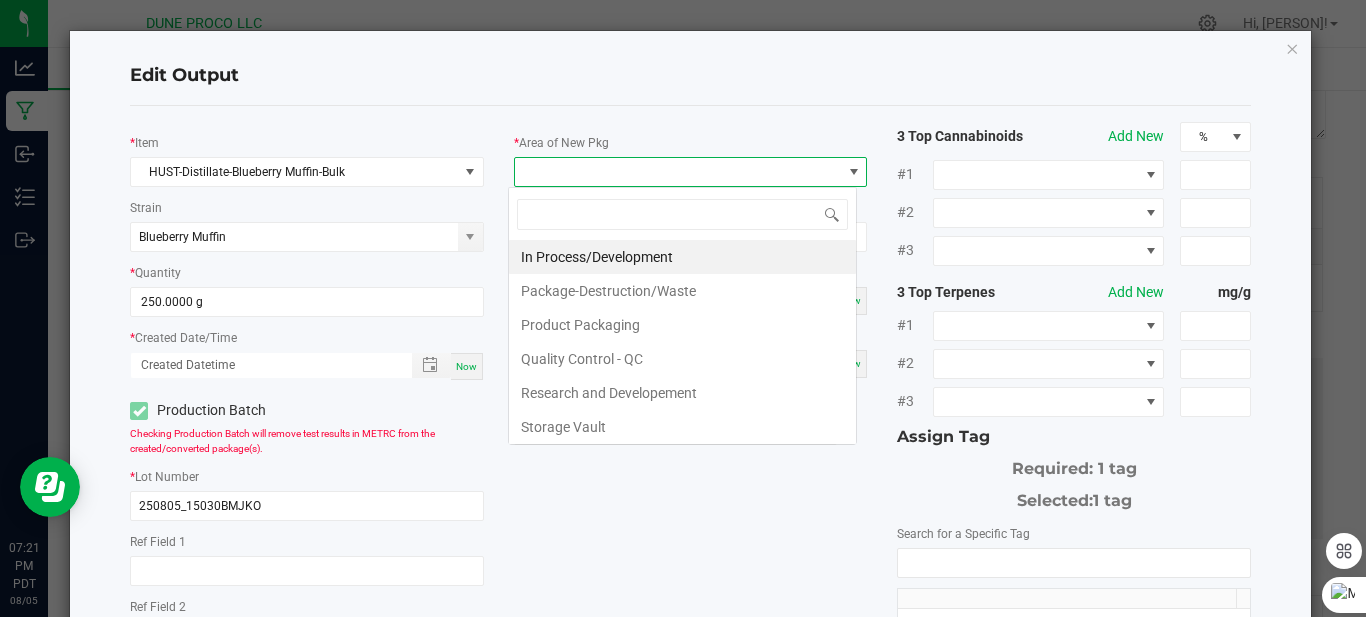 scroll, scrollTop: 99970, scrollLeft: 99651, axis: both 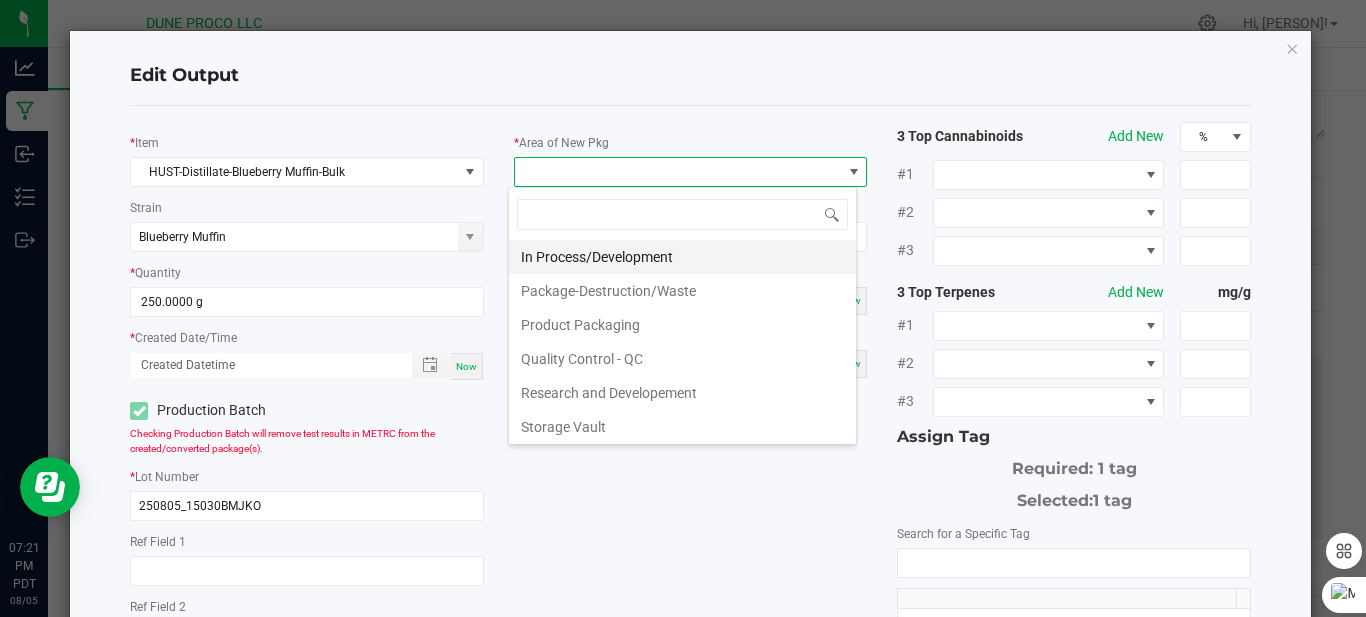 click on "In Process/Development" at bounding box center [682, 257] 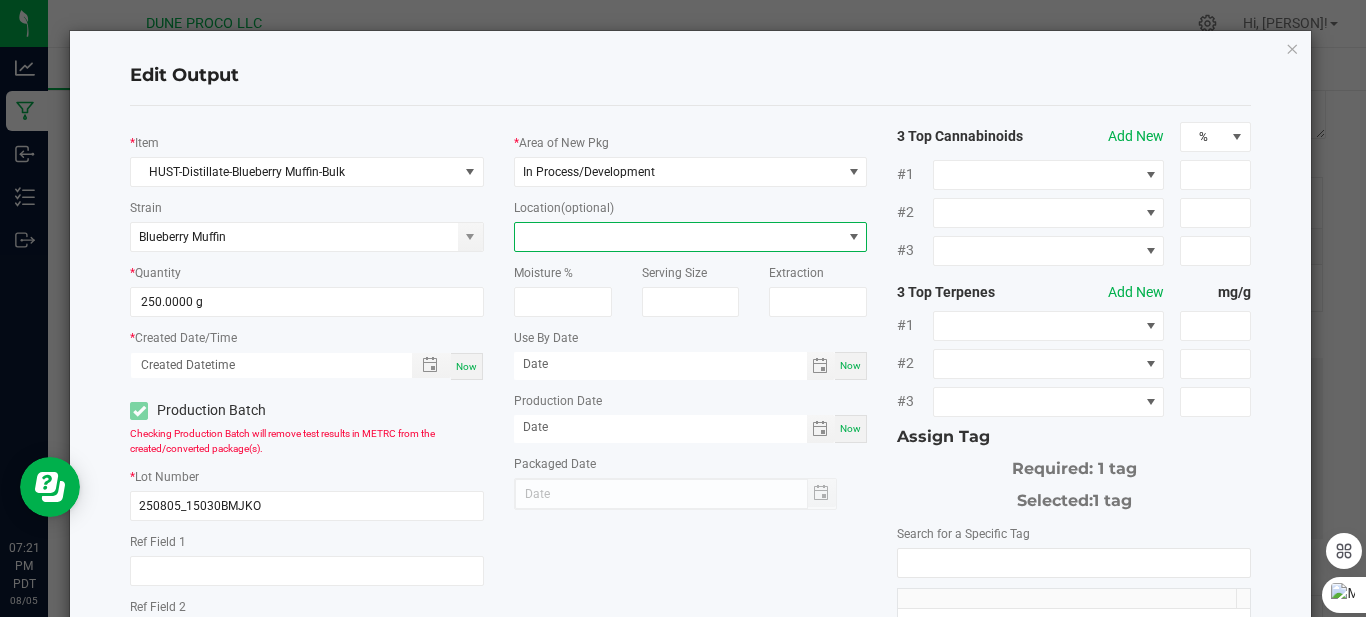 click at bounding box center [678, 237] 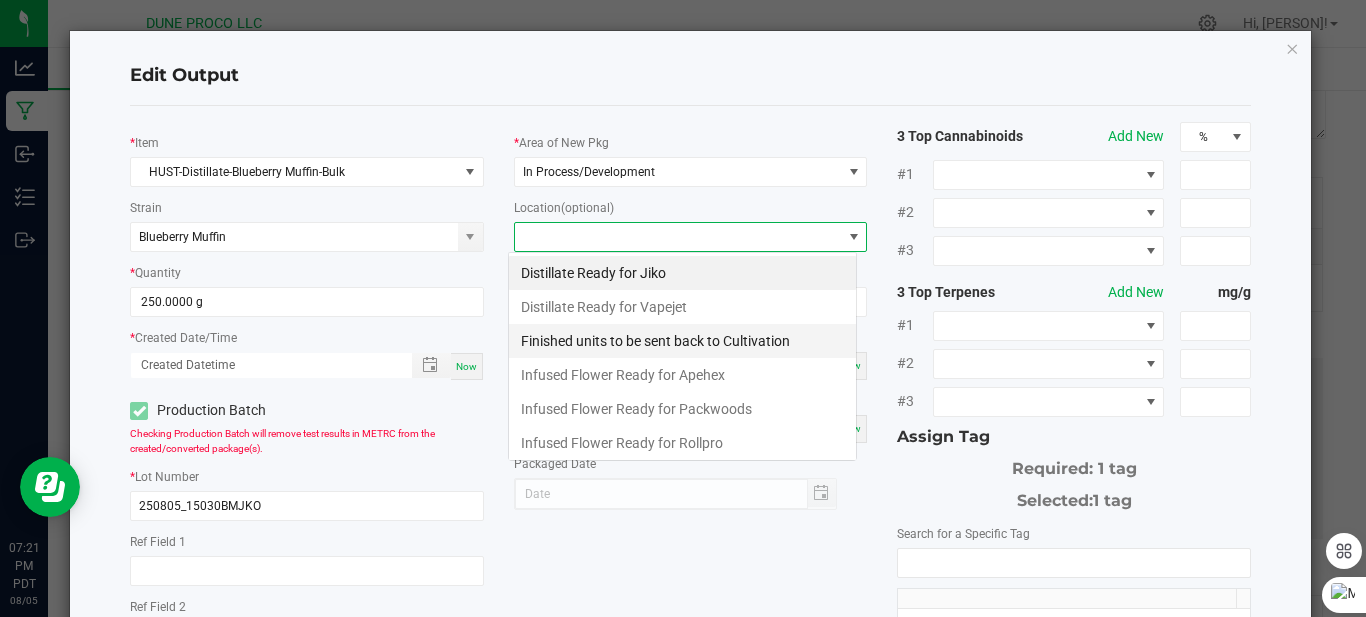 scroll, scrollTop: 99970, scrollLeft: 99651, axis: both 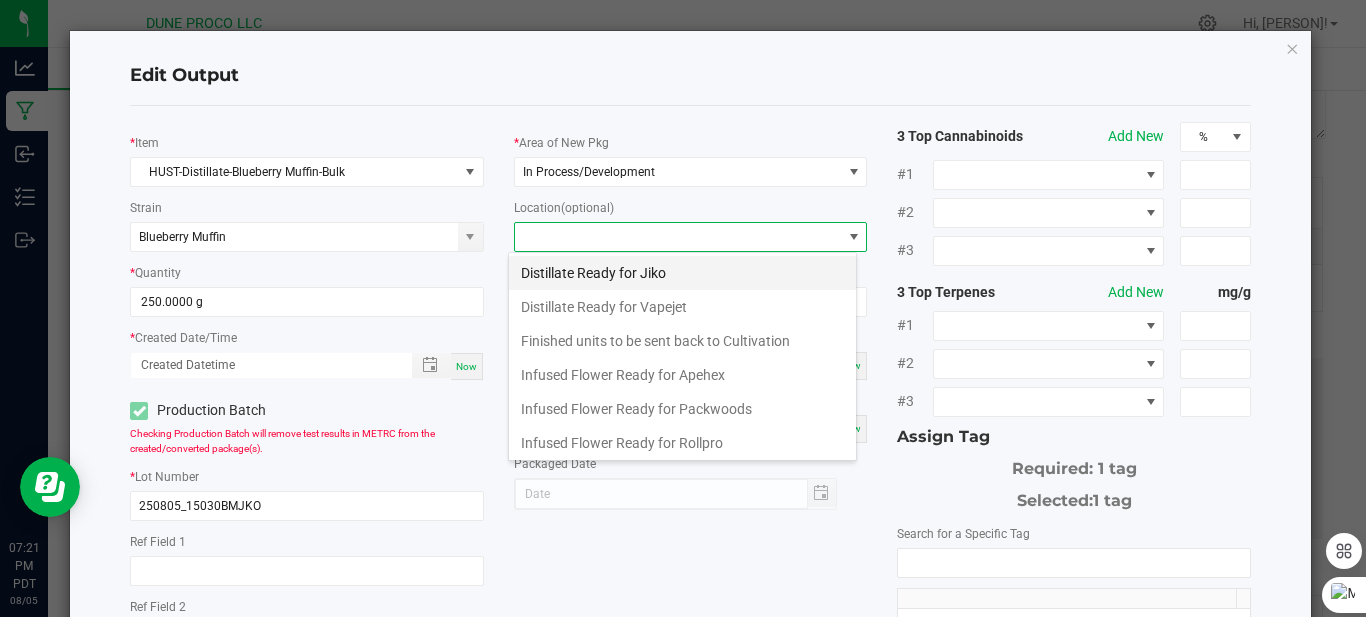 click on "Distillate Ready for Jiko" at bounding box center [682, 273] 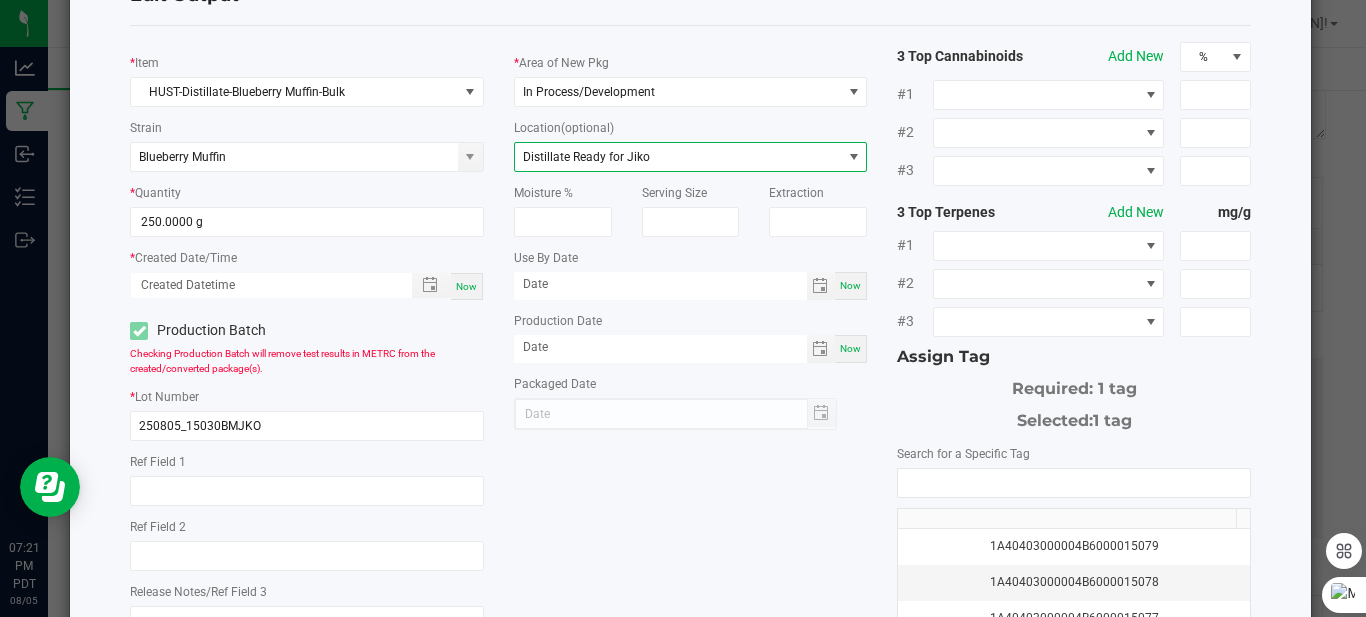 scroll, scrollTop: 200, scrollLeft: 0, axis: vertical 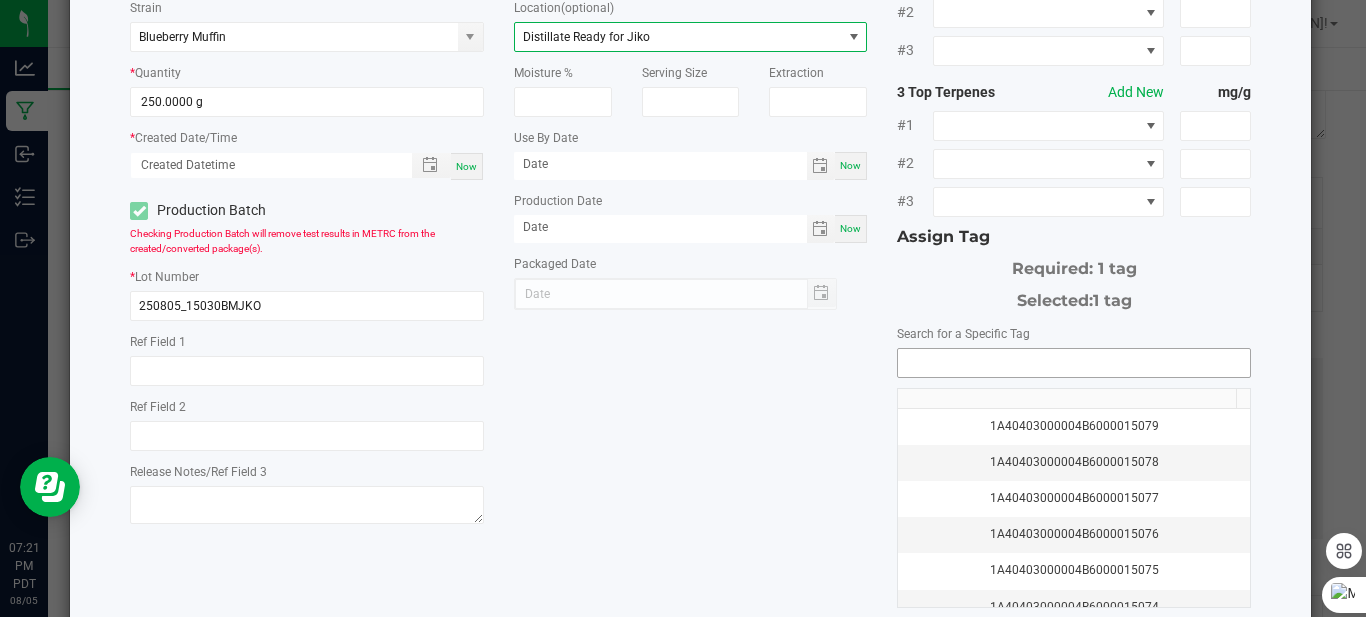 click at bounding box center (1074, 363) 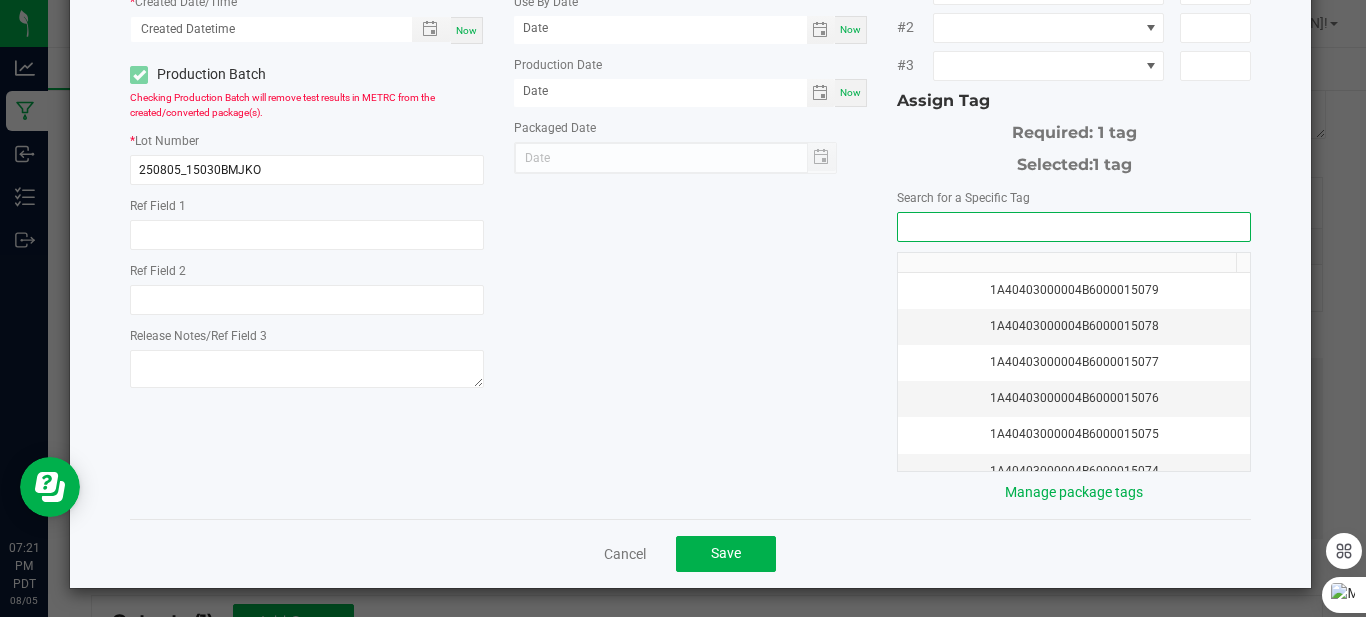 scroll, scrollTop: 338, scrollLeft: 0, axis: vertical 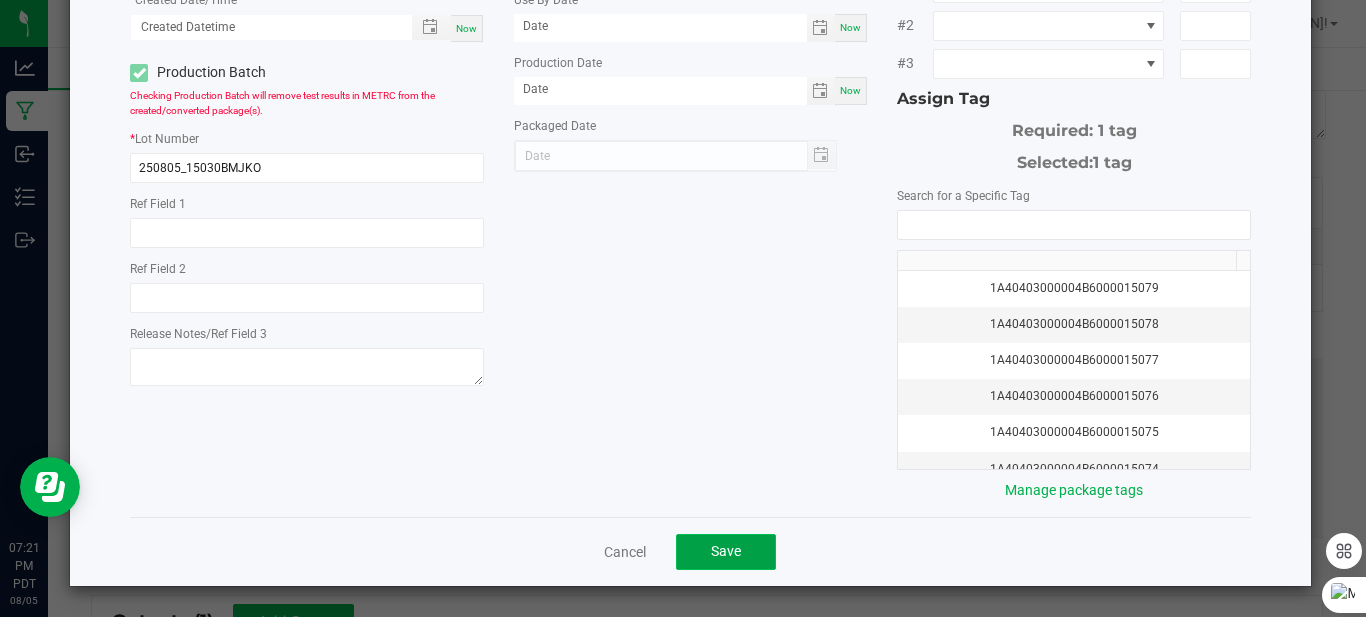 click on "Save" 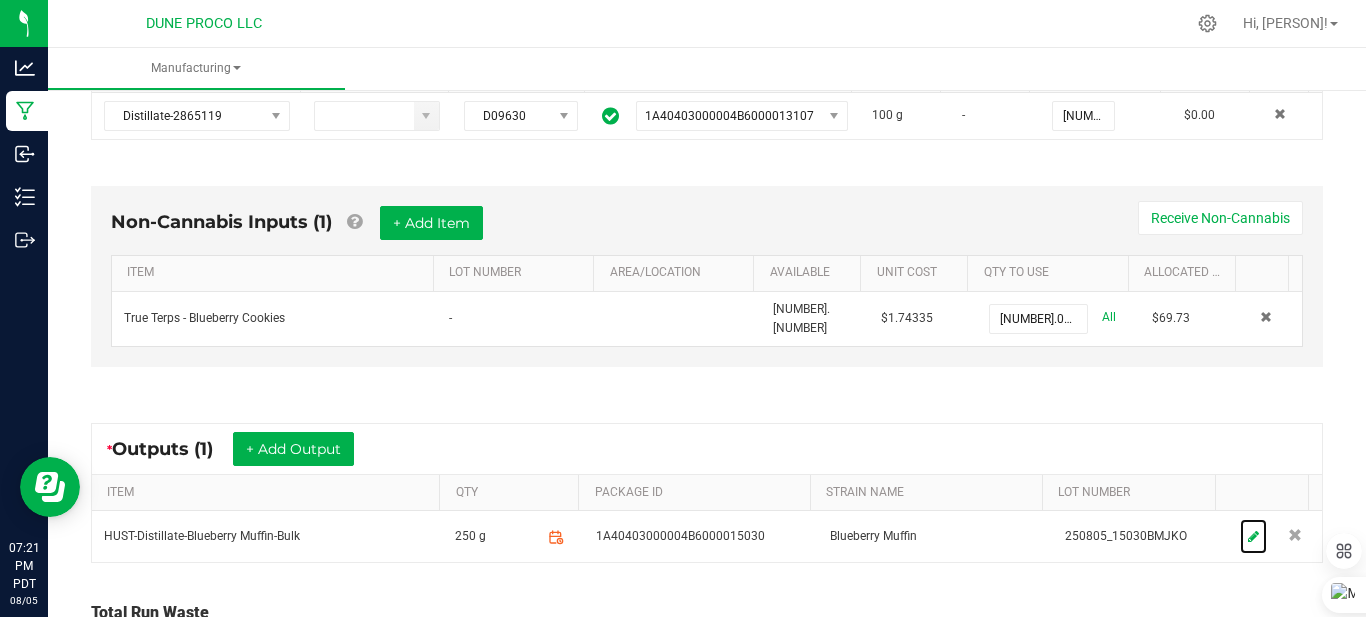 scroll, scrollTop: 628, scrollLeft: 0, axis: vertical 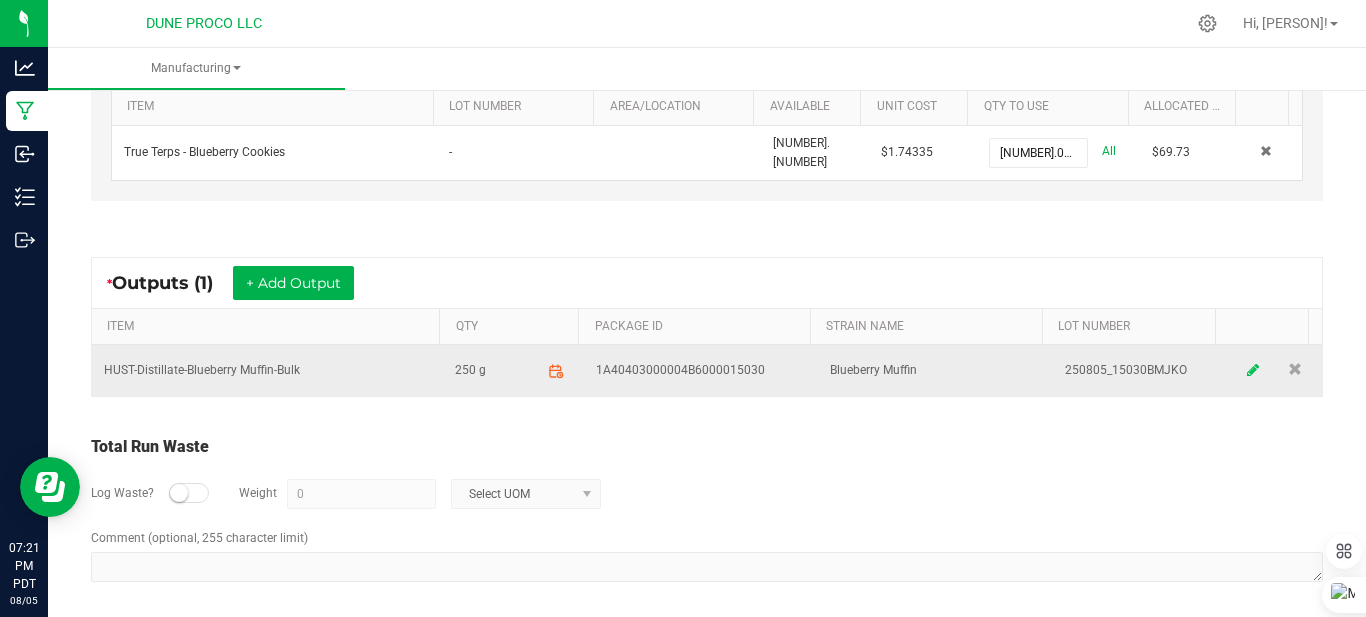 click at bounding box center [1254, 370] 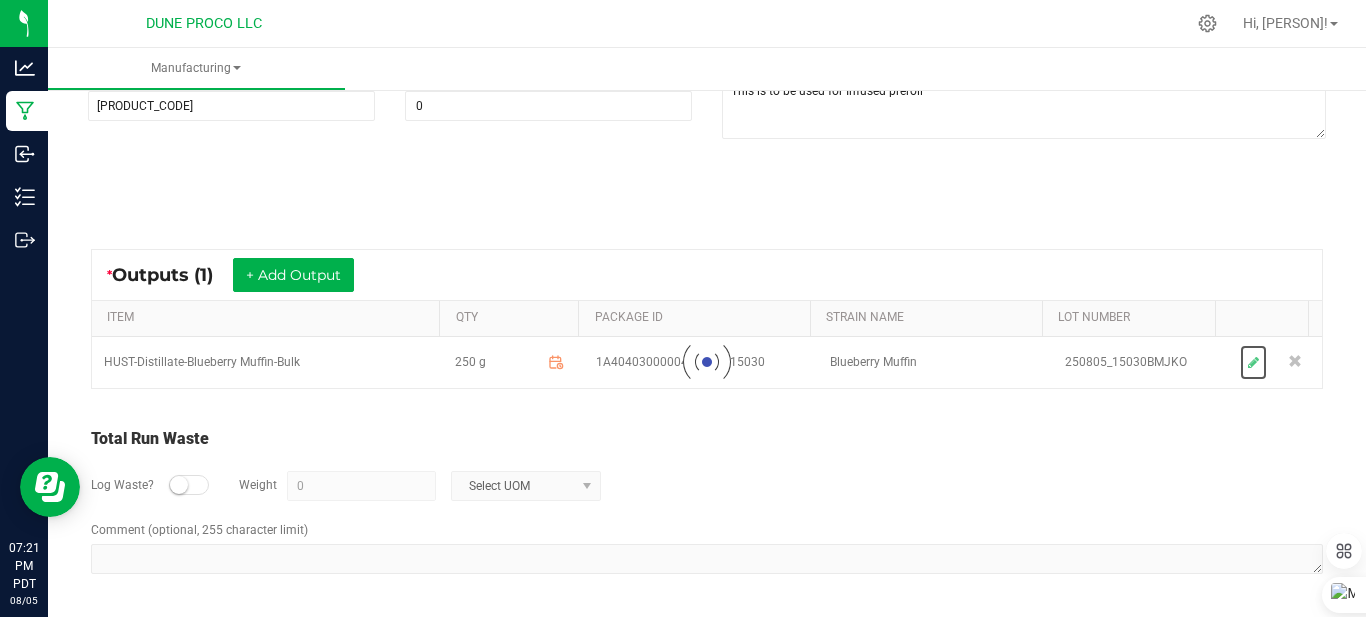 scroll, scrollTop: 290, scrollLeft: 0, axis: vertical 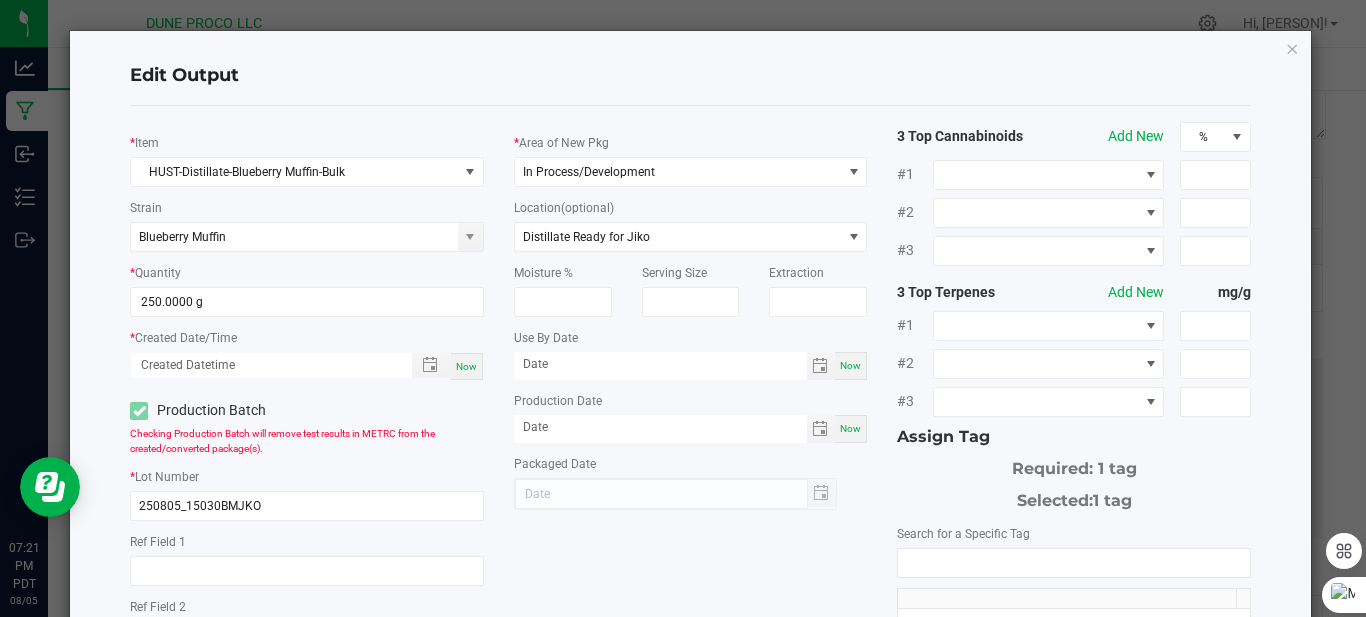 click on "Now" at bounding box center [466, 366] 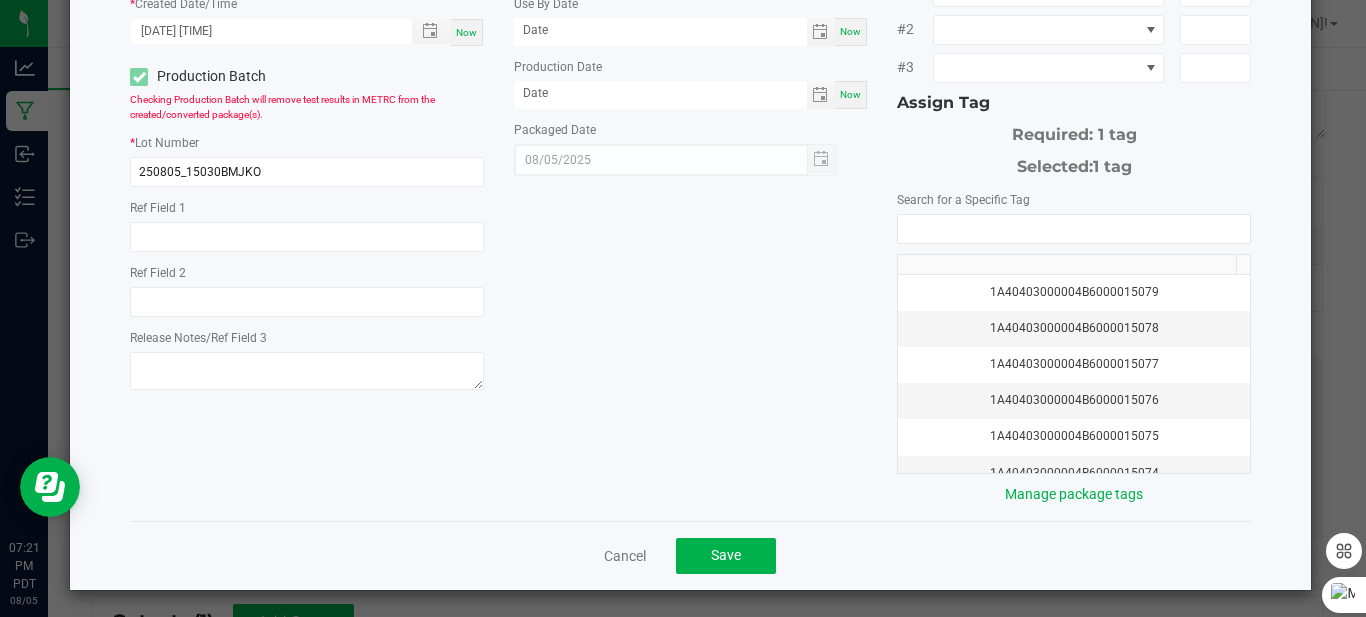 scroll, scrollTop: 338, scrollLeft: 0, axis: vertical 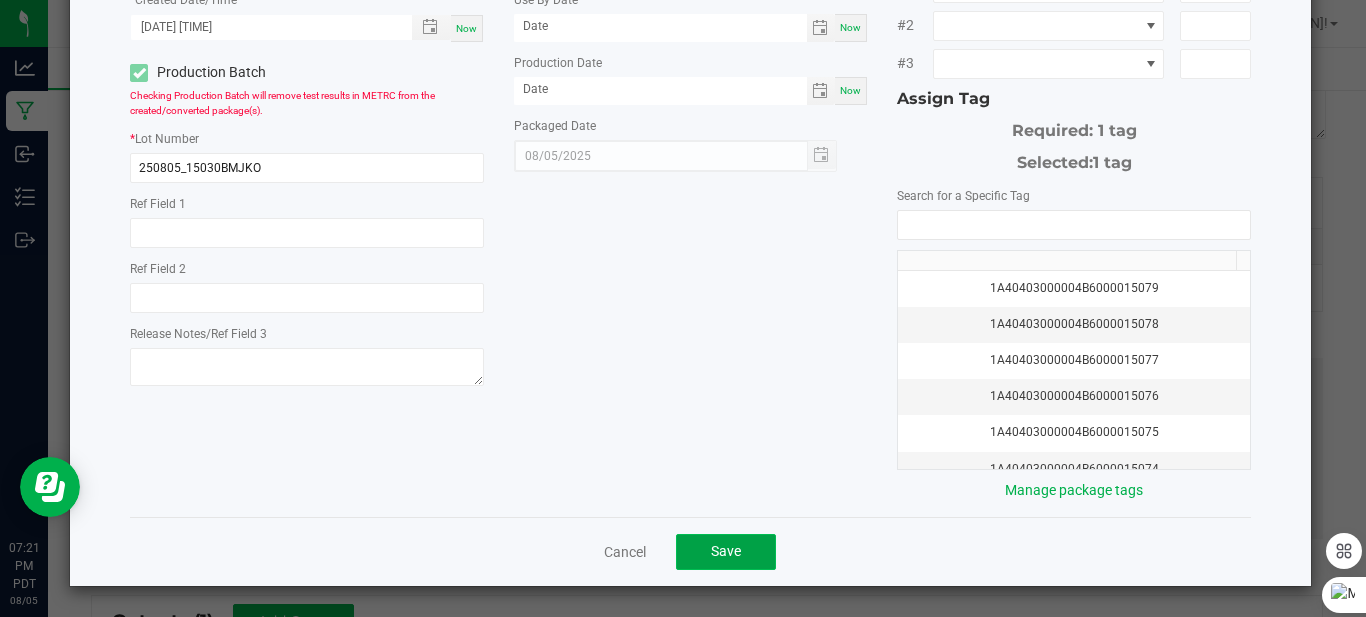 click on "Save" 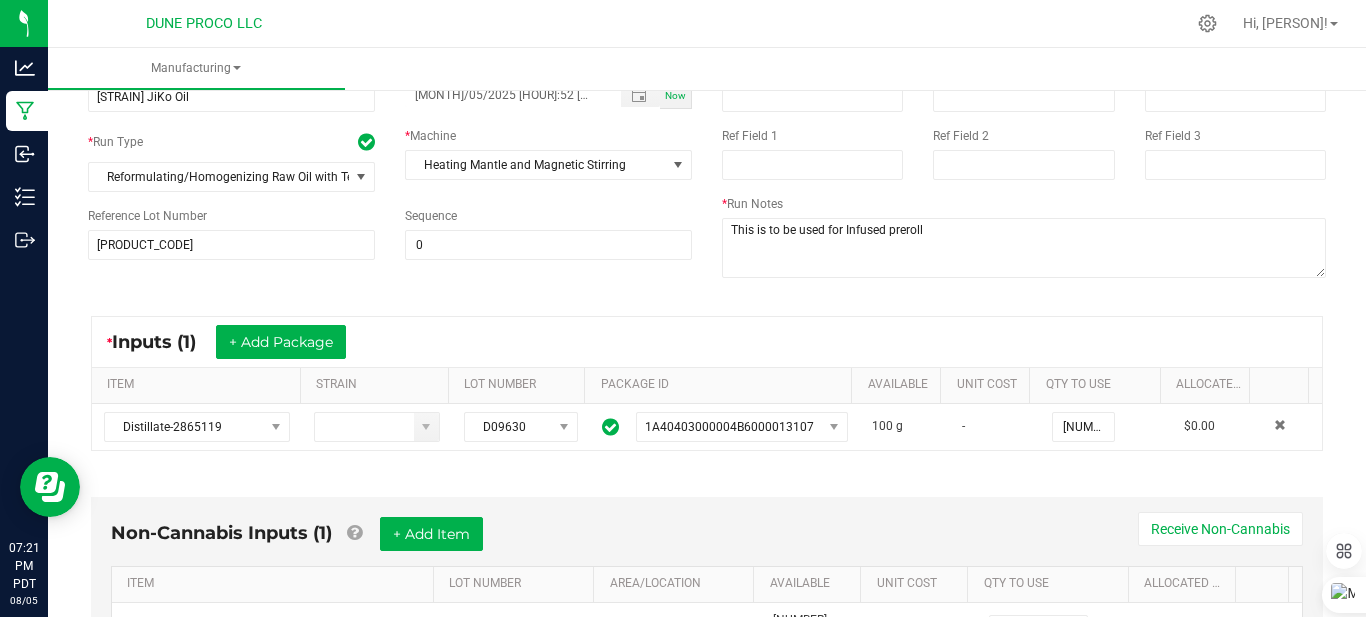 scroll, scrollTop: 28, scrollLeft: 0, axis: vertical 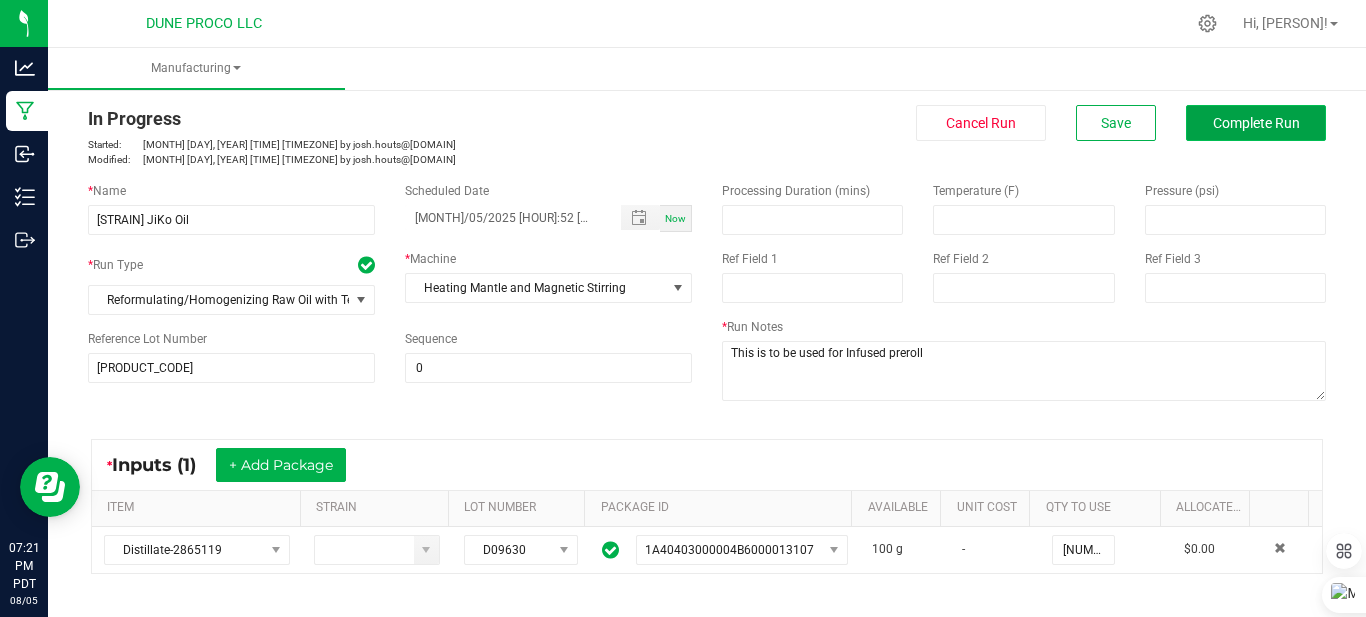 click on "Complete Run" at bounding box center [1256, 123] 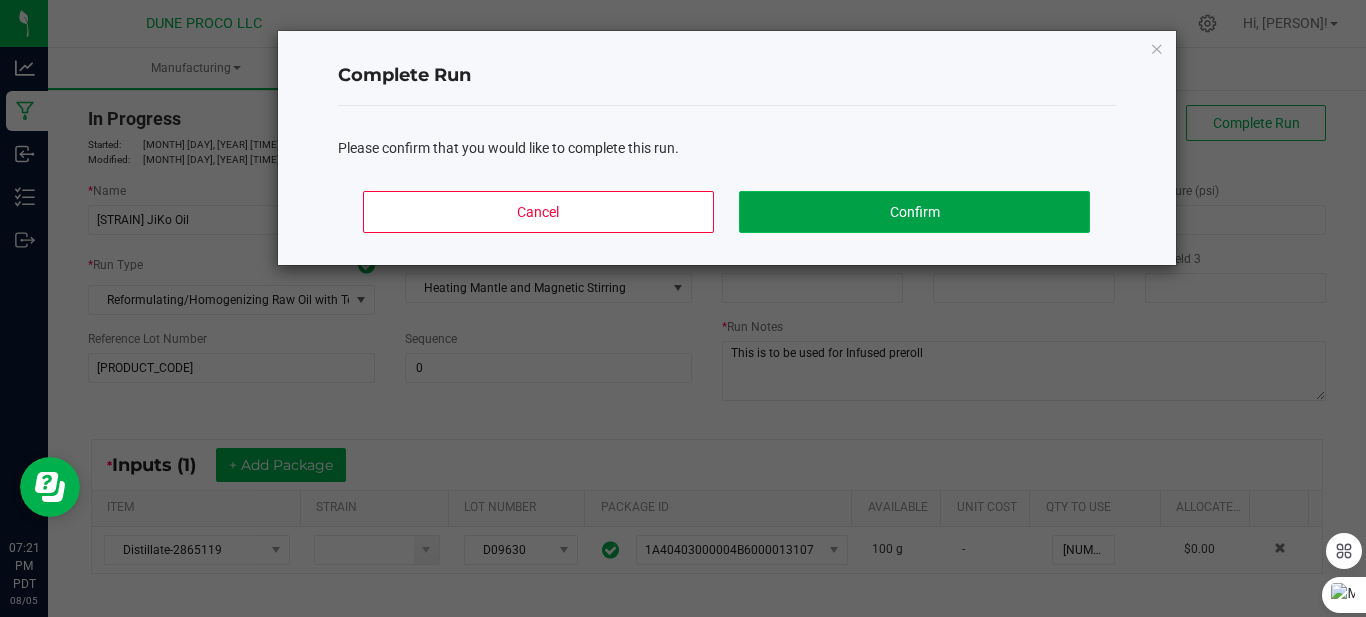 click on "Confirm" 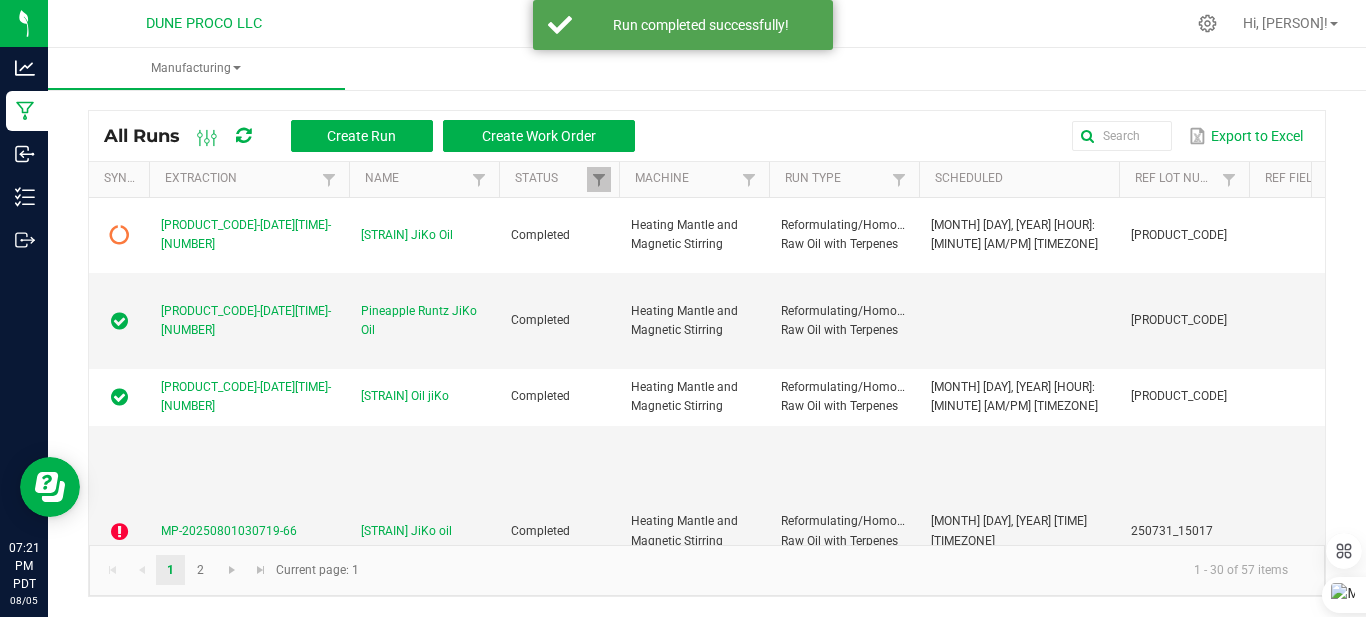 scroll, scrollTop: 0, scrollLeft: 0, axis: both 